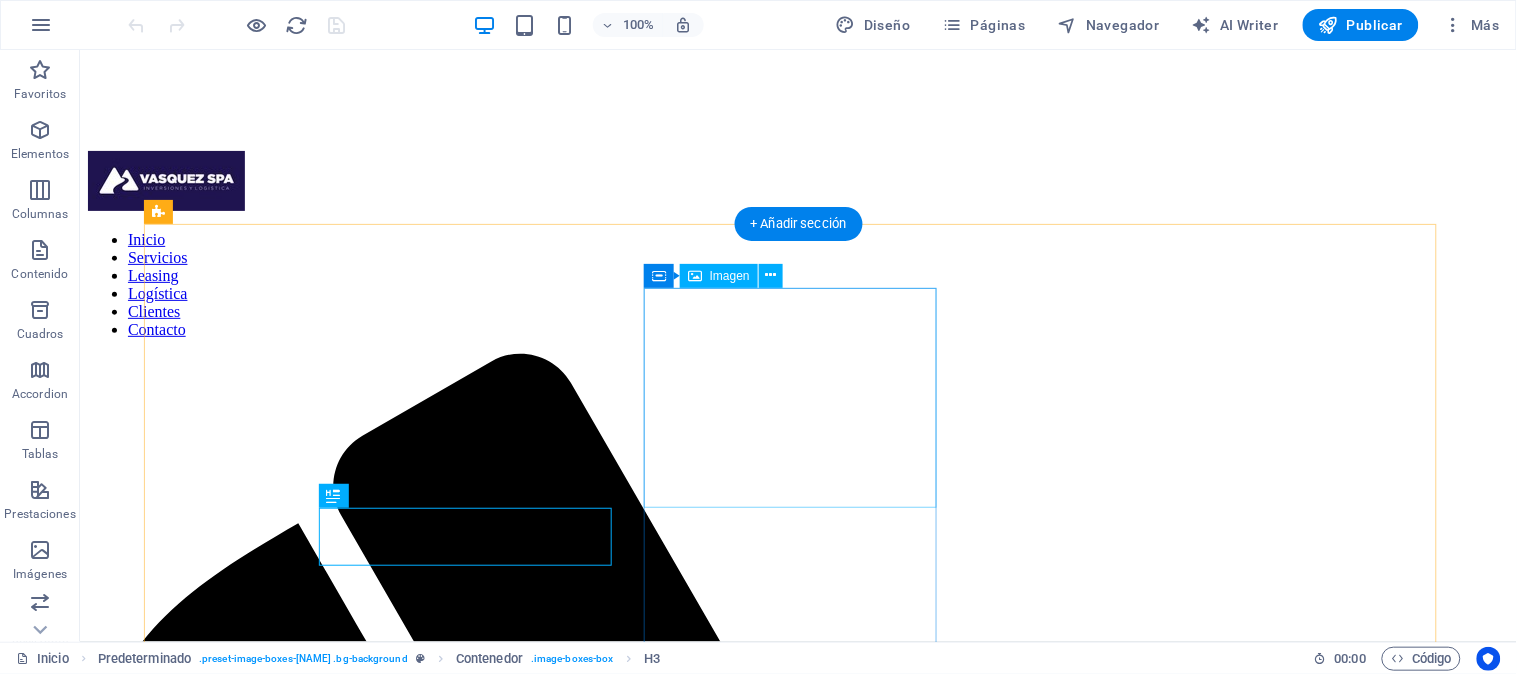 scroll, scrollTop: 771, scrollLeft: 0, axis: vertical 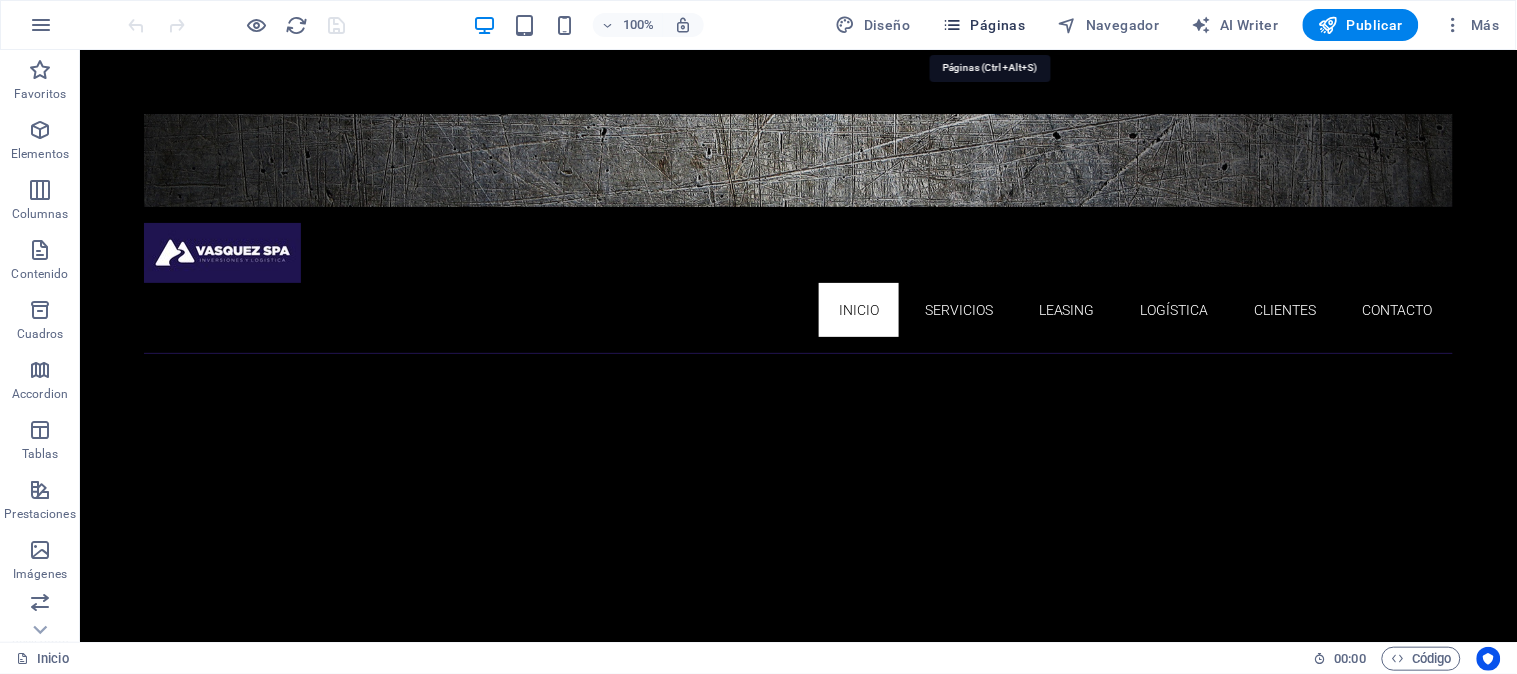 click on "Páginas" at bounding box center (984, 25) 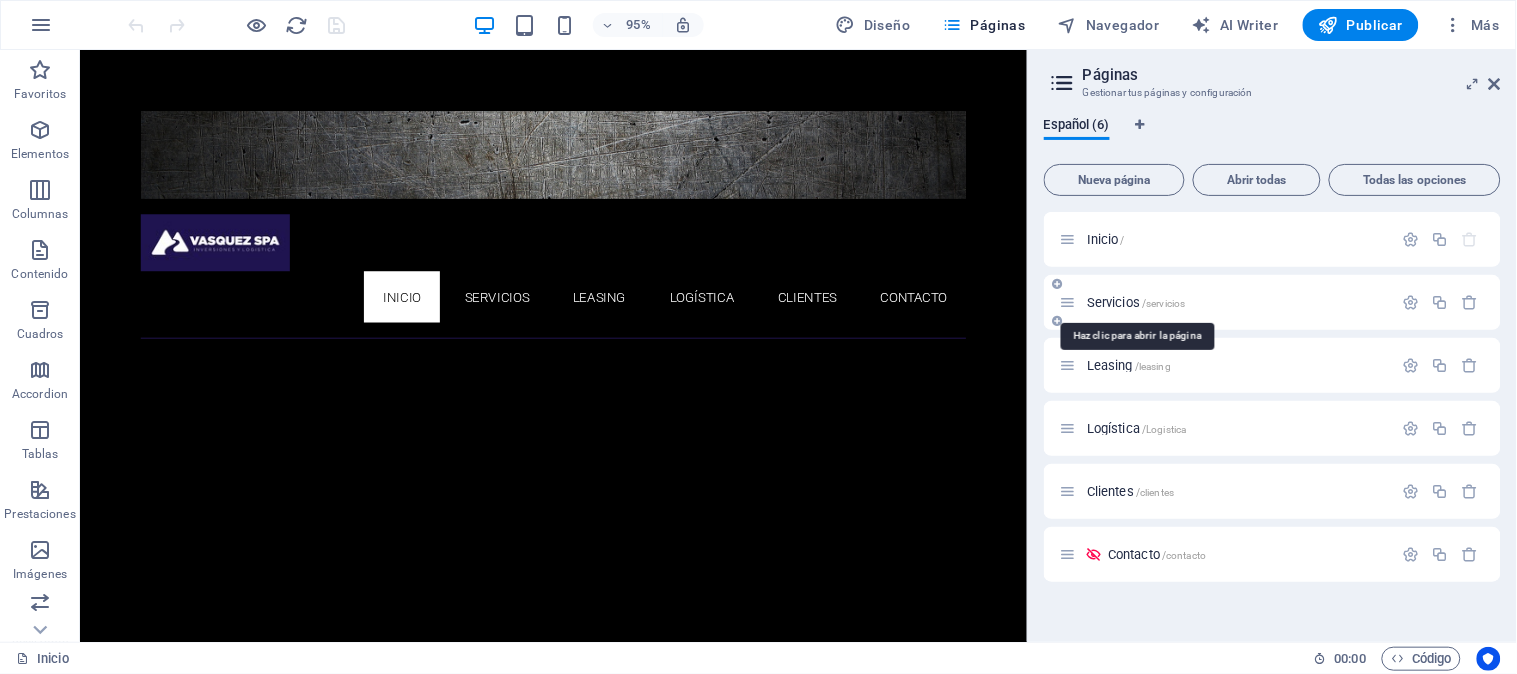 click on "Servicios /servicios" at bounding box center [1136, 302] 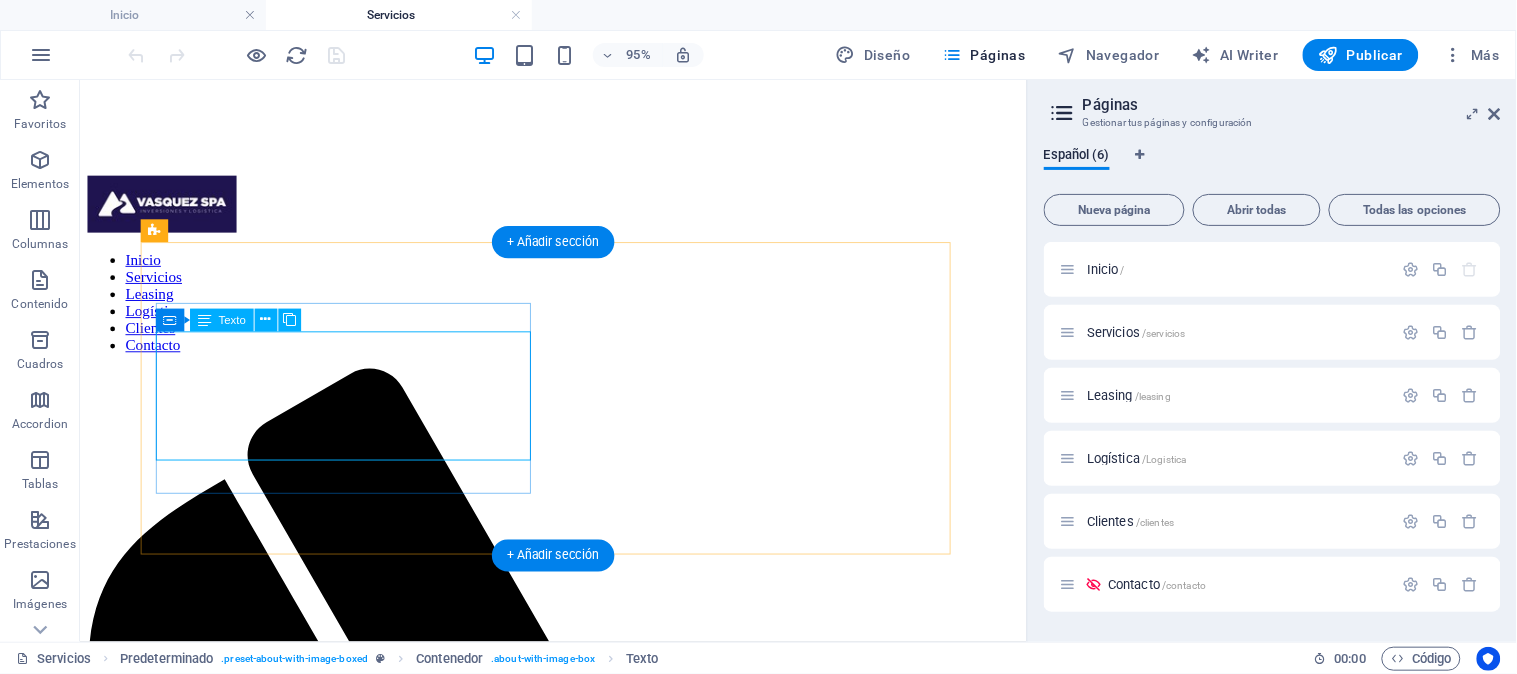 scroll, scrollTop: 444, scrollLeft: 0, axis: vertical 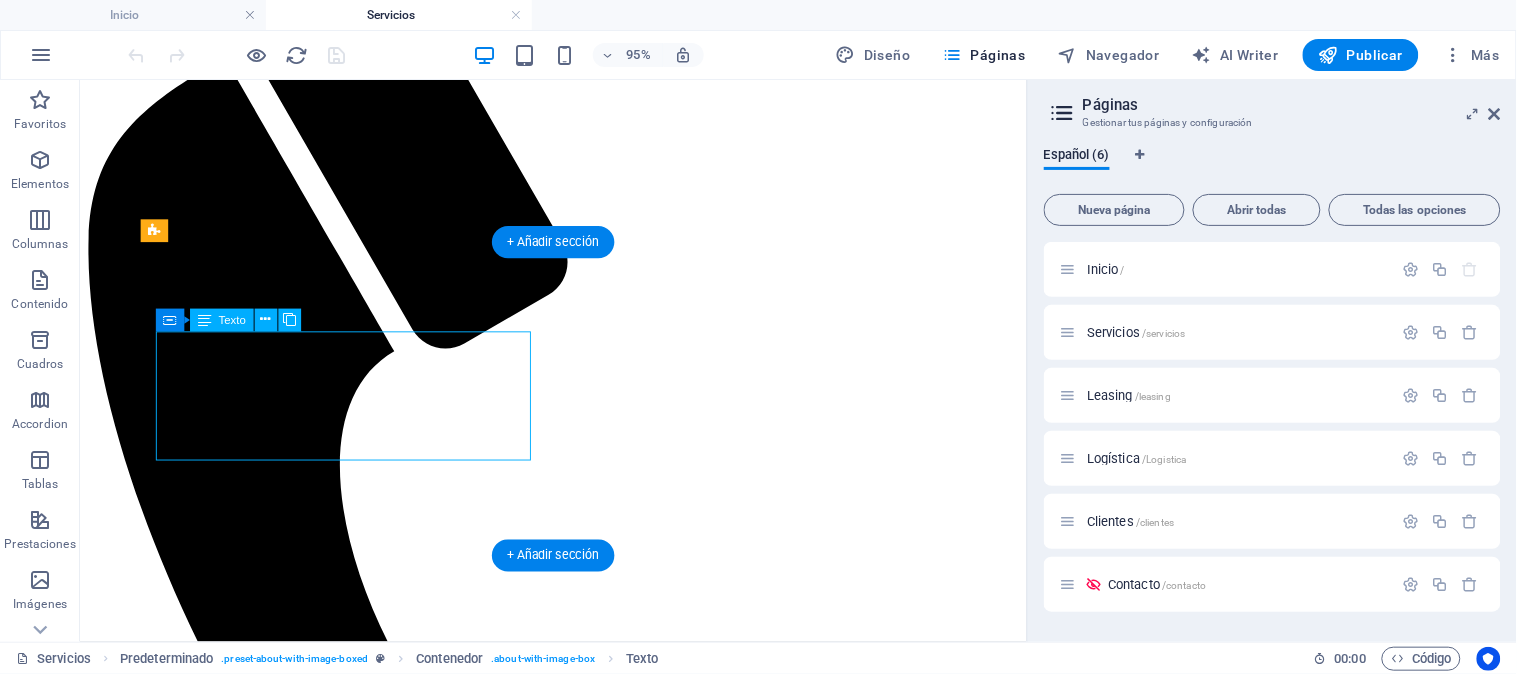 drag, startPoint x: 174, startPoint y: 327, endPoint x: 350, endPoint y: 449, distance: 214.14948 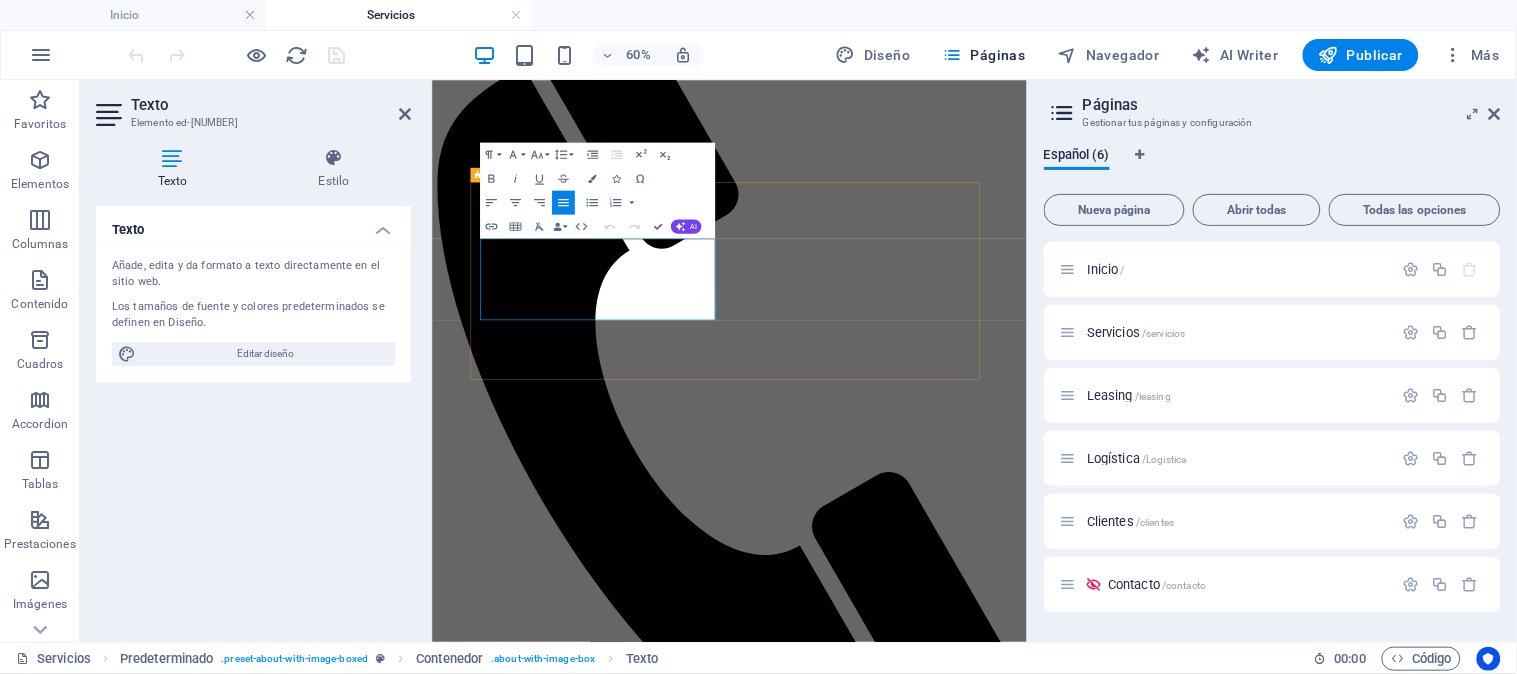 drag, startPoint x: 870, startPoint y: 469, endPoint x: 501, endPoint y: 349, distance: 388.0219 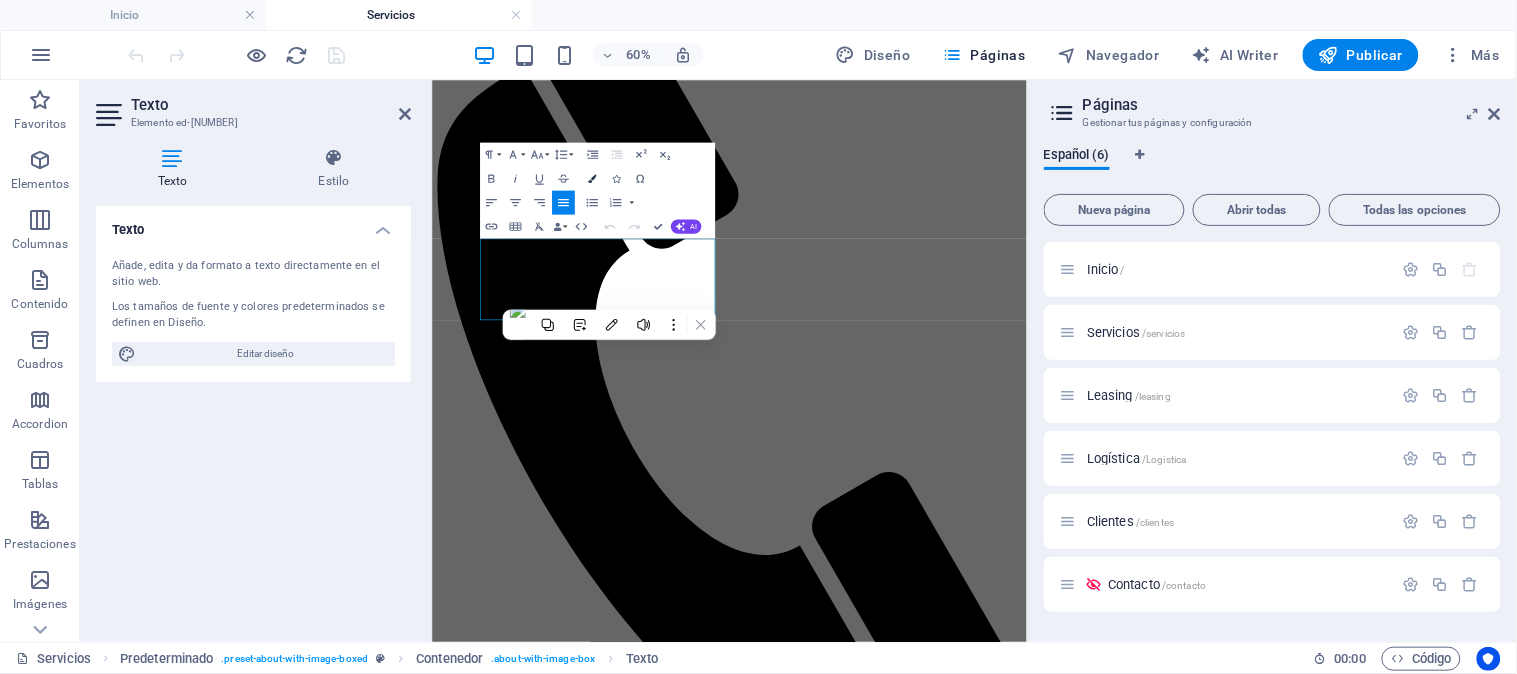 click at bounding box center [592, 178] 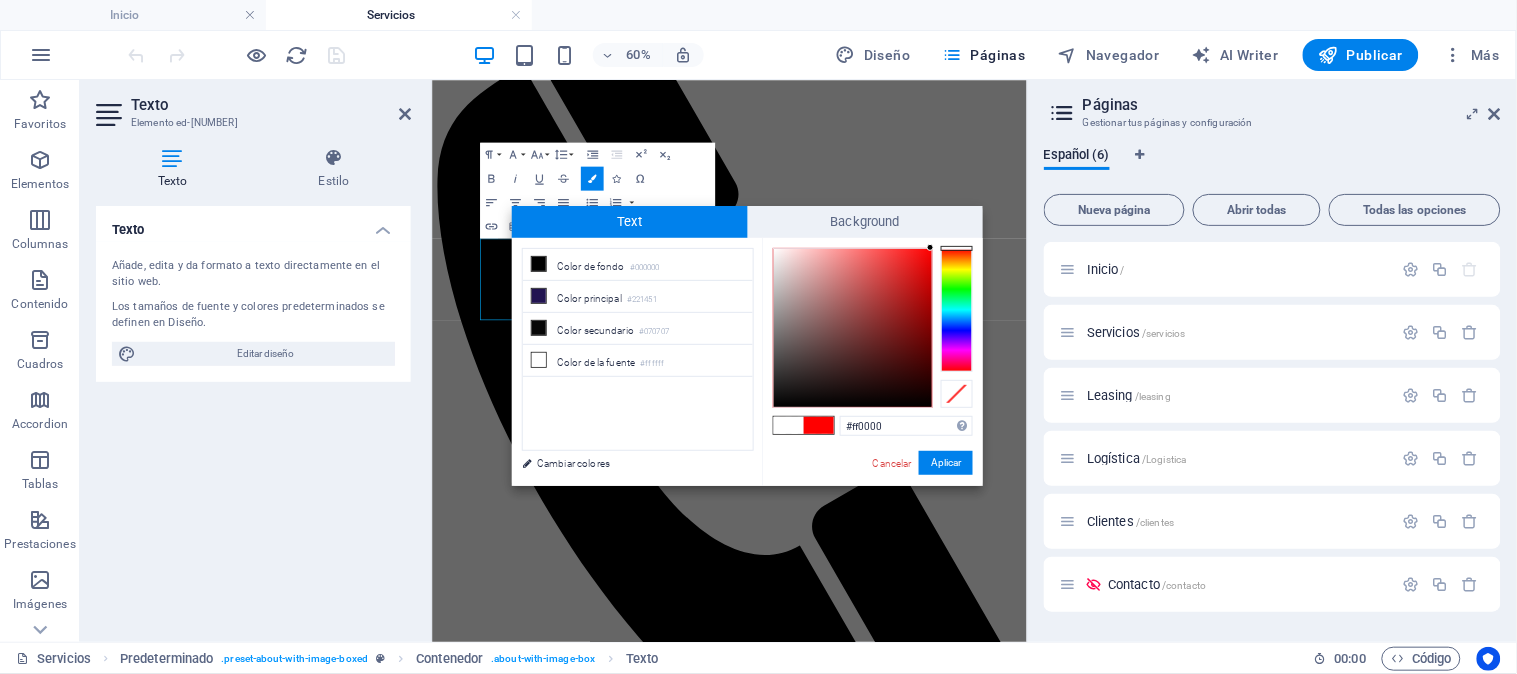 drag, startPoint x: 775, startPoint y: 248, endPoint x: 970, endPoint y: 243, distance: 195.06409 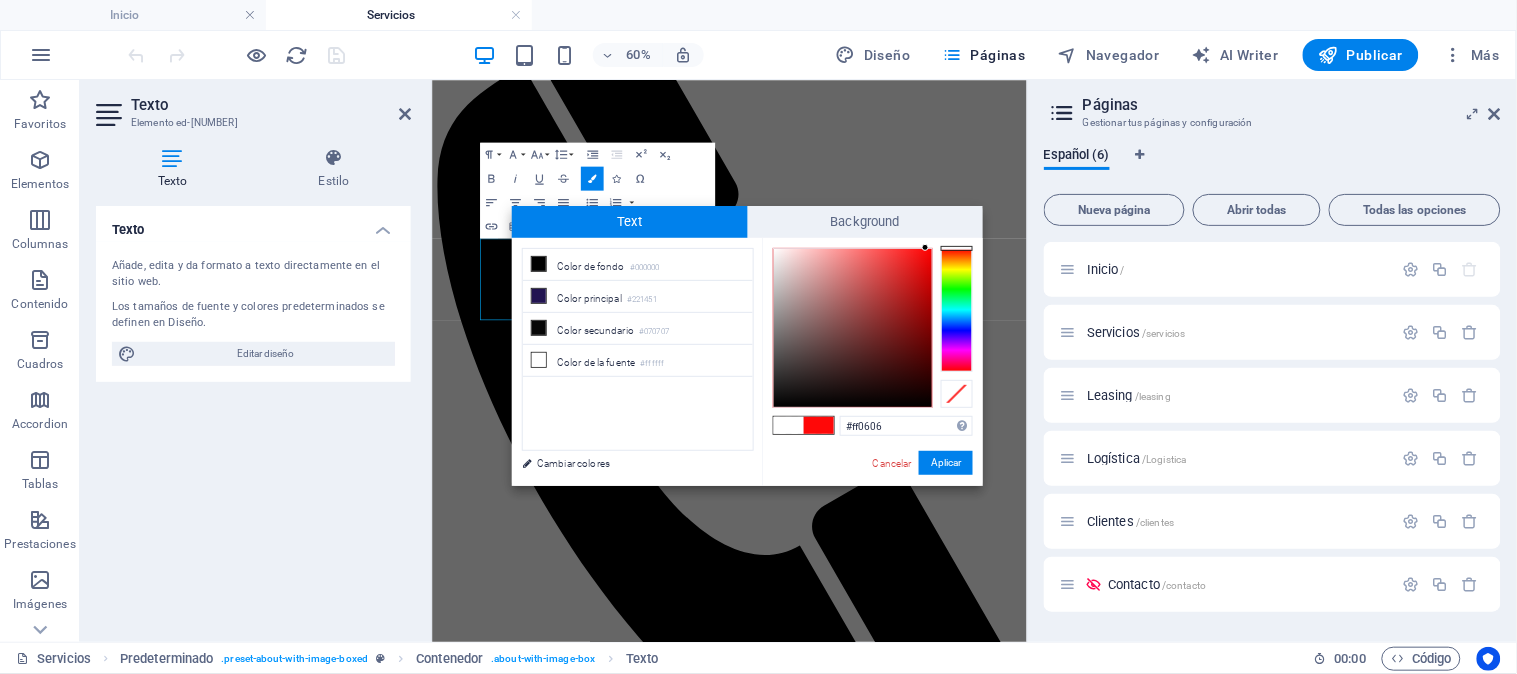 type on "#fc0505" 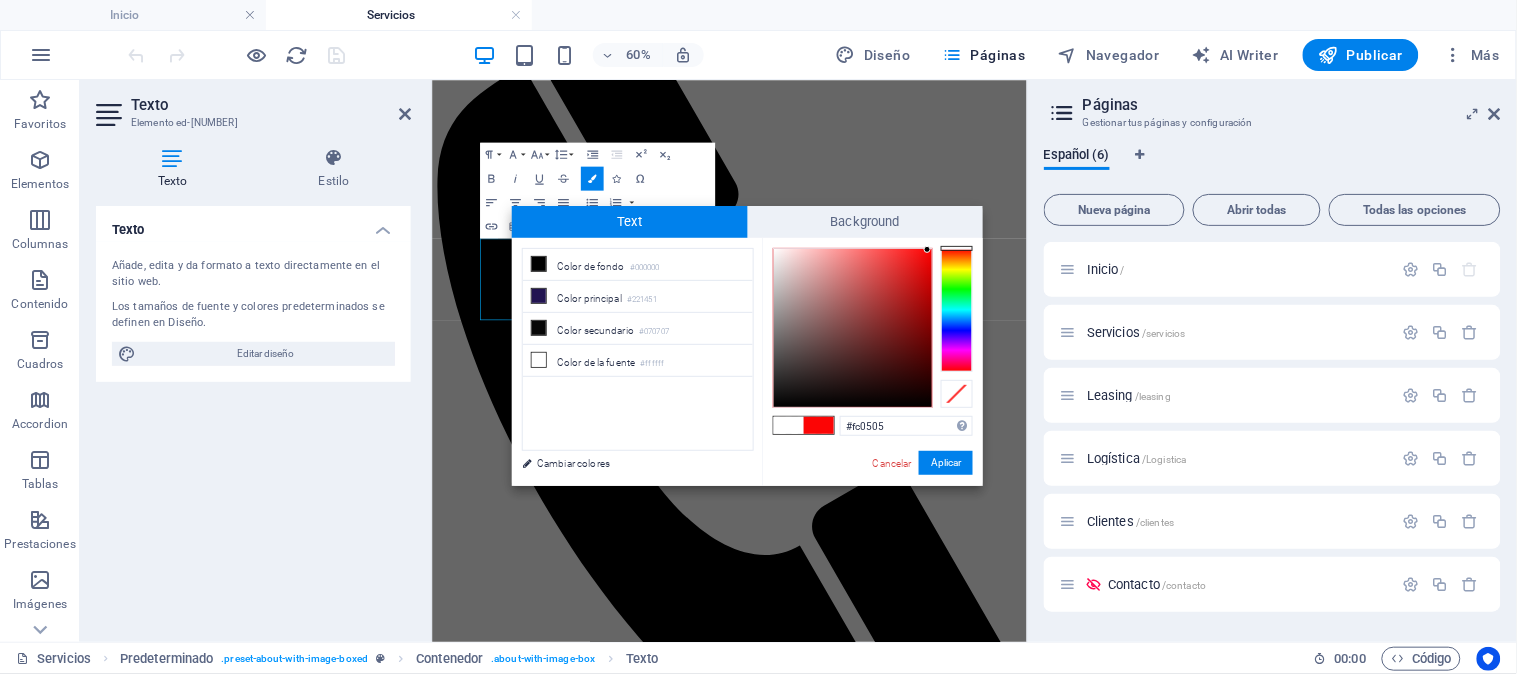 click at bounding box center [927, 249] 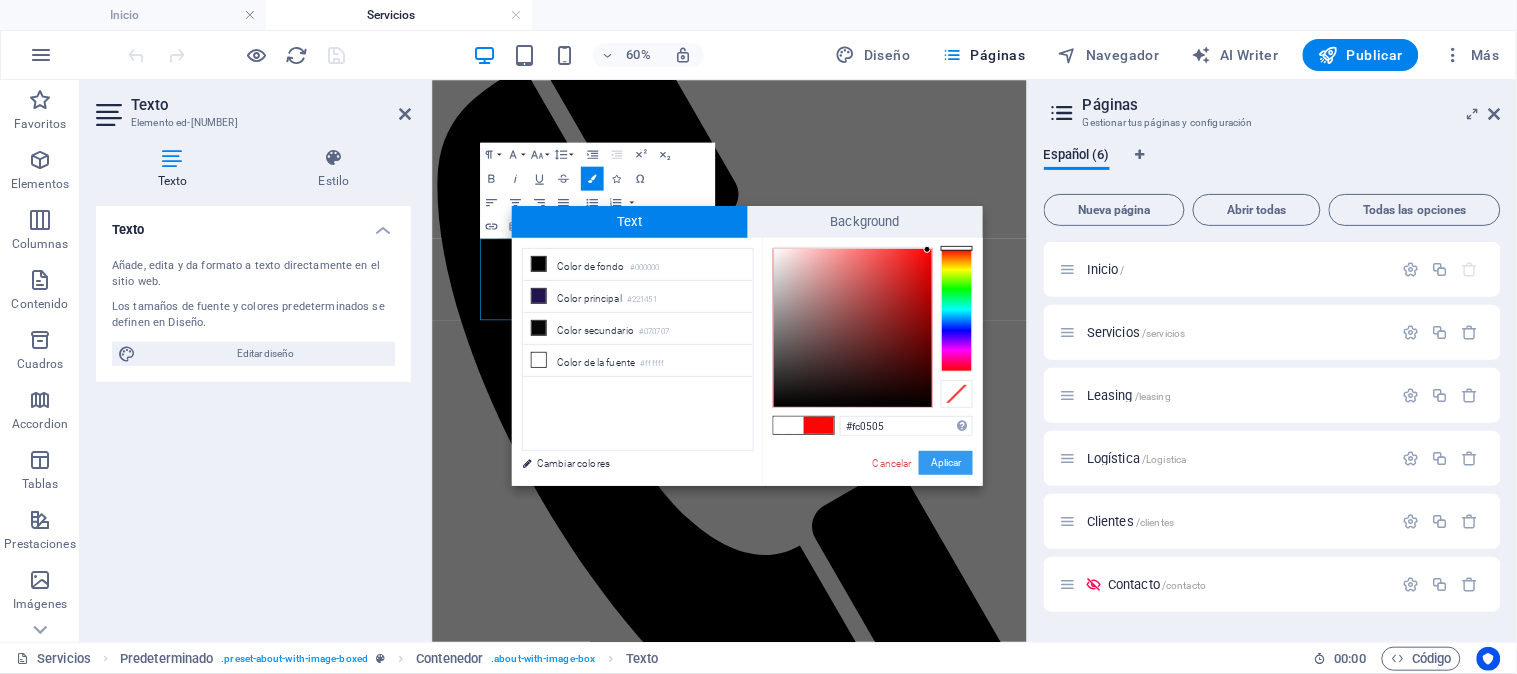 click on "Aplicar" at bounding box center (946, 463) 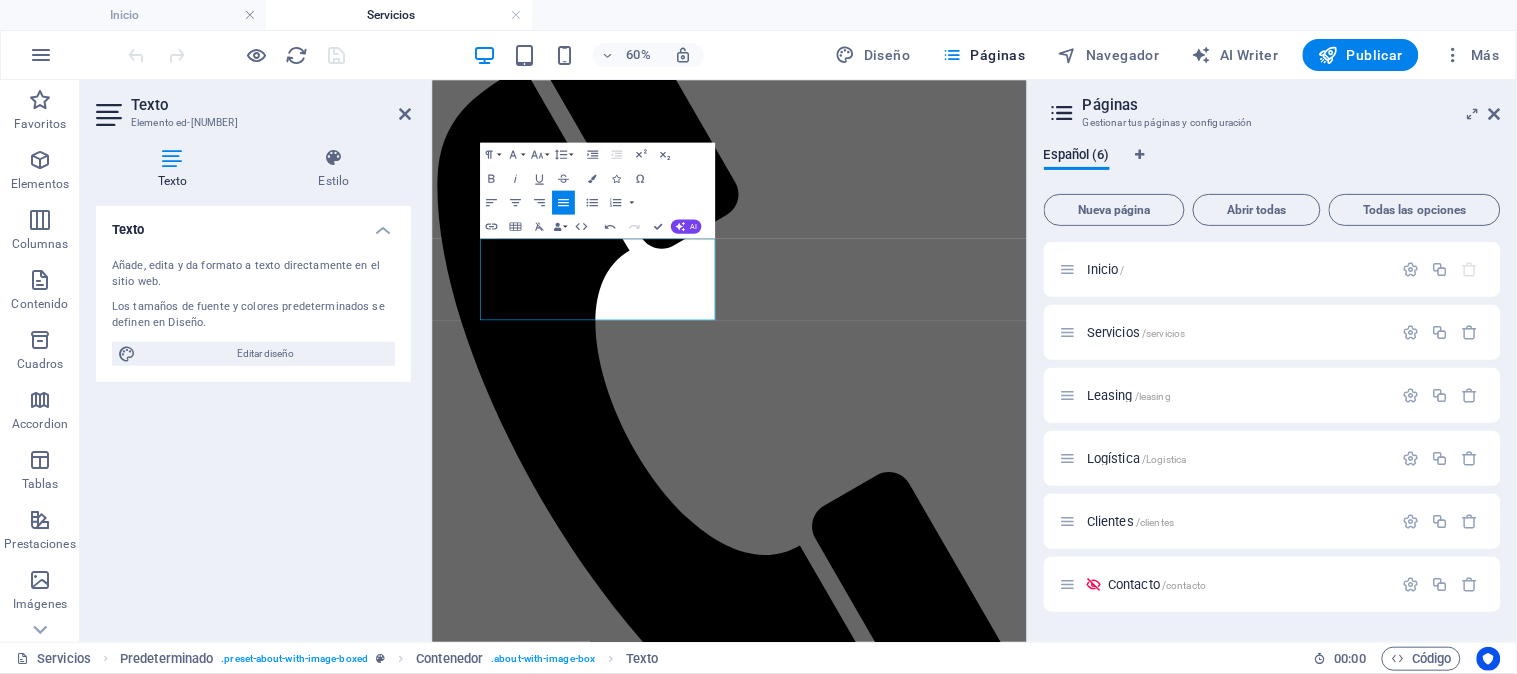 drag, startPoint x: 879, startPoint y: 460, endPoint x: 429, endPoint y: 336, distance: 466.77188 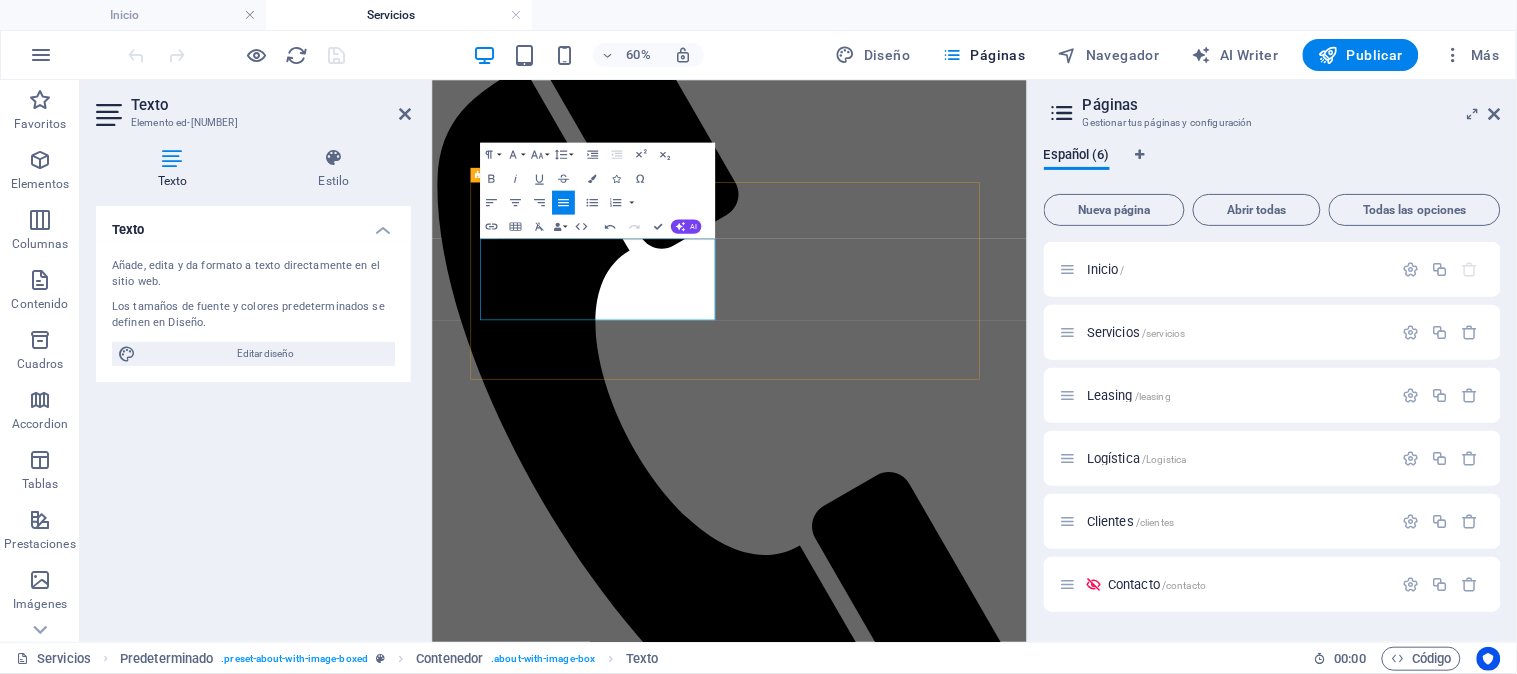 click on "MANTENCIÓN DE CAMINOS ​ ​ La mantención de caminos en la minería es crucial para la seguridad, eficiencia y productividad.  Implica acciones preventivas y correctivas para asegurar la durabilidad y funcionalidad de las vías de transporte, incluyendo el control de polvo, la reparación de baches y la gestión del drenaje .  Un buen mantenimiento reduce costos operativos, minimiza riesgos y optimiza el transporte de personal y materiales.   ​" at bounding box center [927, 4810] 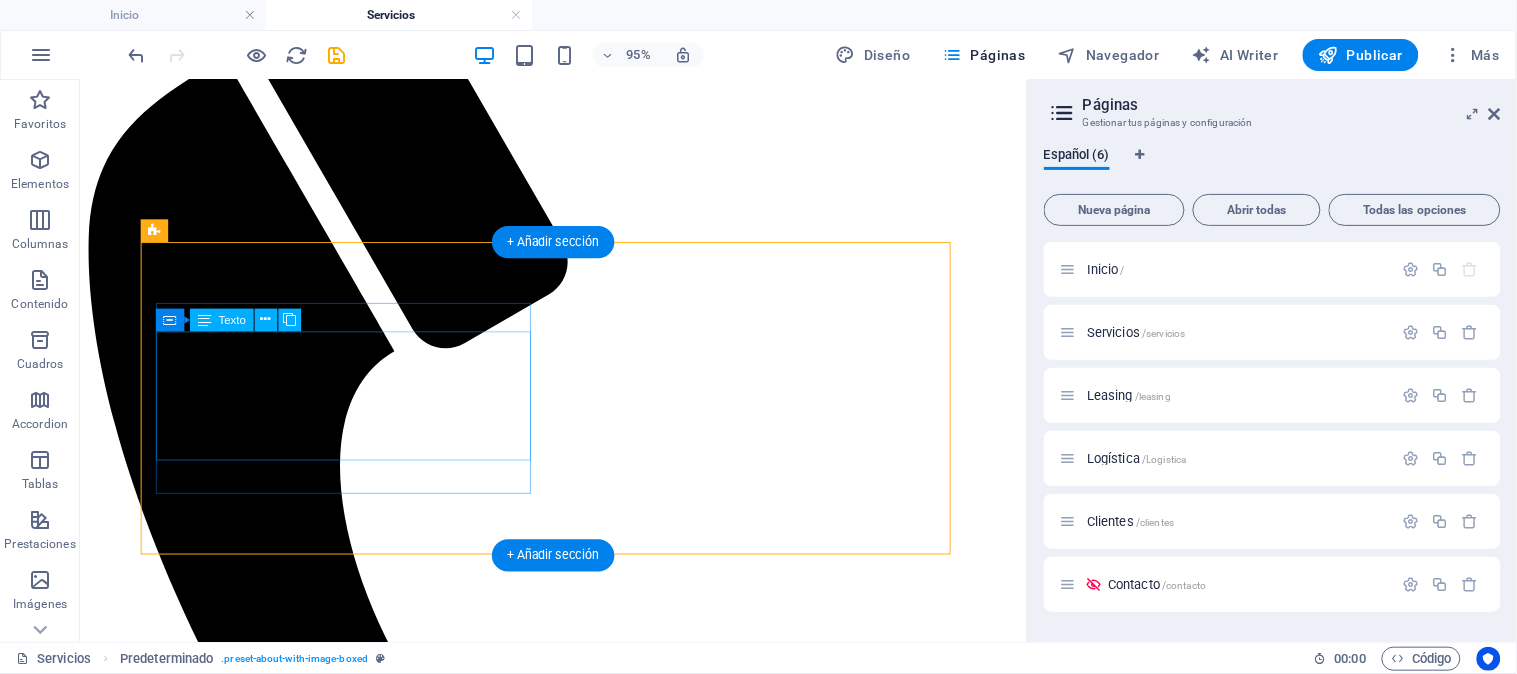 click on "La mantención de caminos en la minería es crucial para la seguridad, eficiencia y productividad.  Implica acciones preventivas y correctivas para asegurar la durabilidad y funcionalidad de las vías de transporte, incluyendo el control de polvo, la reparación de baches y la gestión del drenaje .  Un buen mantenimiento reduce costos operativos, minimiza riesgos y optimiza el transporte de personal y materiales." at bounding box center [577, 4708] 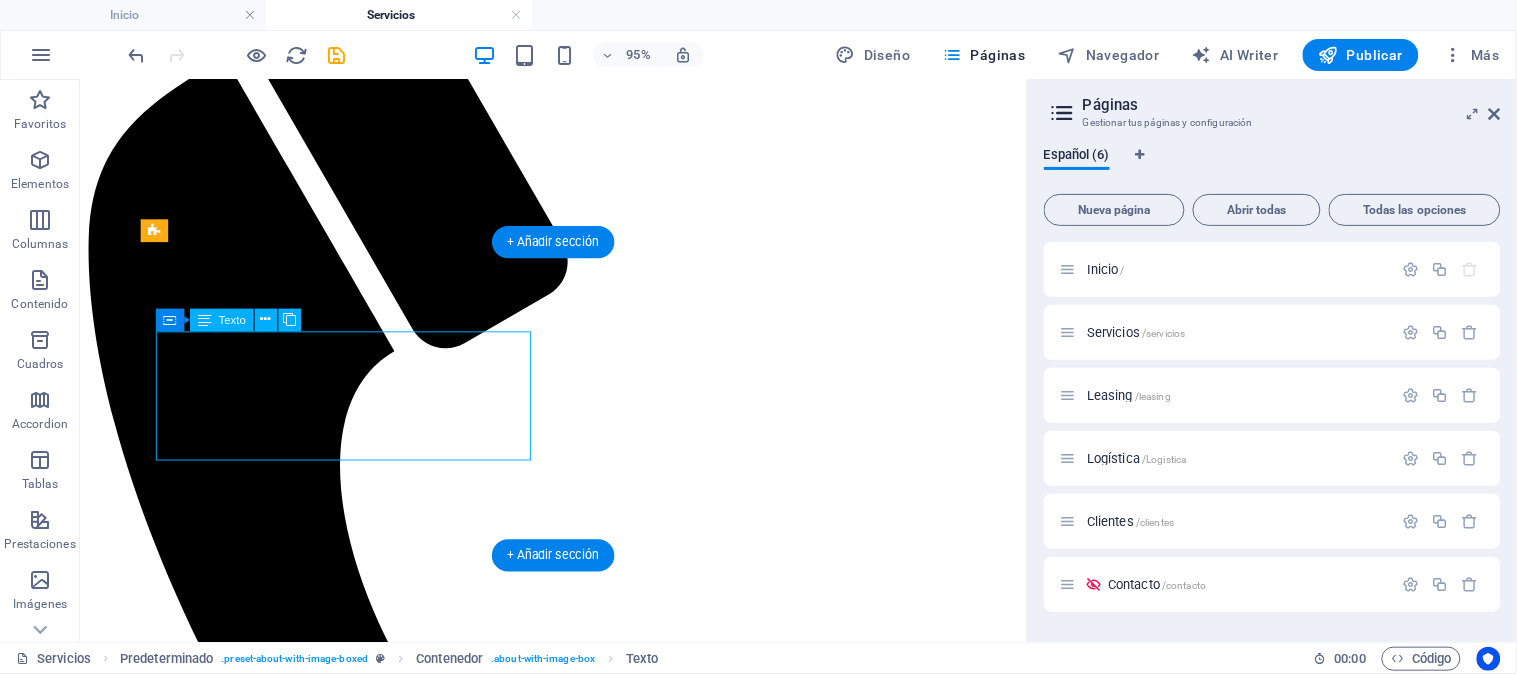 drag, startPoint x: 468, startPoint y: 473, endPoint x: 442, endPoint y: 467, distance: 26.683329 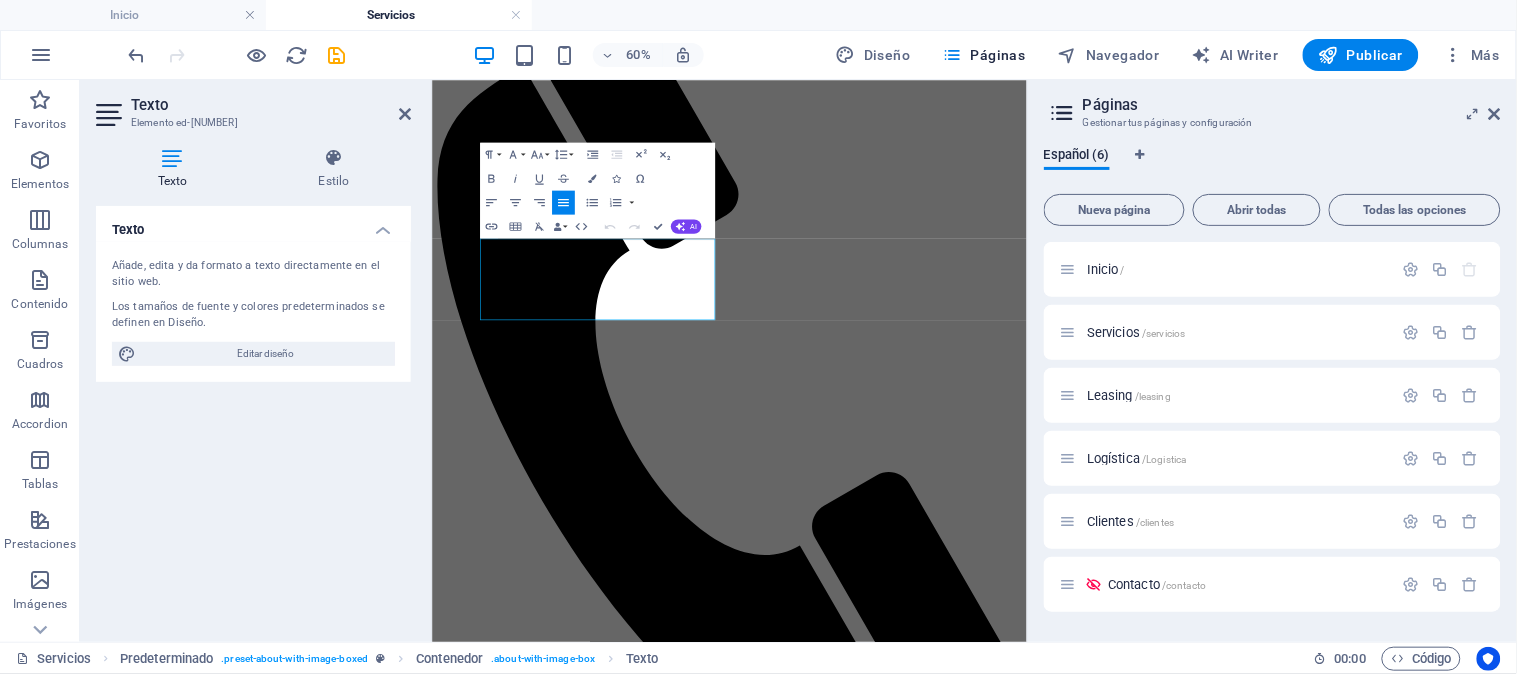 drag, startPoint x: 890, startPoint y: 466, endPoint x: 429, endPoint y: 356, distance: 473.942 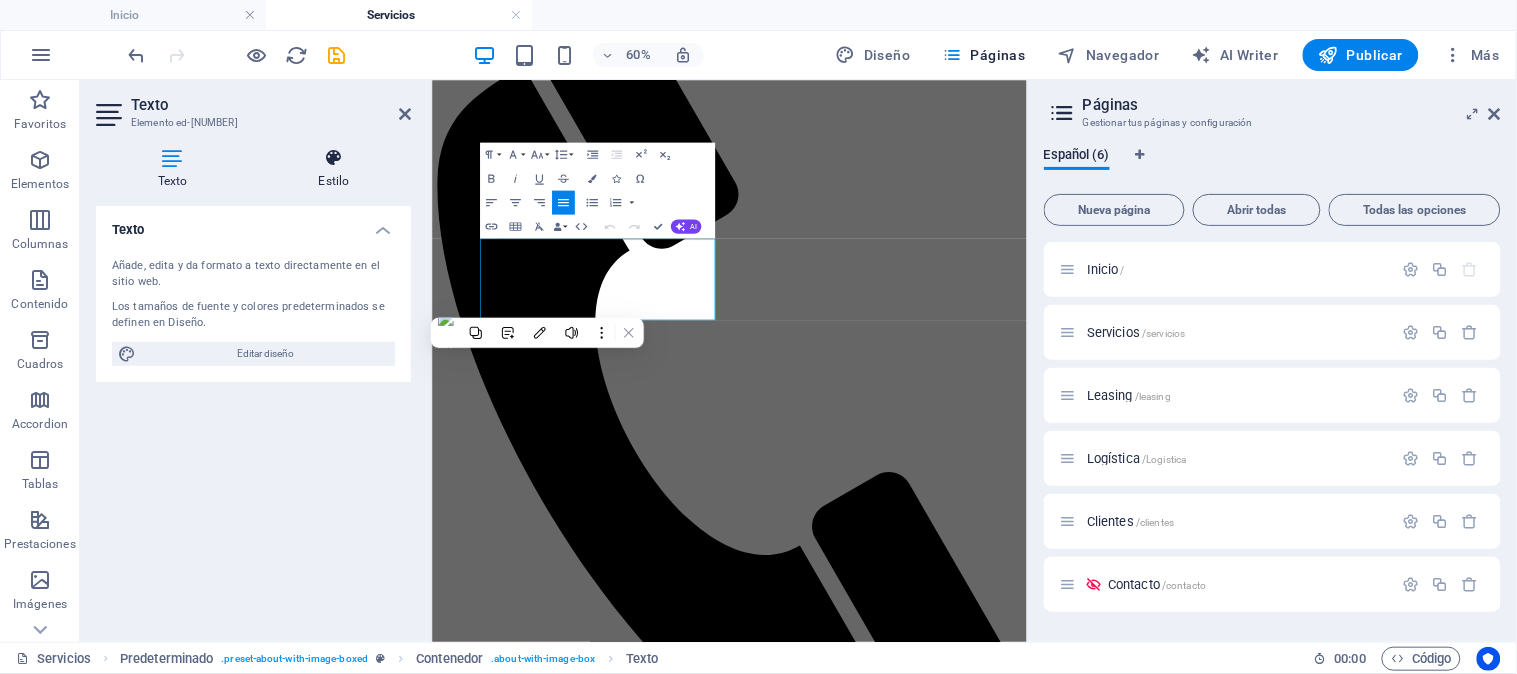 click at bounding box center (334, 158) 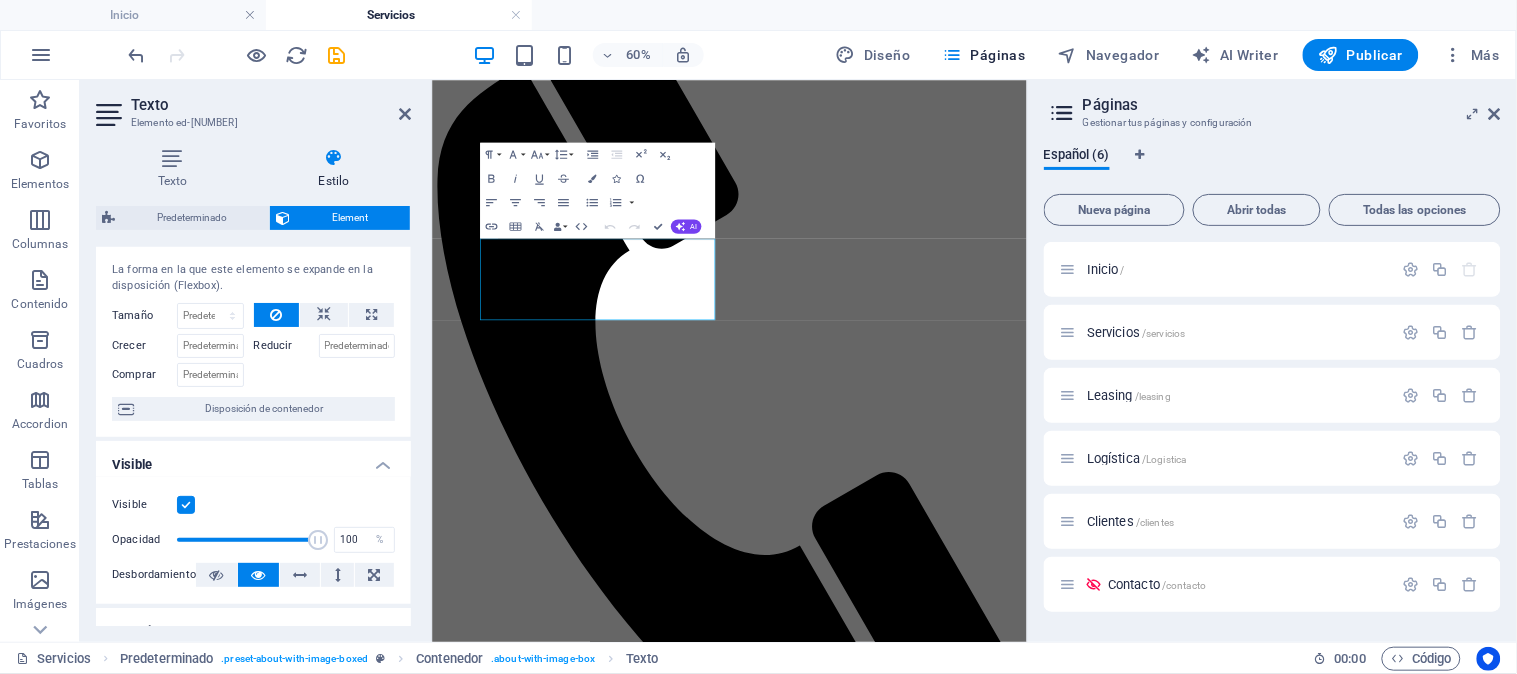 scroll, scrollTop: 0, scrollLeft: 0, axis: both 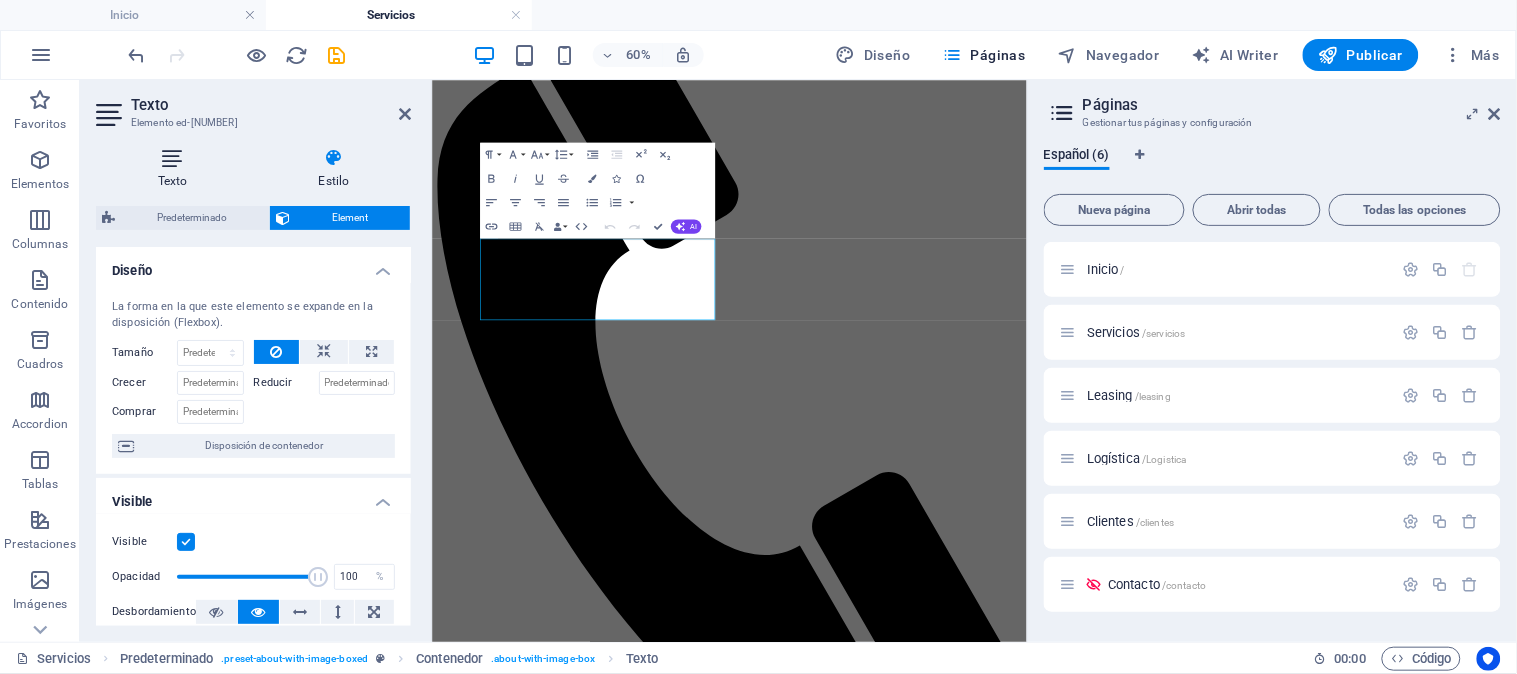 click at bounding box center [172, 158] 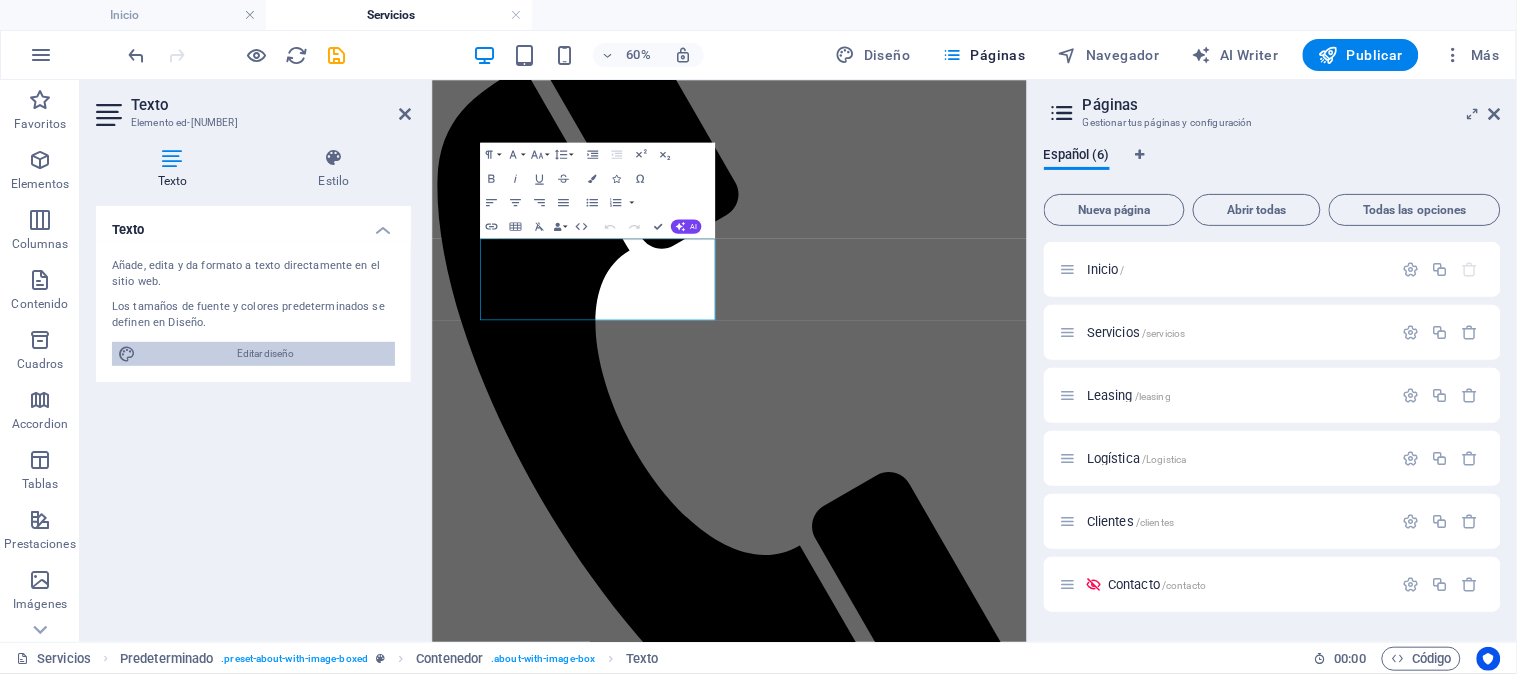 click on "Editar diseño" at bounding box center (265, 354) 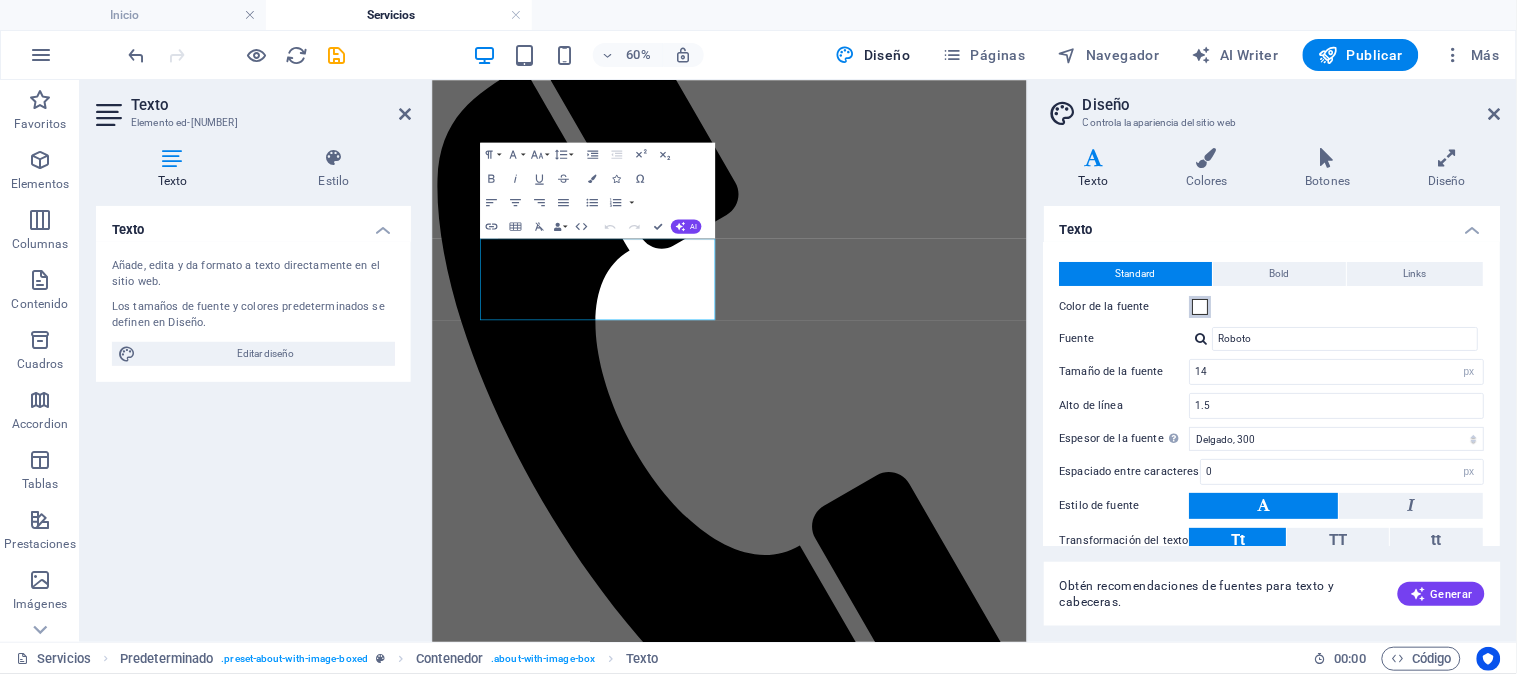 click at bounding box center (1201, 307) 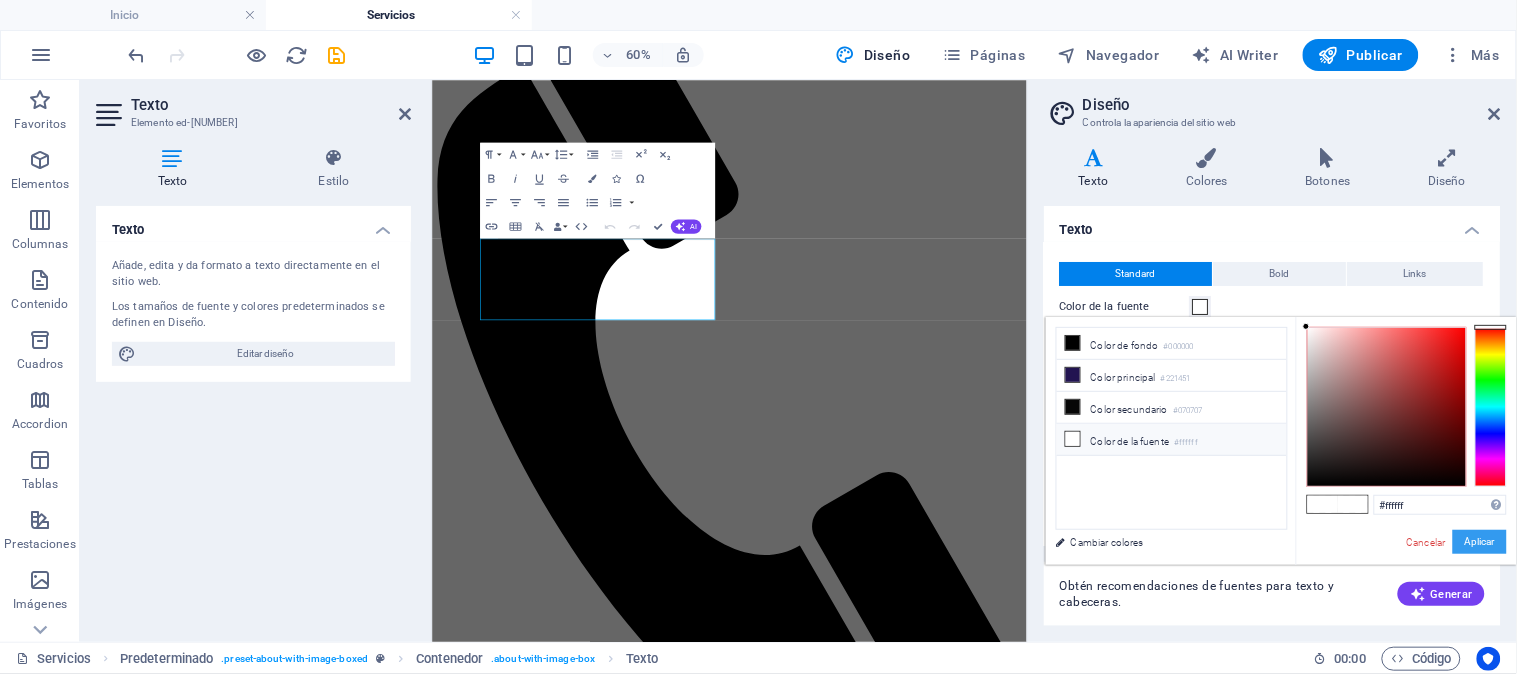 click on "Aplicar" at bounding box center [1480, 542] 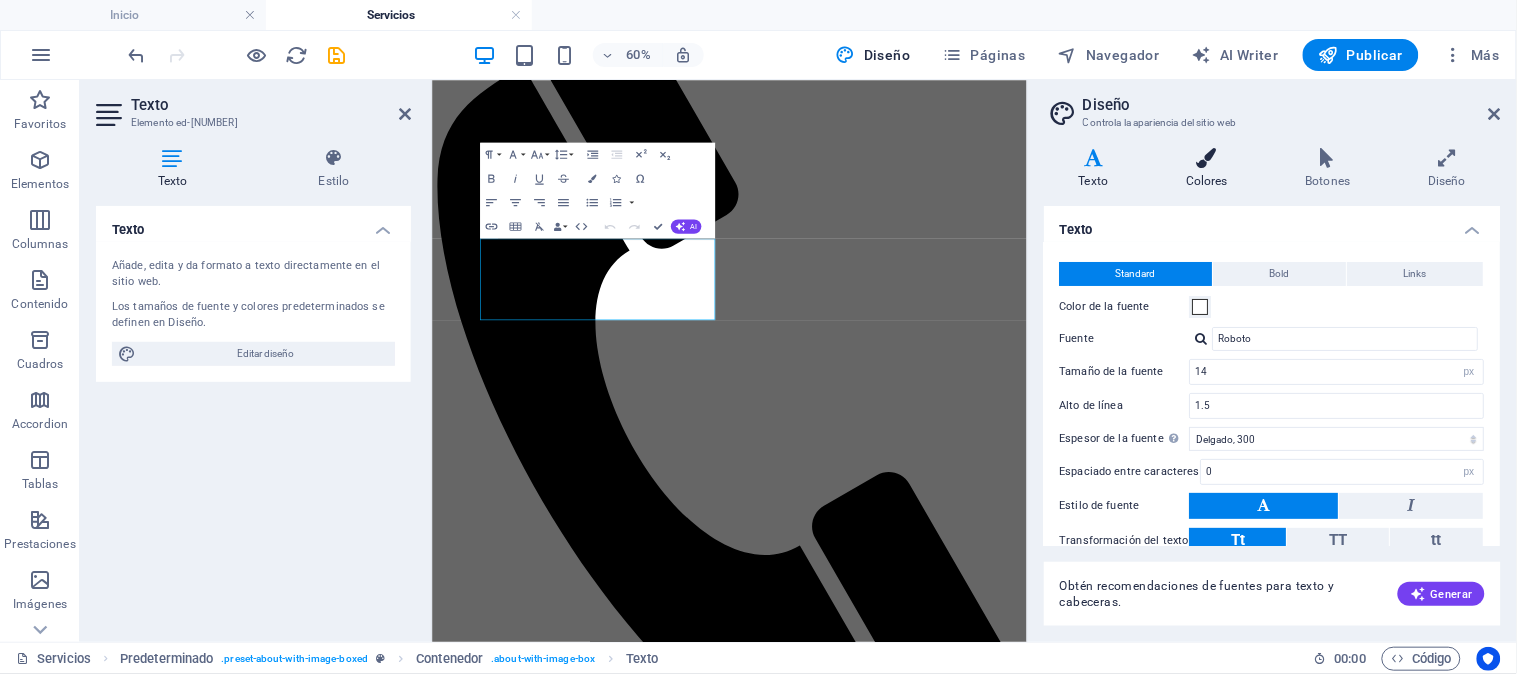 click at bounding box center (1207, 158) 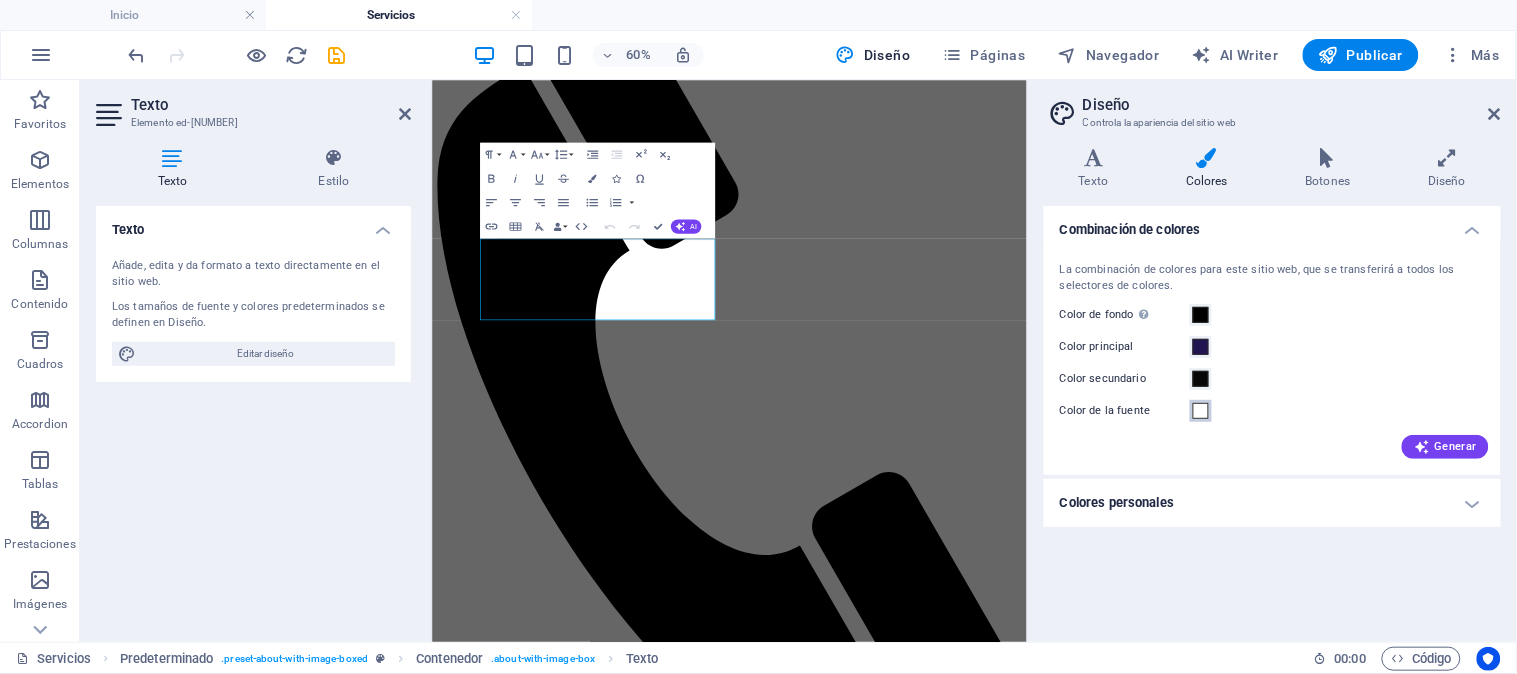click at bounding box center (1201, 411) 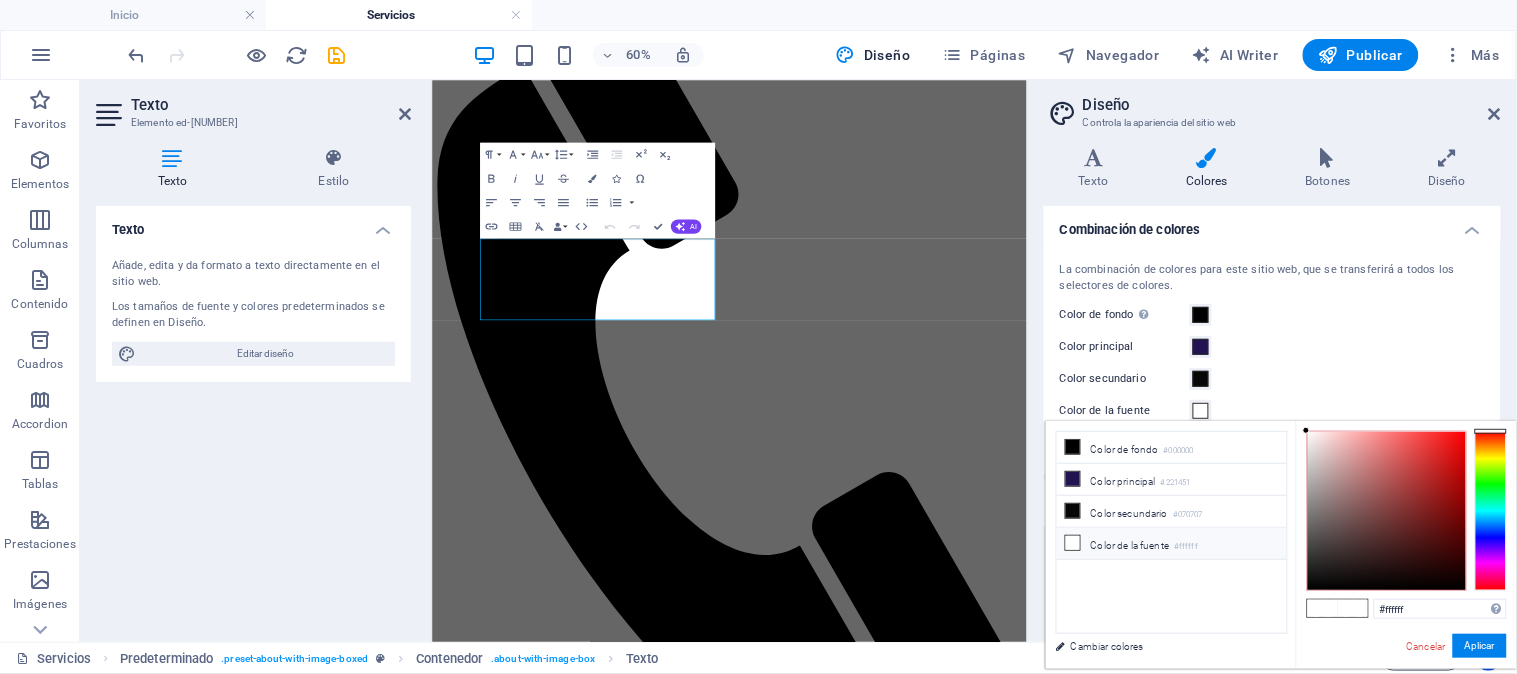 click at bounding box center [1073, 543] 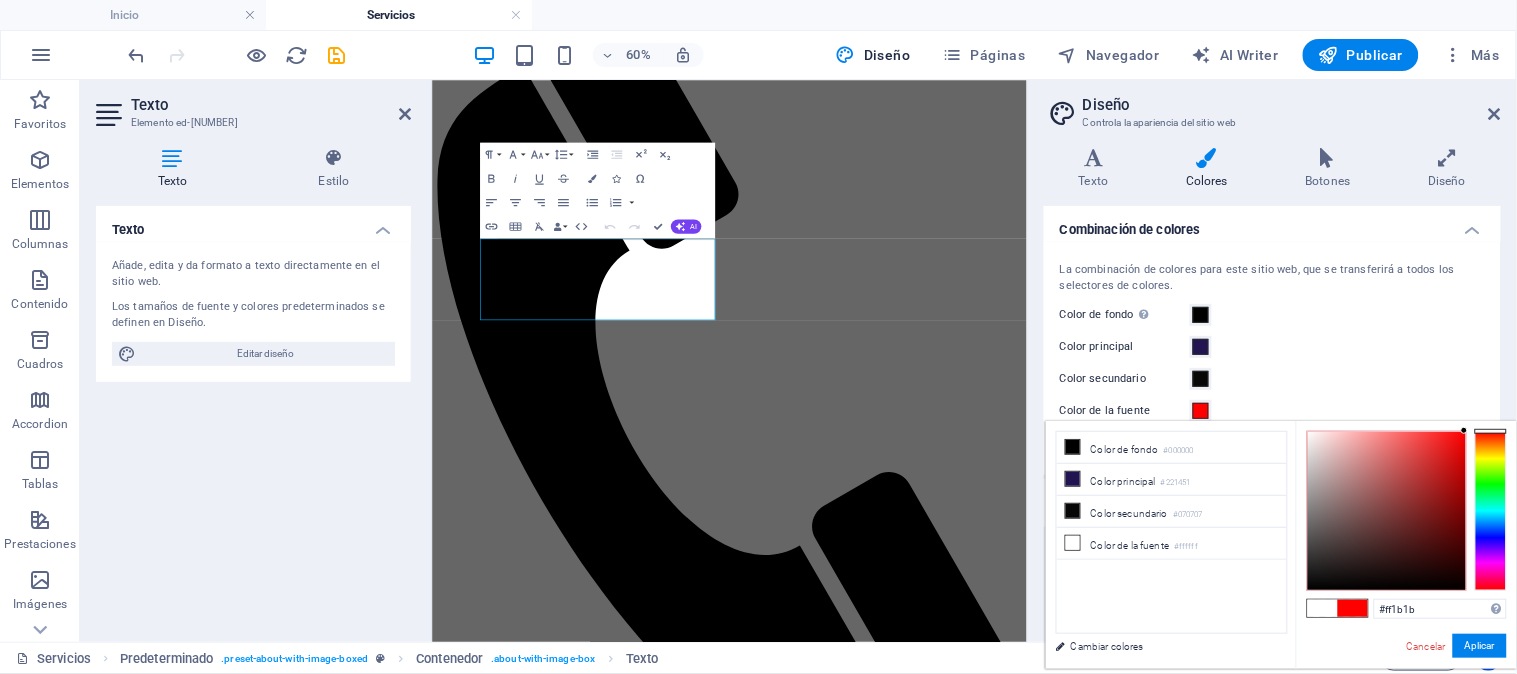 type on "#ff0000" 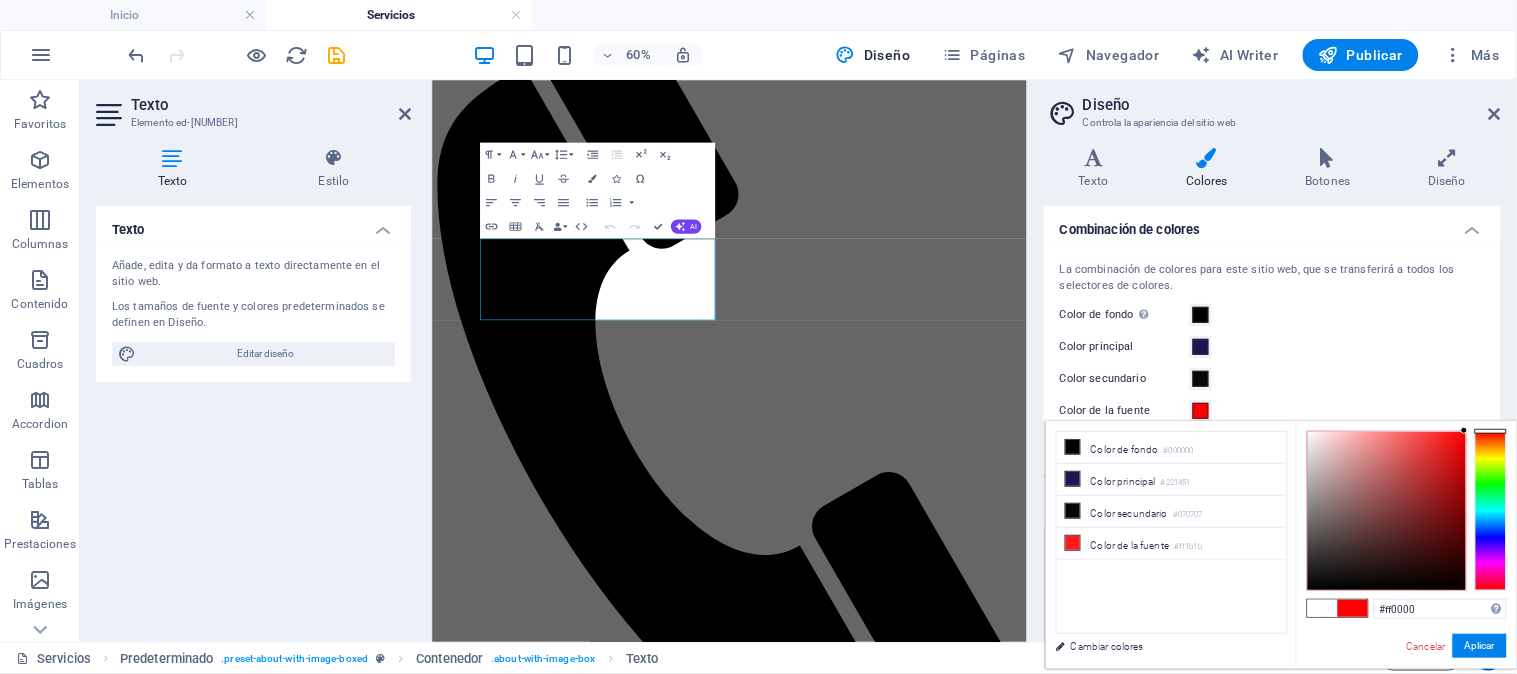 drag, startPoint x: 1347, startPoint y: 455, endPoint x: 1470, endPoint y: 426, distance: 126.37247 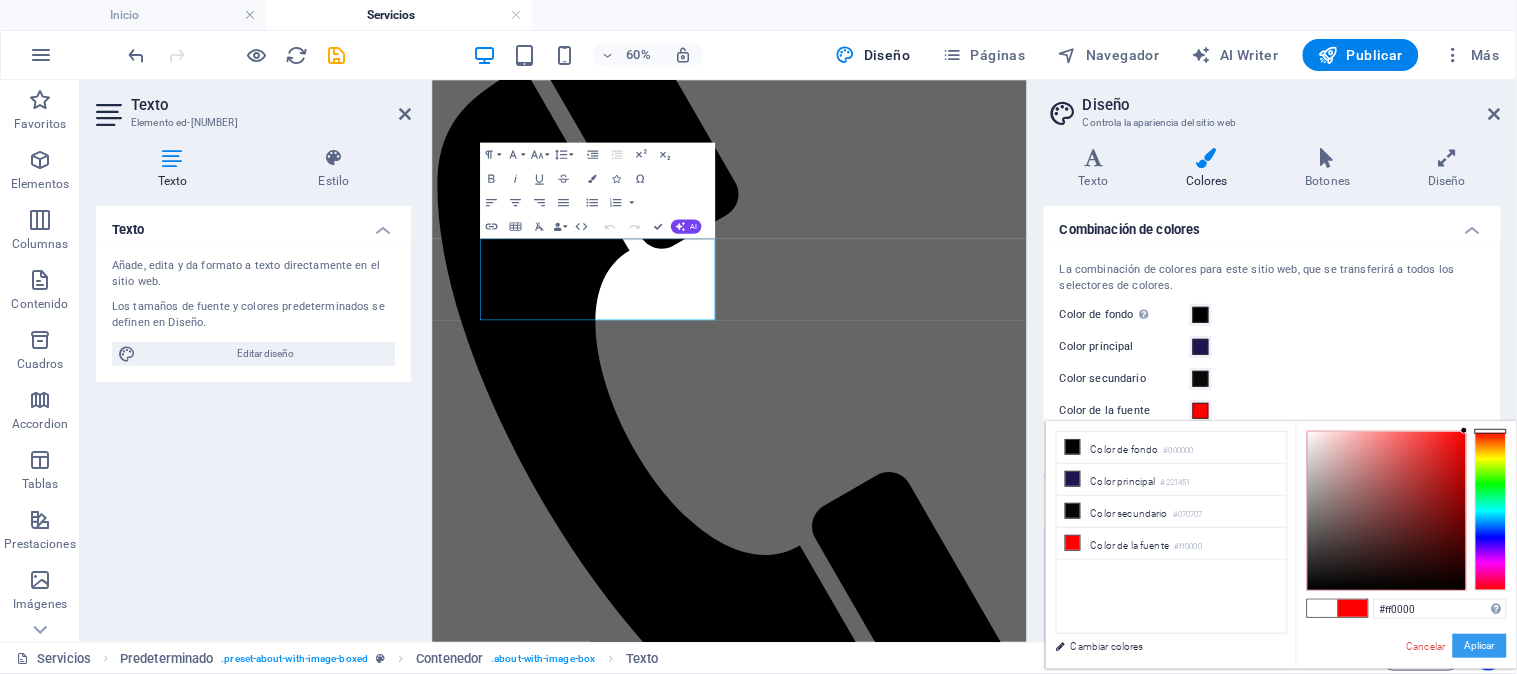 click on "Aplicar" at bounding box center [1480, 646] 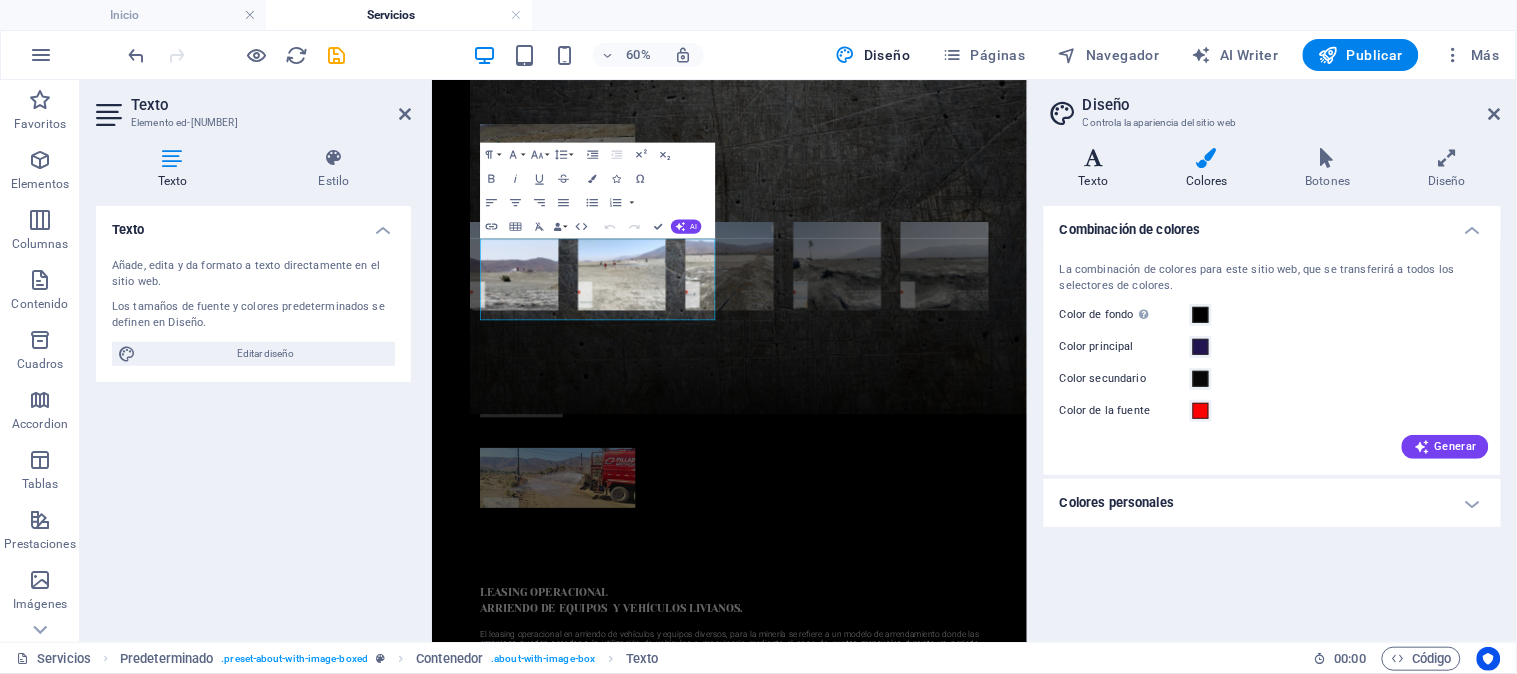 click on "Texto" at bounding box center (1097, 169) 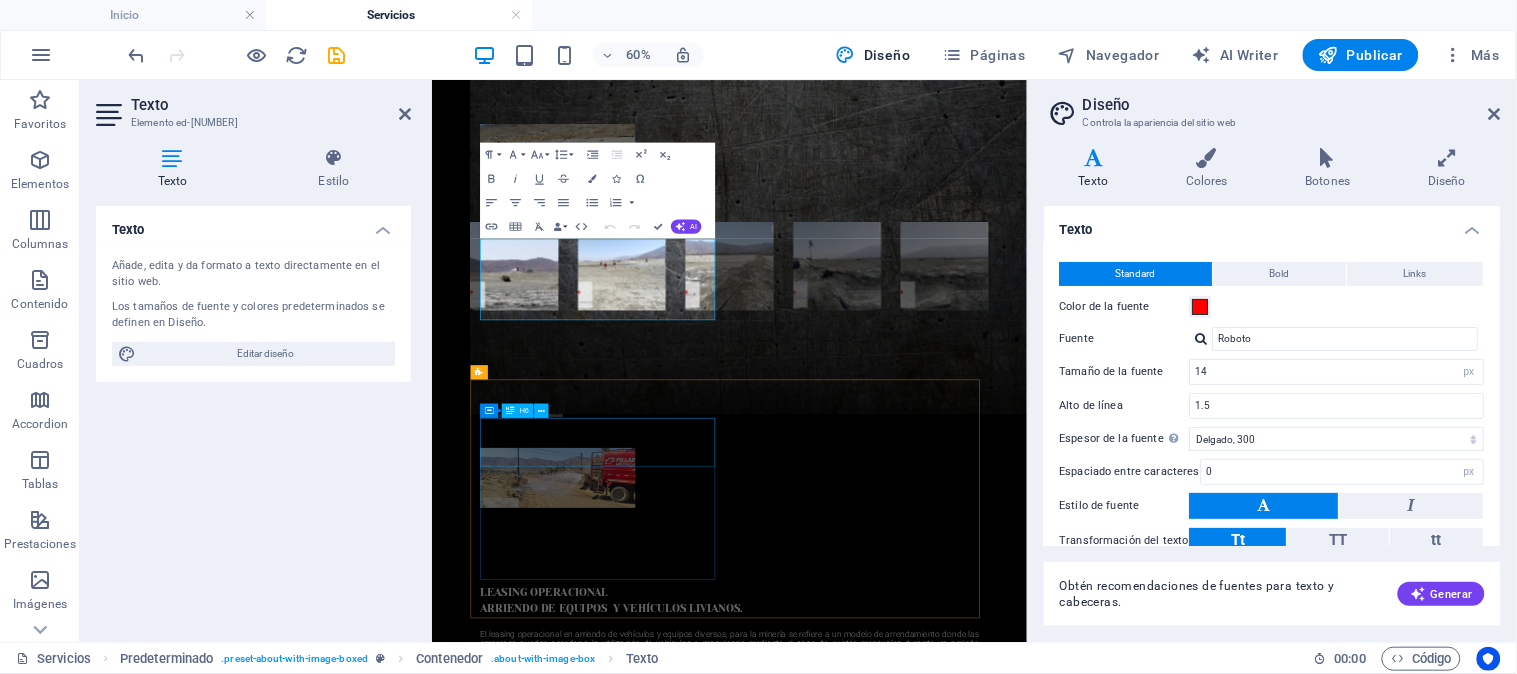 click on "LEASING OPERACIONAL  ARRIENDO DE EQUIPOS  Y VEHÍCULOS LIVIANOS." at bounding box center (927, 947) 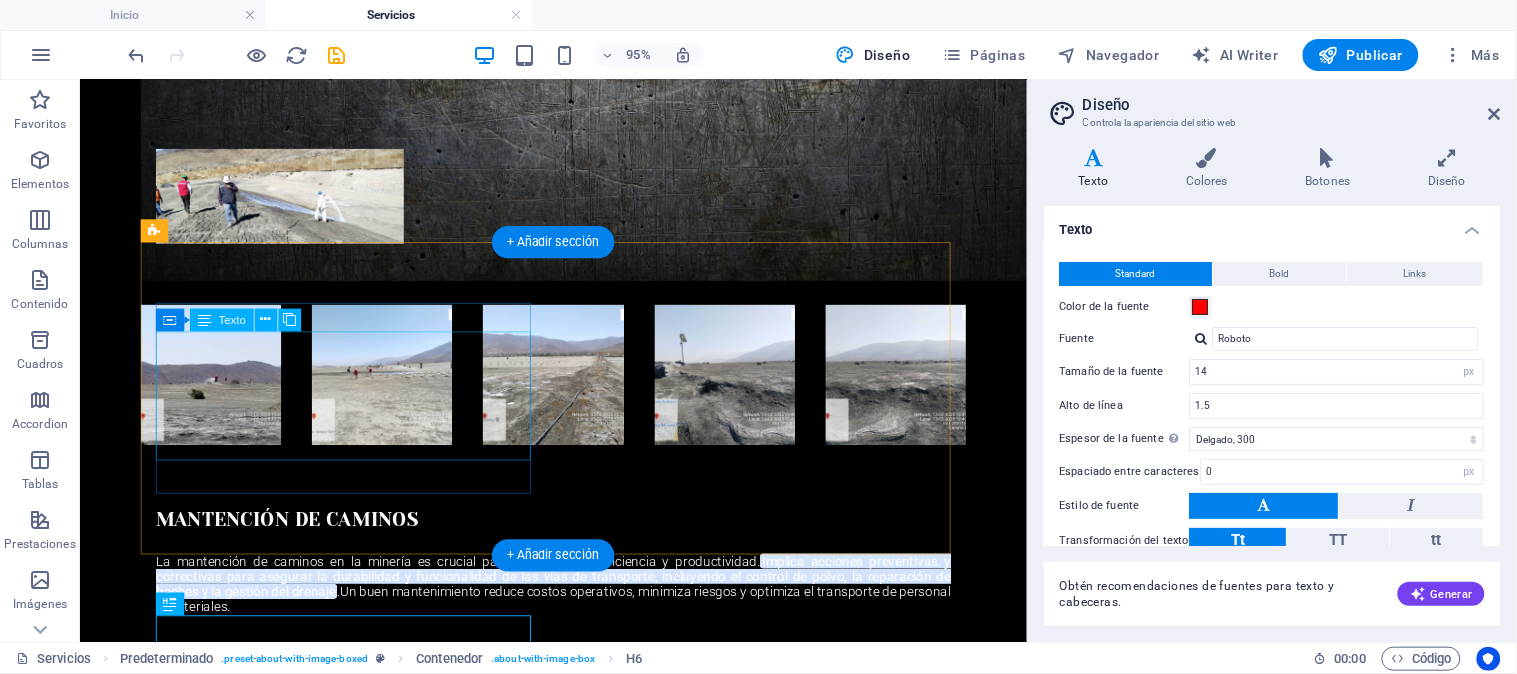 click on "La mantención de caminos en la minería es crucial para la seguridad, eficiencia y productividad.  Implica acciones preventivas y correctivas para asegurar la durabilidad y funcionalidad de las vías de transporte, incluyendo el control de polvo, la reparación de baches y la gestión del drenaje .  Un buen mantenimiento reduce costos operativos, minimiza riesgos y optimiza el transporte de personal y materiales." at bounding box center (577, 610) 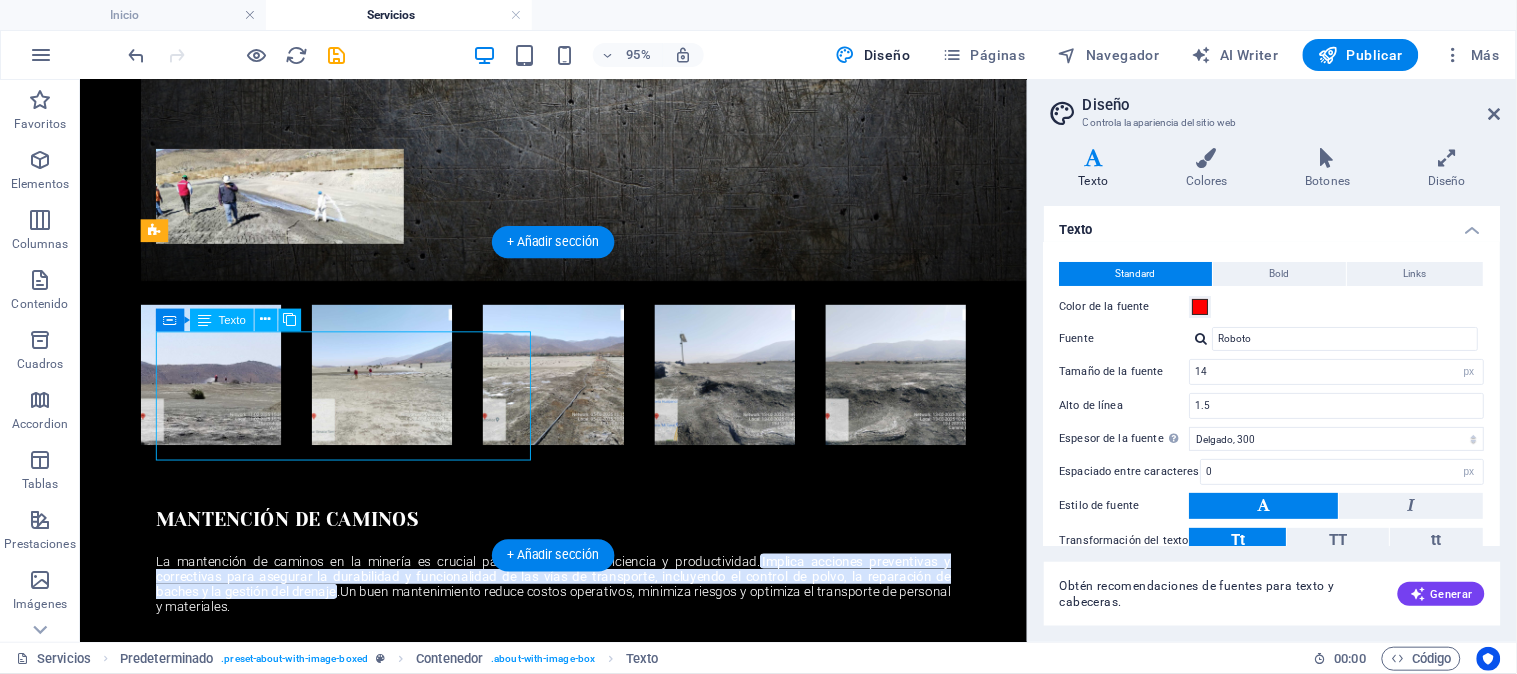 click on "La mantención de caminos en la minería es crucial para la seguridad, eficiencia y productividad.  Implica acciones preventivas y correctivas para asegurar la durabilidad y funcionalidad de las vías de transporte, incluyendo el control de polvo, la reparación de baches y la gestión del drenaje .  Un buen mantenimiento reduce costos operativos, minimiza riesgos y optimiza el transporte de personal y materiales." at bounding box center (577, 610) 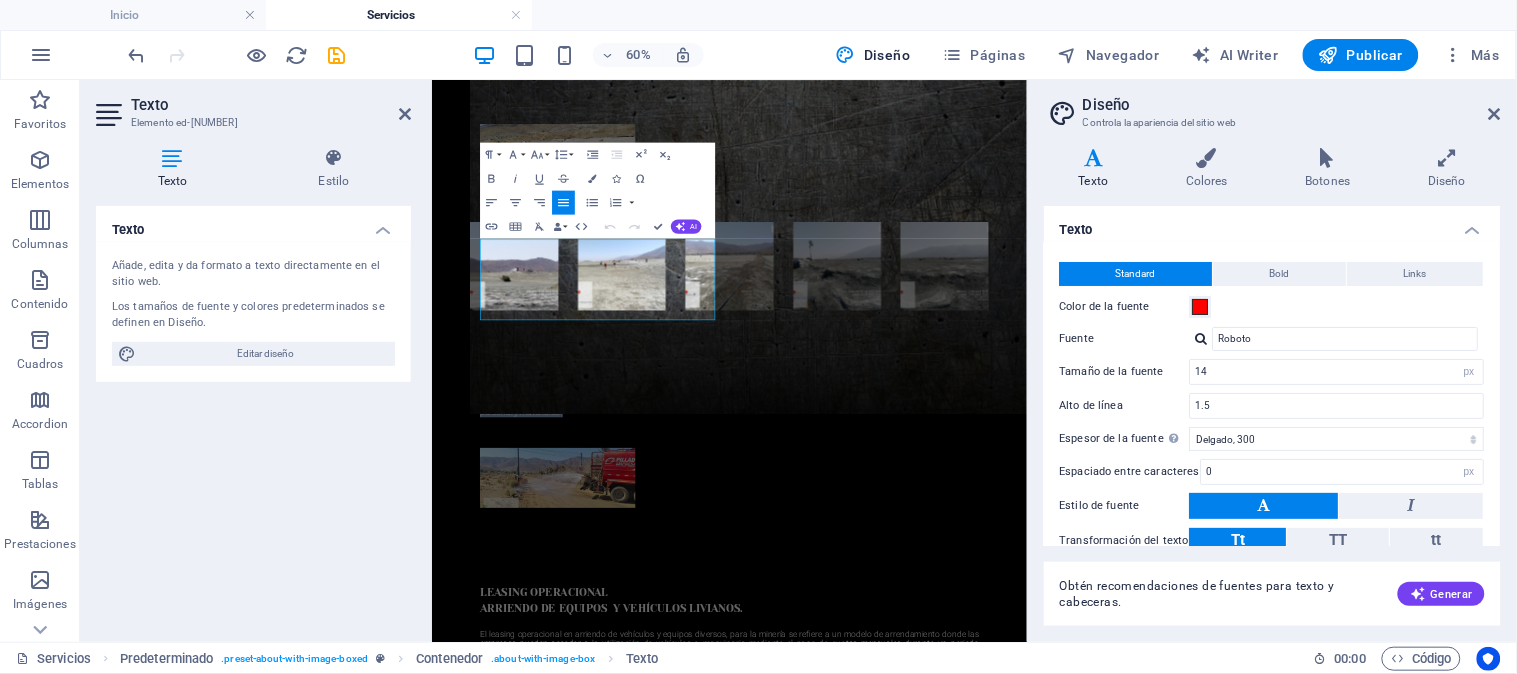drag, startPoint x: 881, startPoint y: 469, endPoint x: 462, endPoint y: 351, distance: 435.29874 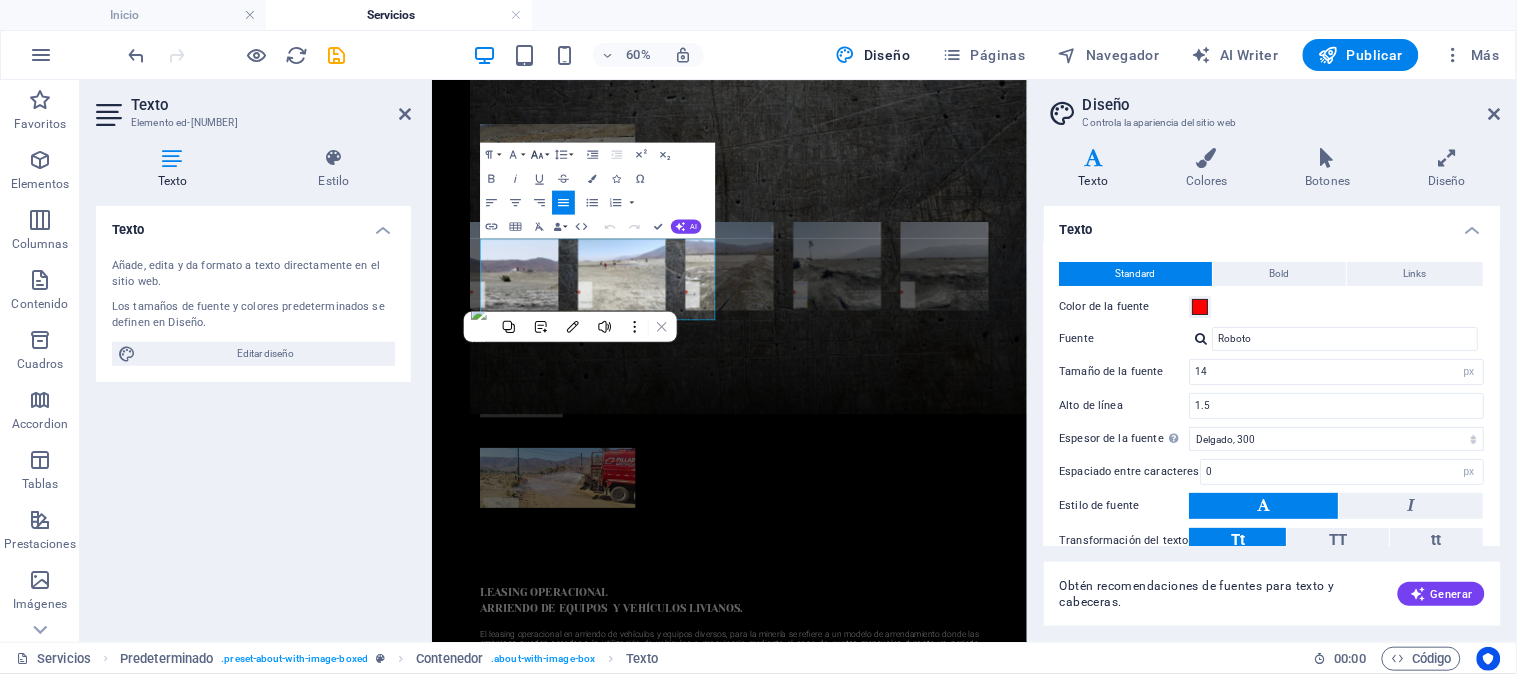 click on "Font Size" at bounding box center [539, 154] 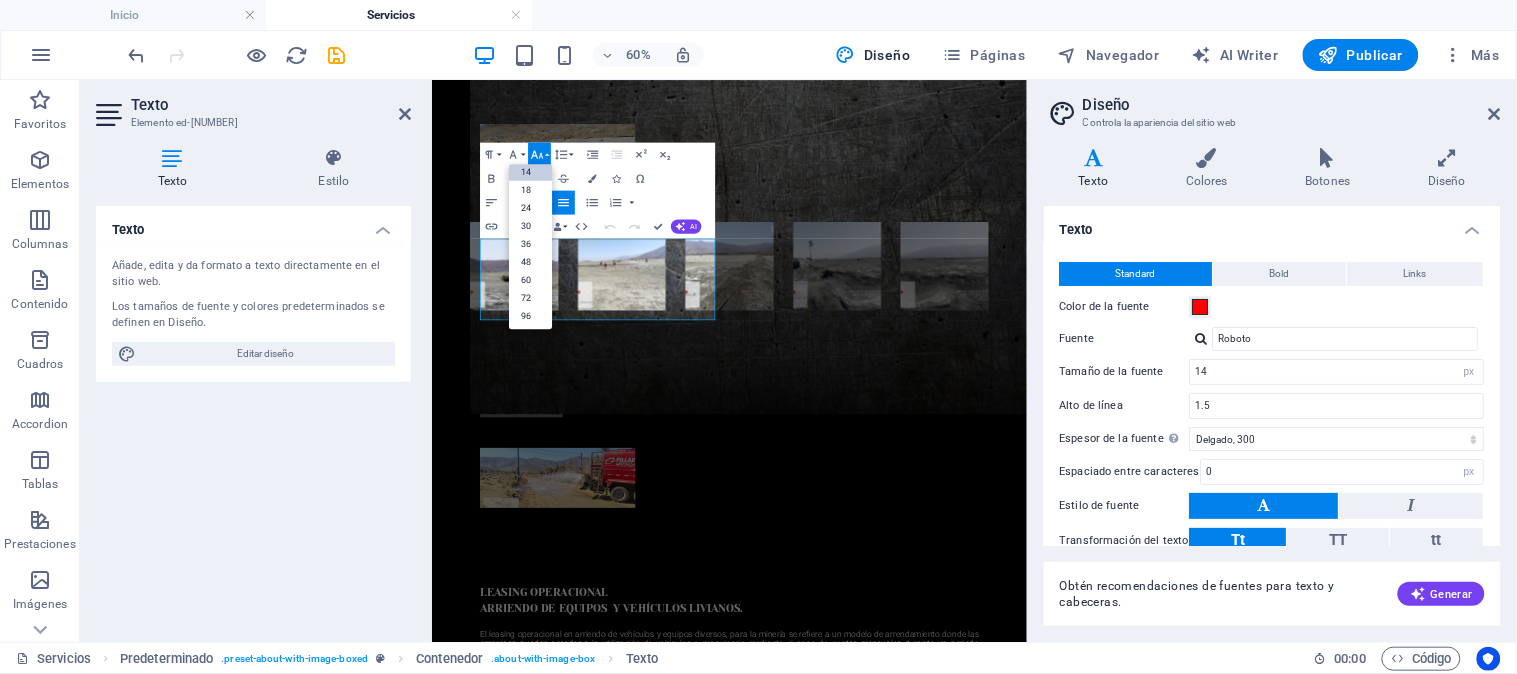 scroll, scrollTop: 160, scrollLeft: 0, axis: vertical 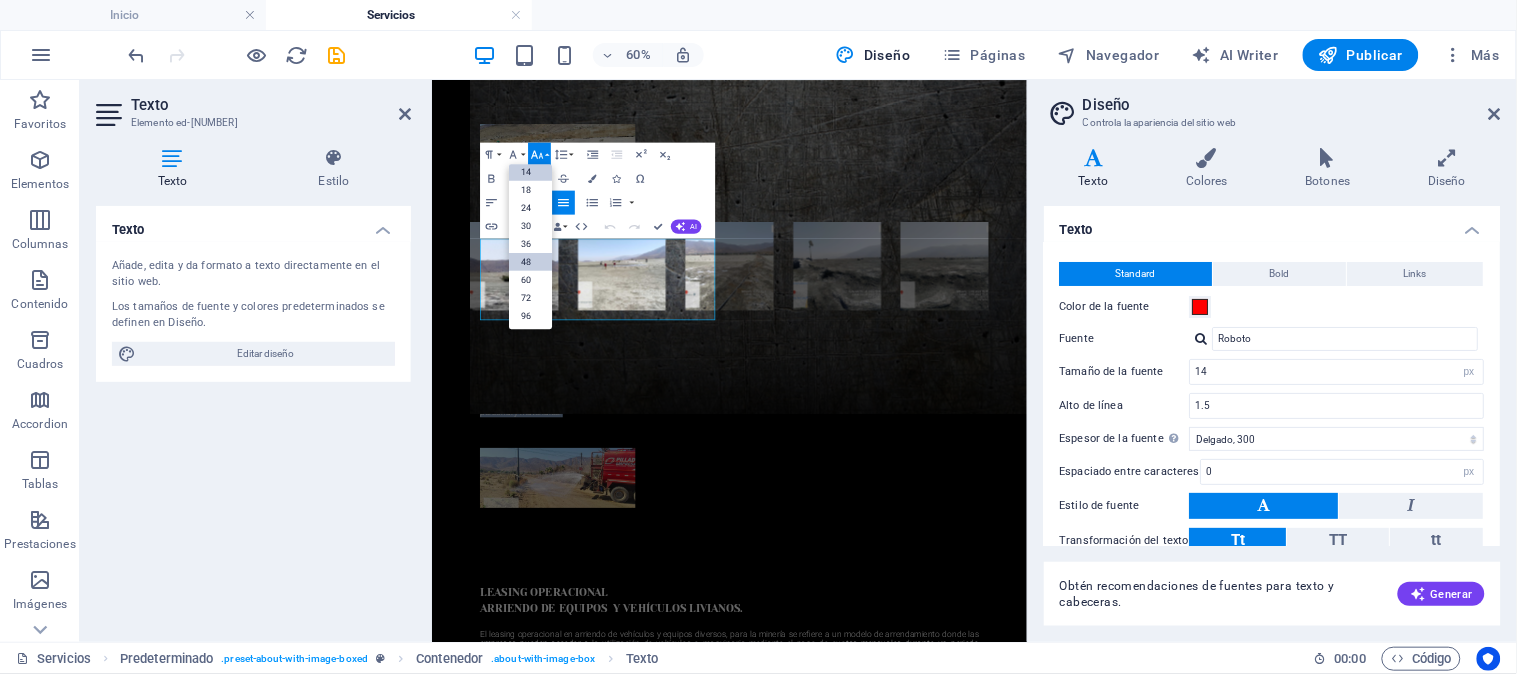 click on "48" at bounding box center (530, 262) 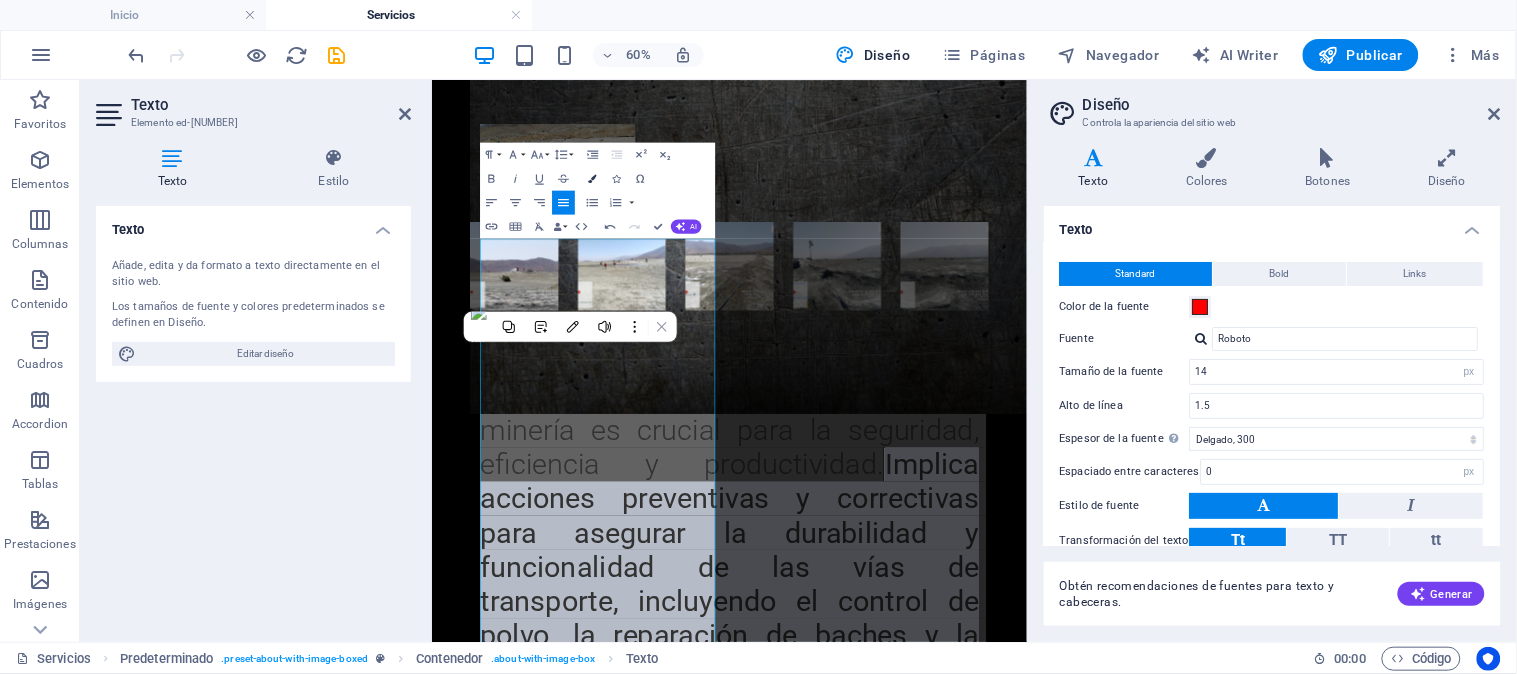 click at bounding box center [592, 178] 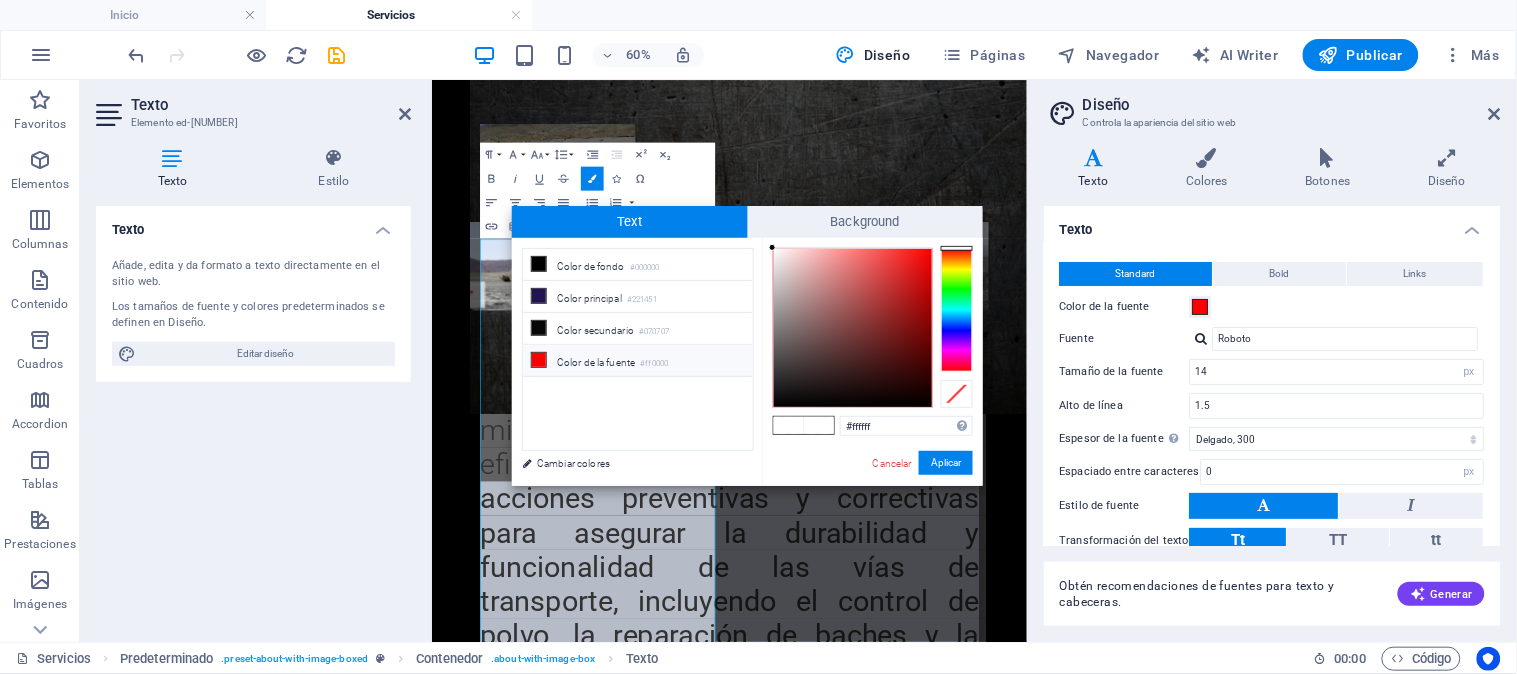 click at bounding box center (539, 360) 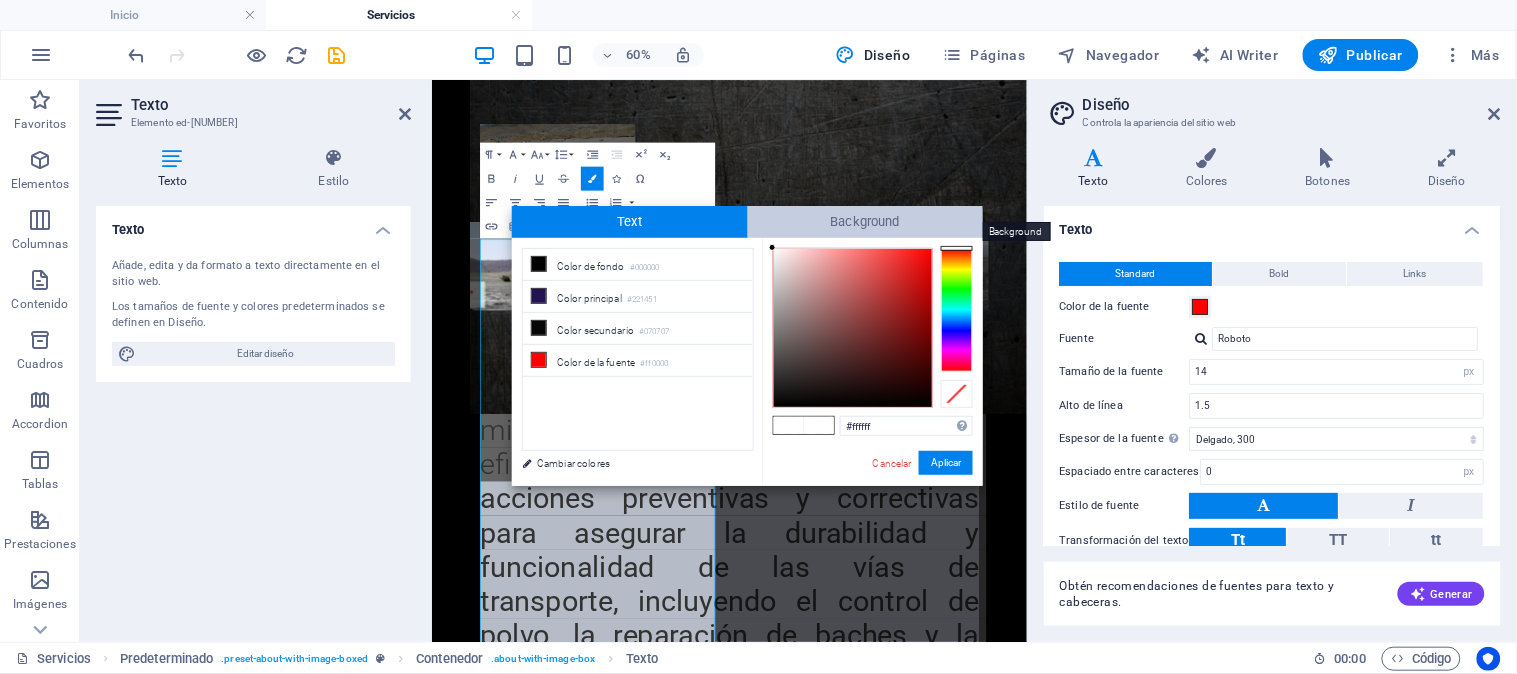 drag, startPoint x: 813, startPoint y: 337, endPoint x: 746, endPoint y: 216, distance: 138.31125 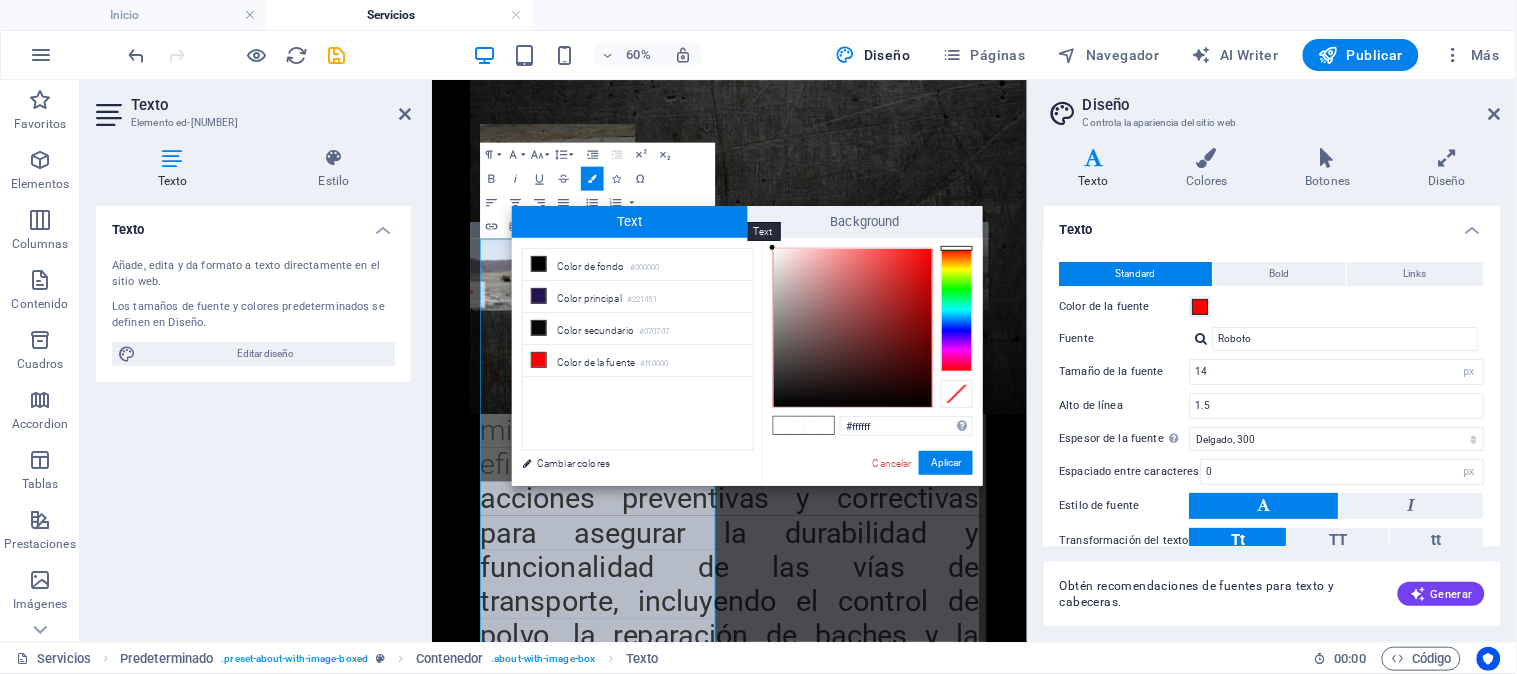 click on "Text" at bounding box center (630, 222) 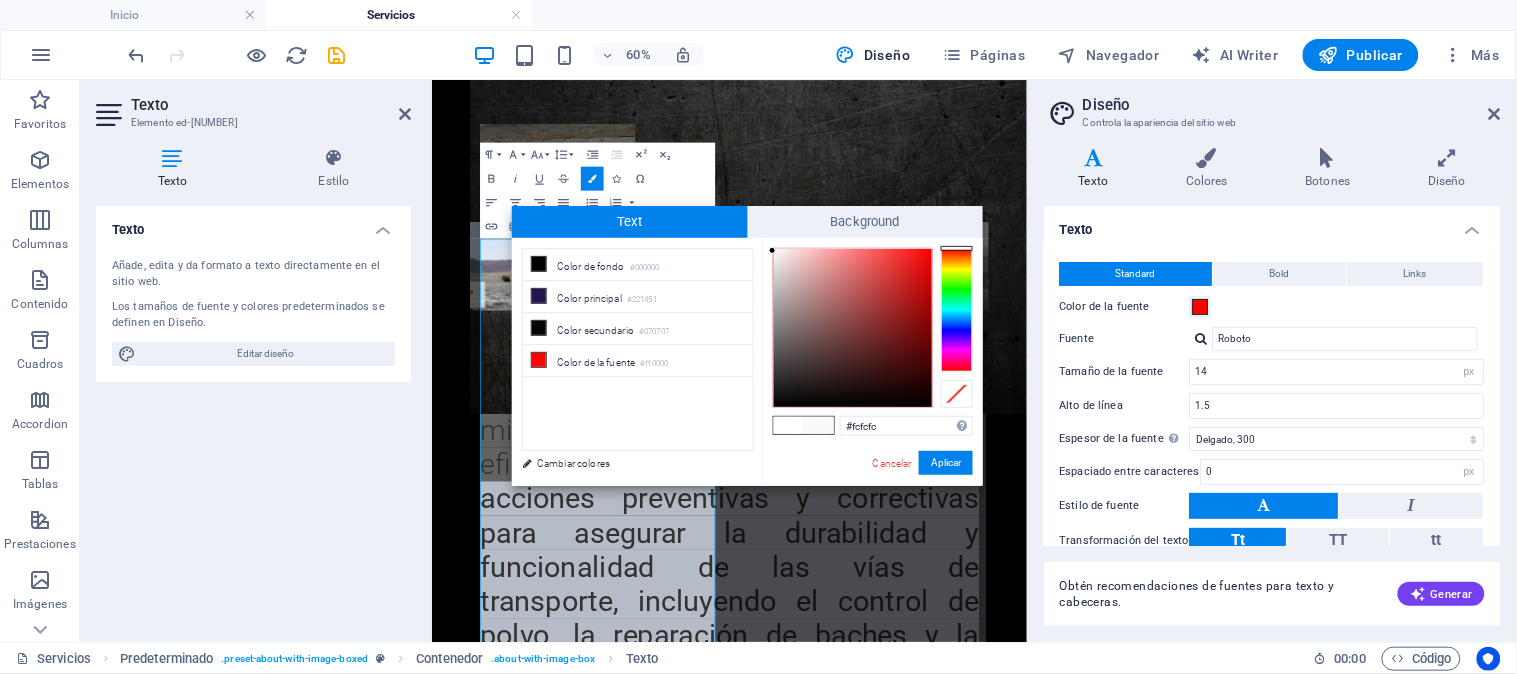 type on "#ffffff" 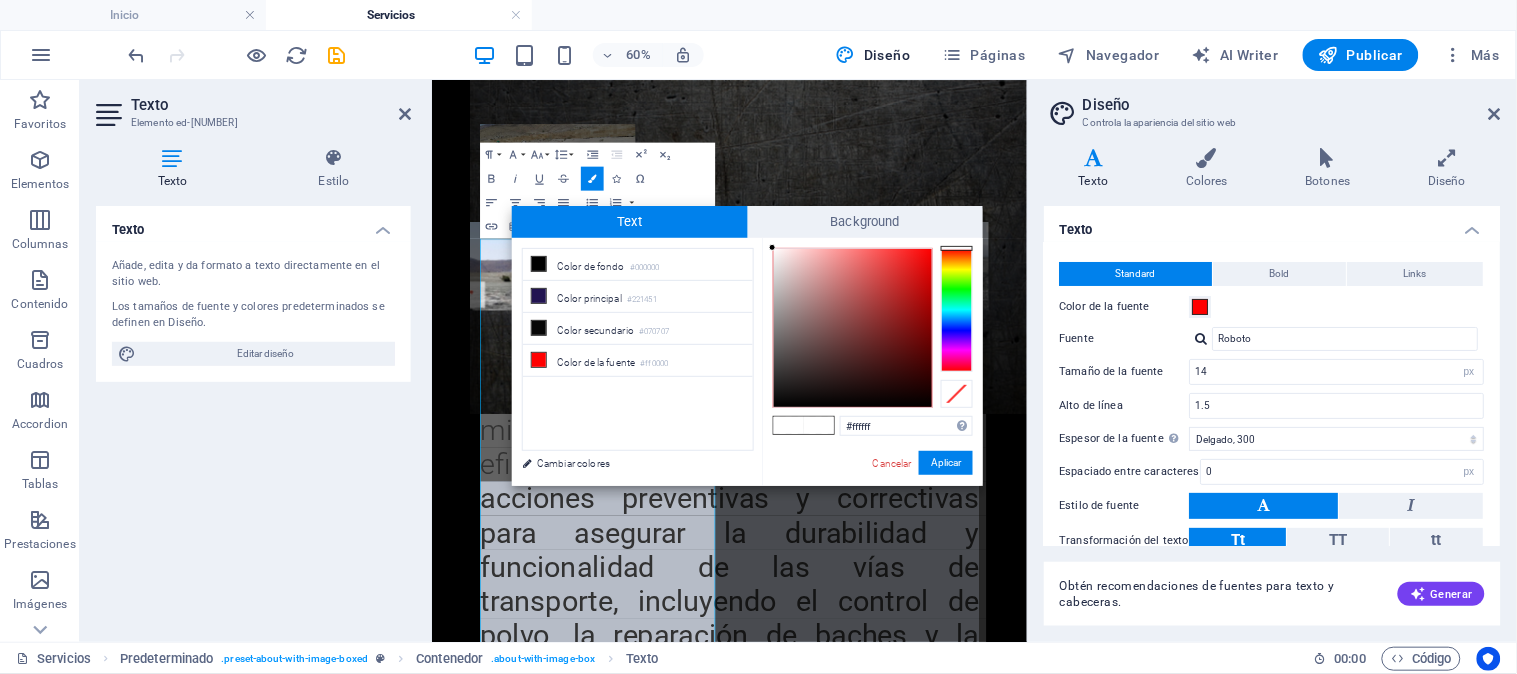 click at bounding box center [772, 247] 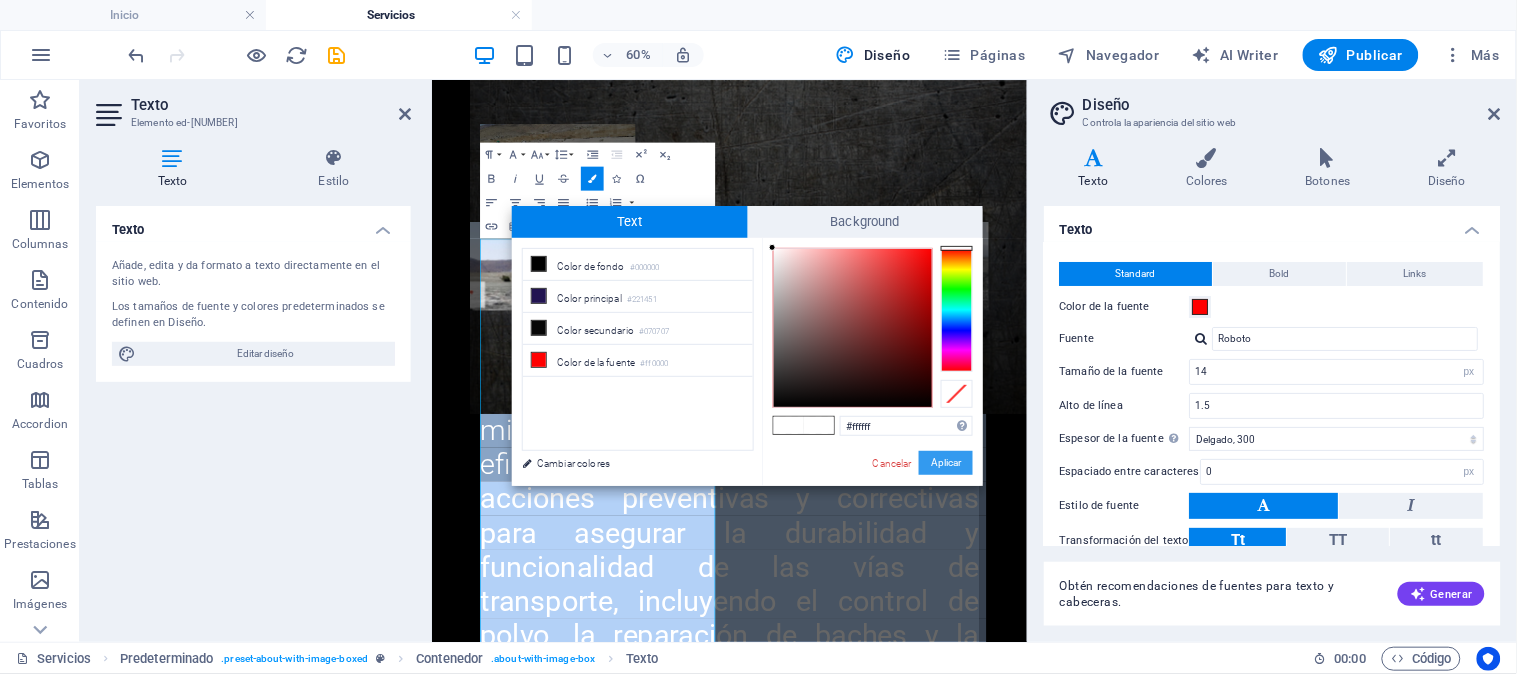 click on "Aplicar" at bounding box center (946, 463) 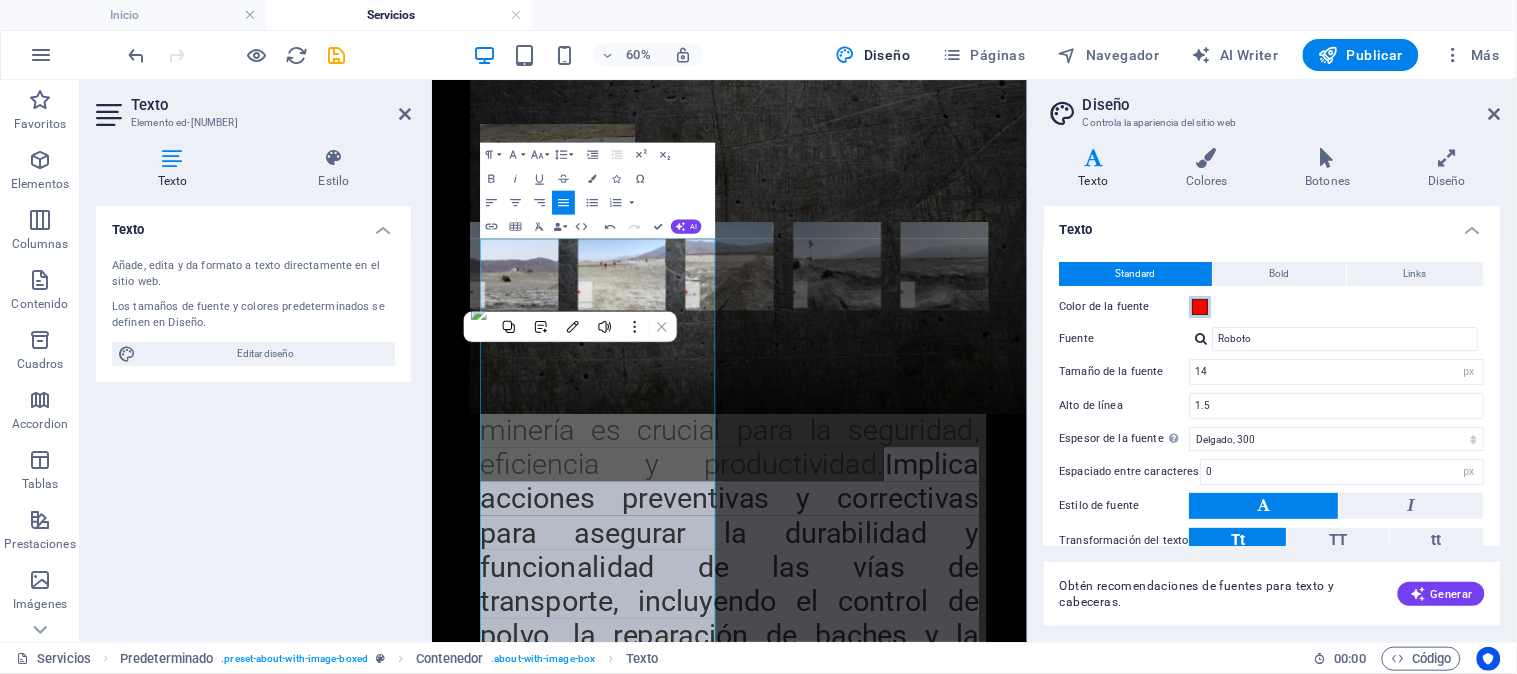 click at bounding box center (1201, 307) 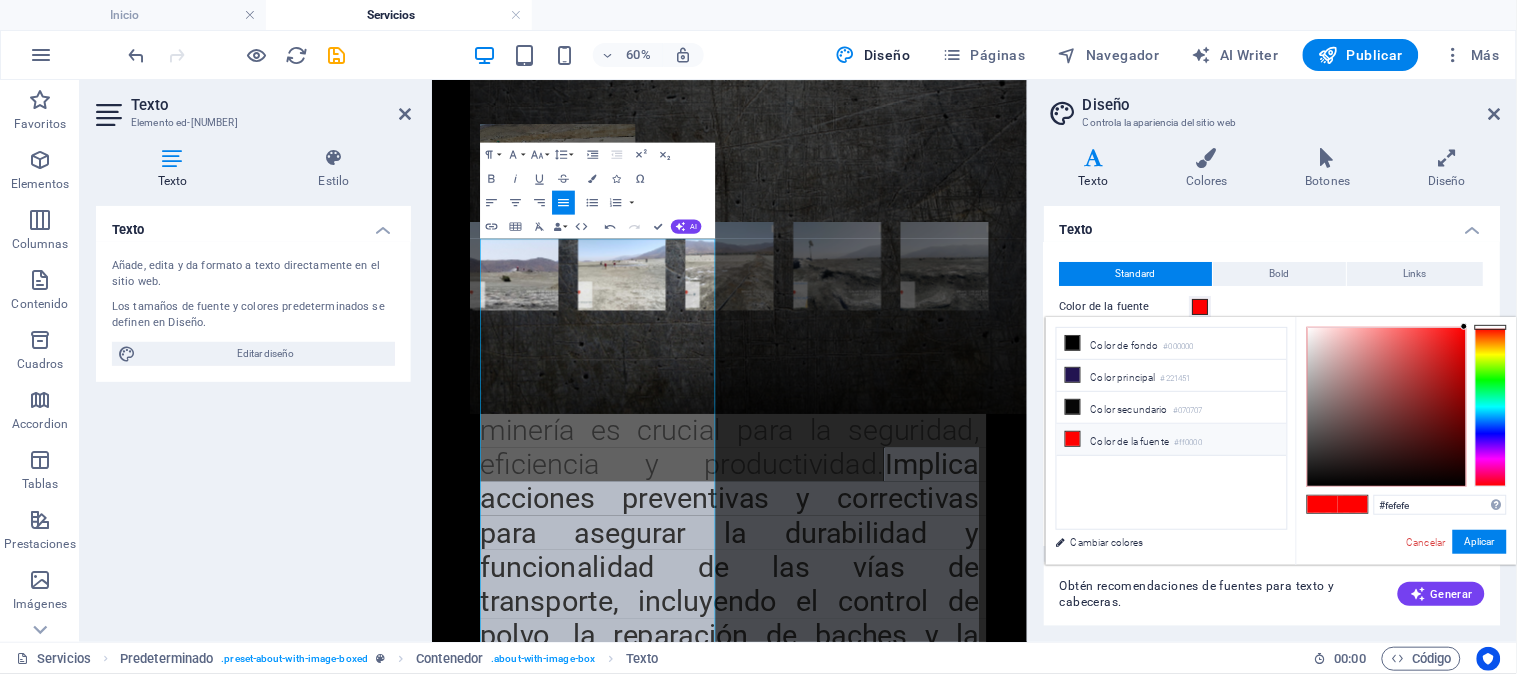 type on "#ffffff" 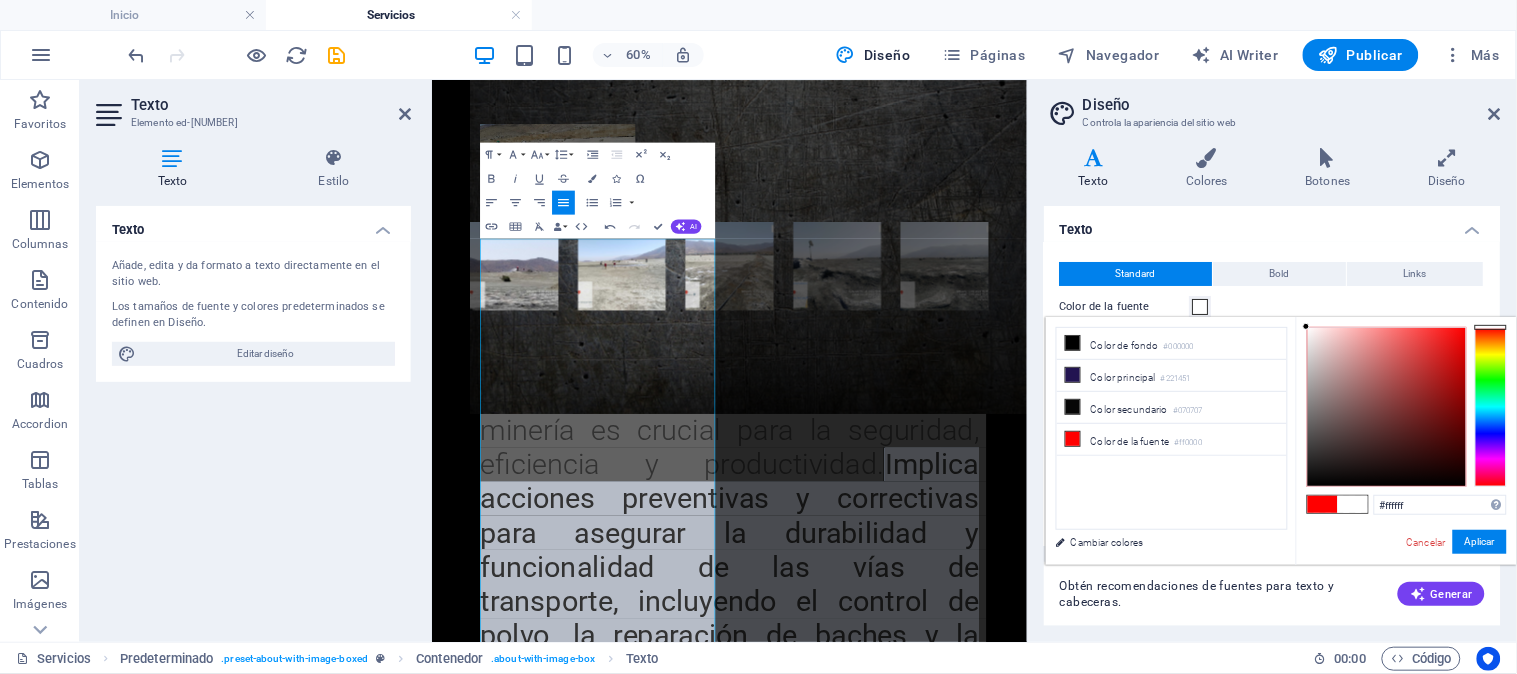 drag, startPoint x: 1327, startPoint y: 348, endPoint x: 1302, endPoint y: 325, distance: 33.970577 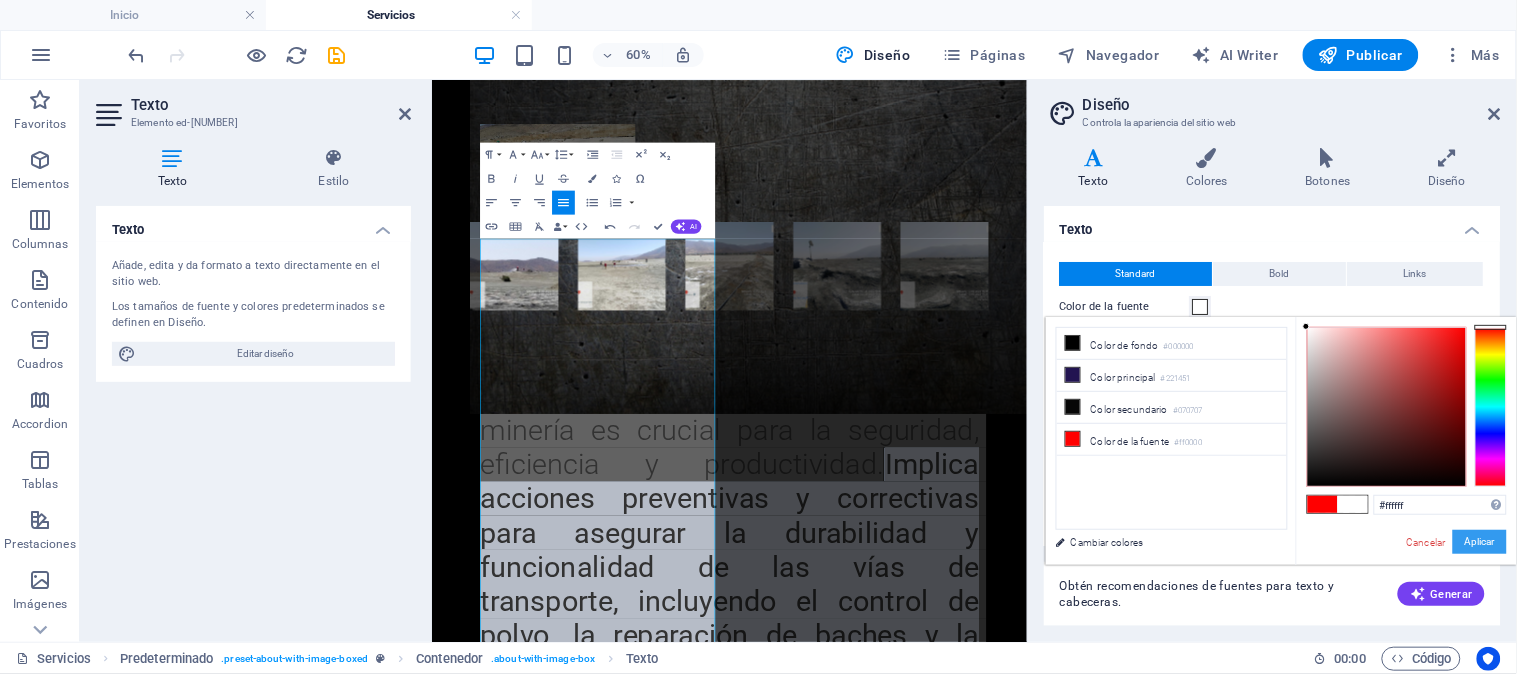 click on "Aplicar" at bounding box center (1480, 542) 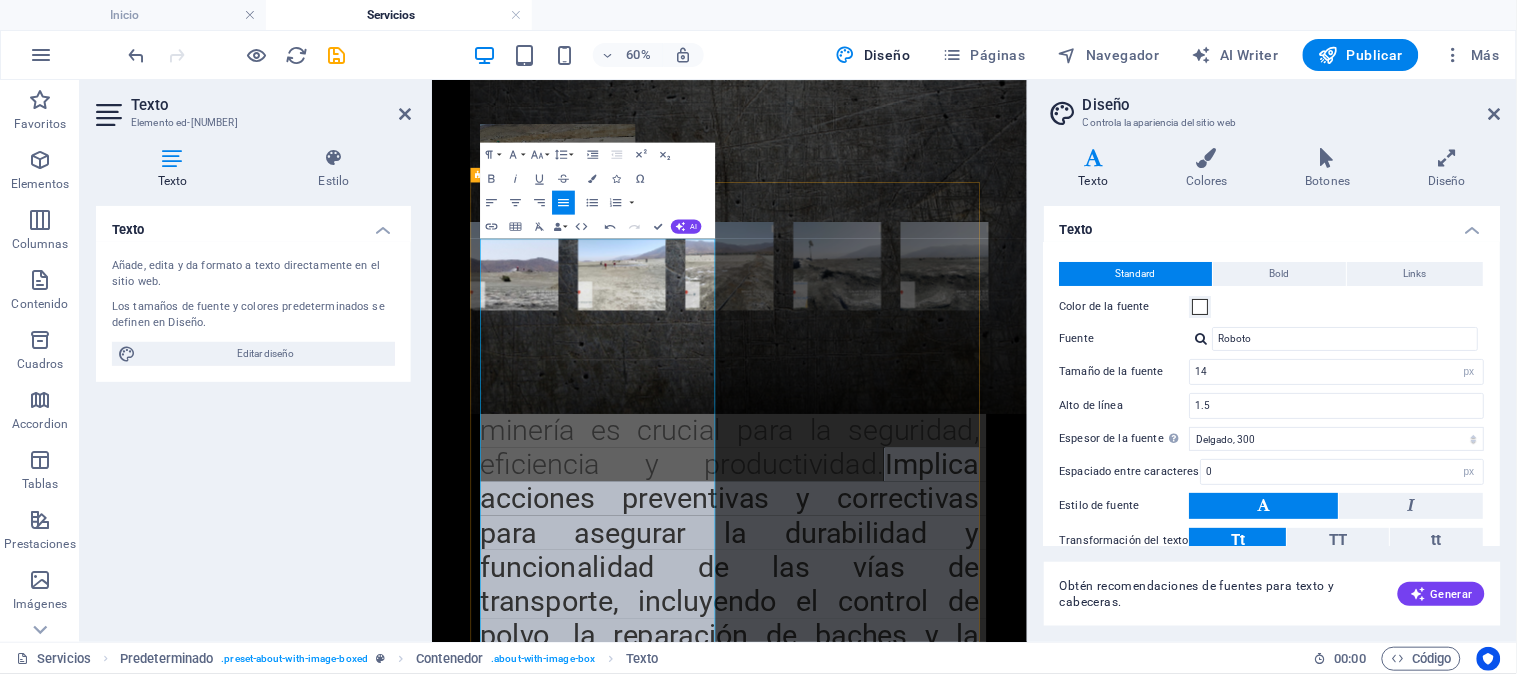 click on "MANTENCIÓN DE CAMINOS La mantención de caminos en la minería es crucial para la seguridad, eficiencia y productividad.  Implica acciones preventivas y correctivas para asegurar la durabilidad y funcionalidad de las vías de transporte, incluyendo el control de polvo, la reparación de baches y la gestión del drenaje .  Un buen mantenimiento reduce costos operativos, minimiza riesgos y optimiza el transporte de personal y materiales." at bounding box center (927, 969) 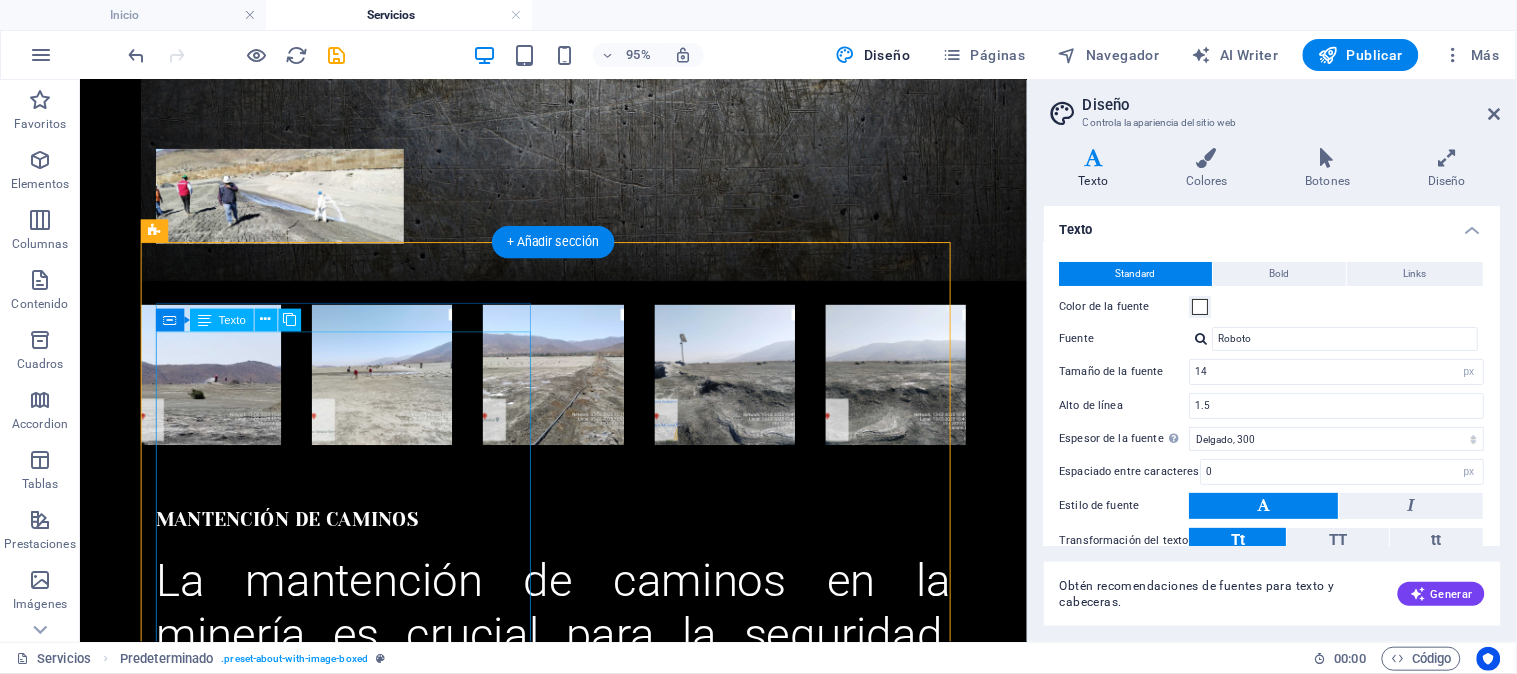 scroll, scrollTop: 666, scrollLeft: 0, axis: vertical 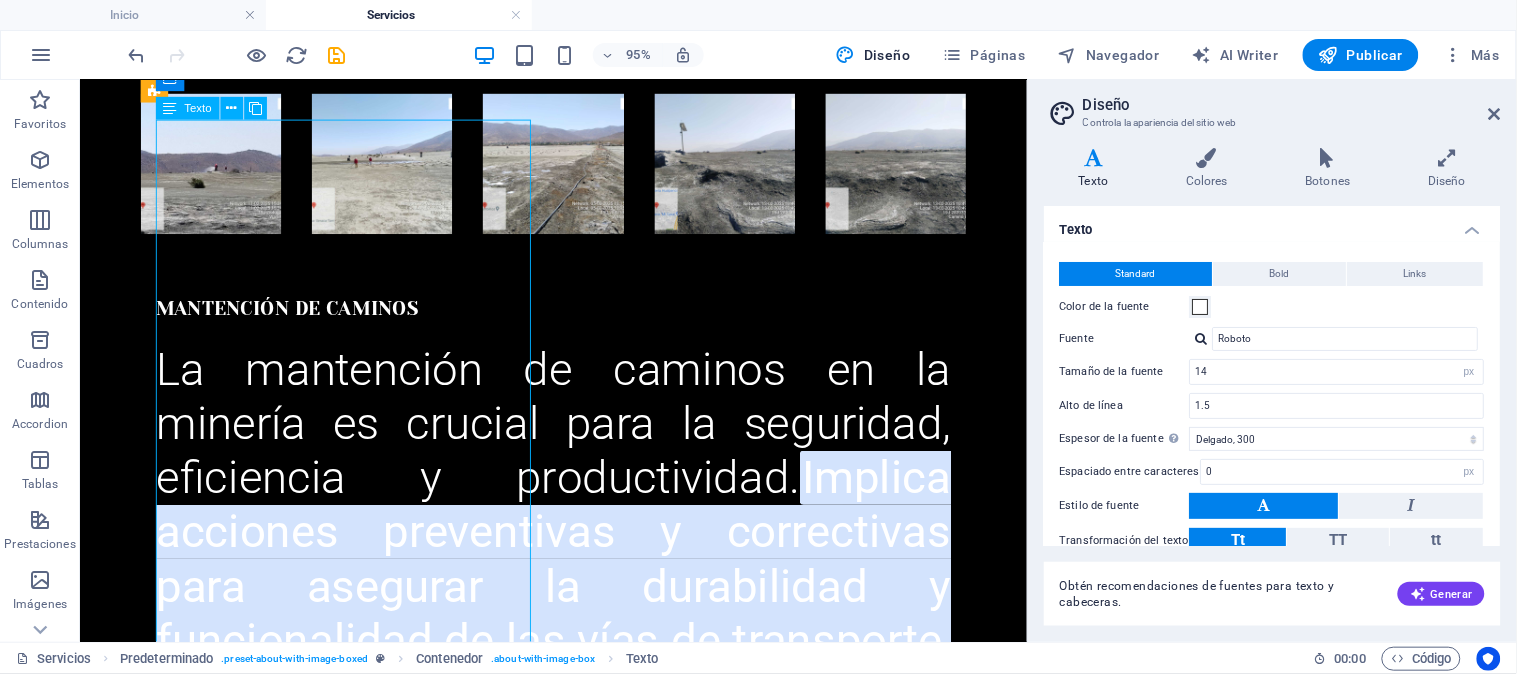 drag, startPoint x: 462, startPoint y: 460, endPoint x: 469, endPoint y: 487, distance: 27.89265 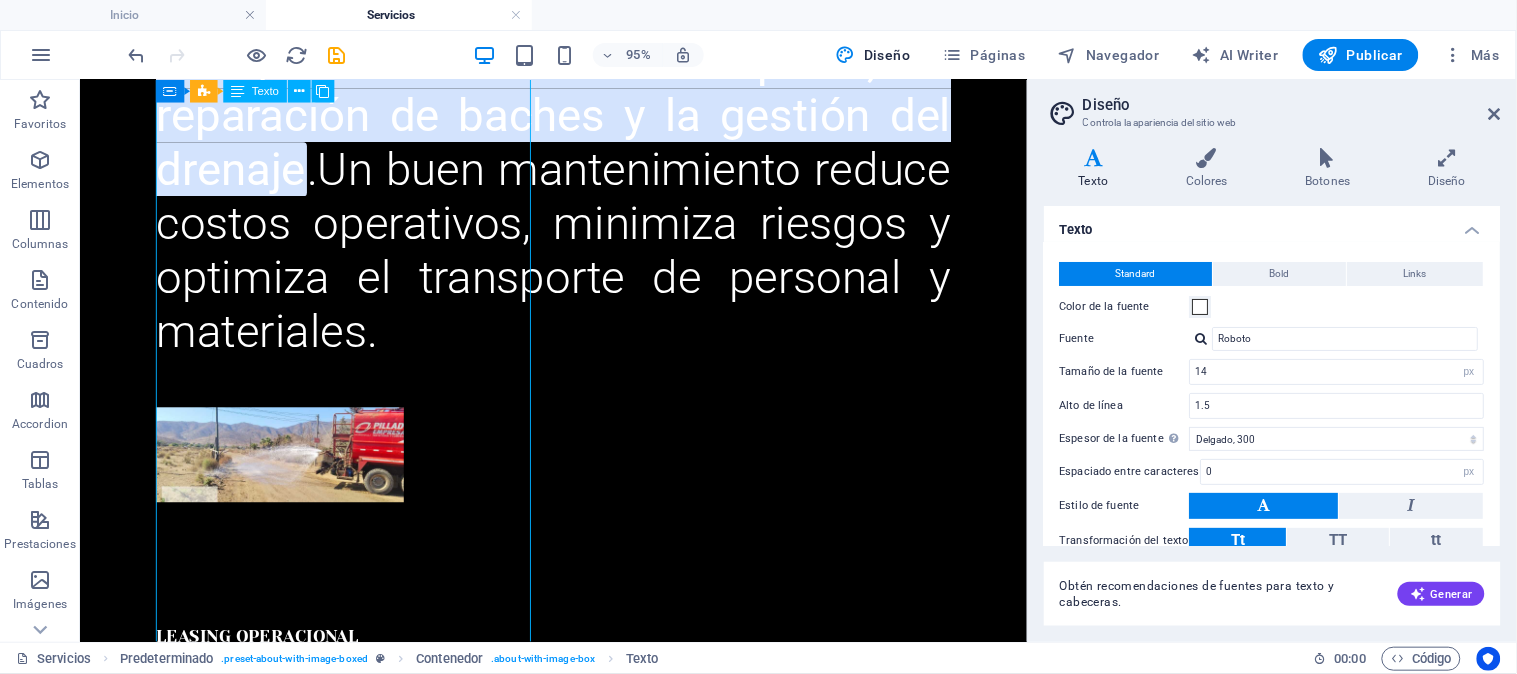 scroll, scrollTop: 1555, scrollLeft: 0, axis: vertical 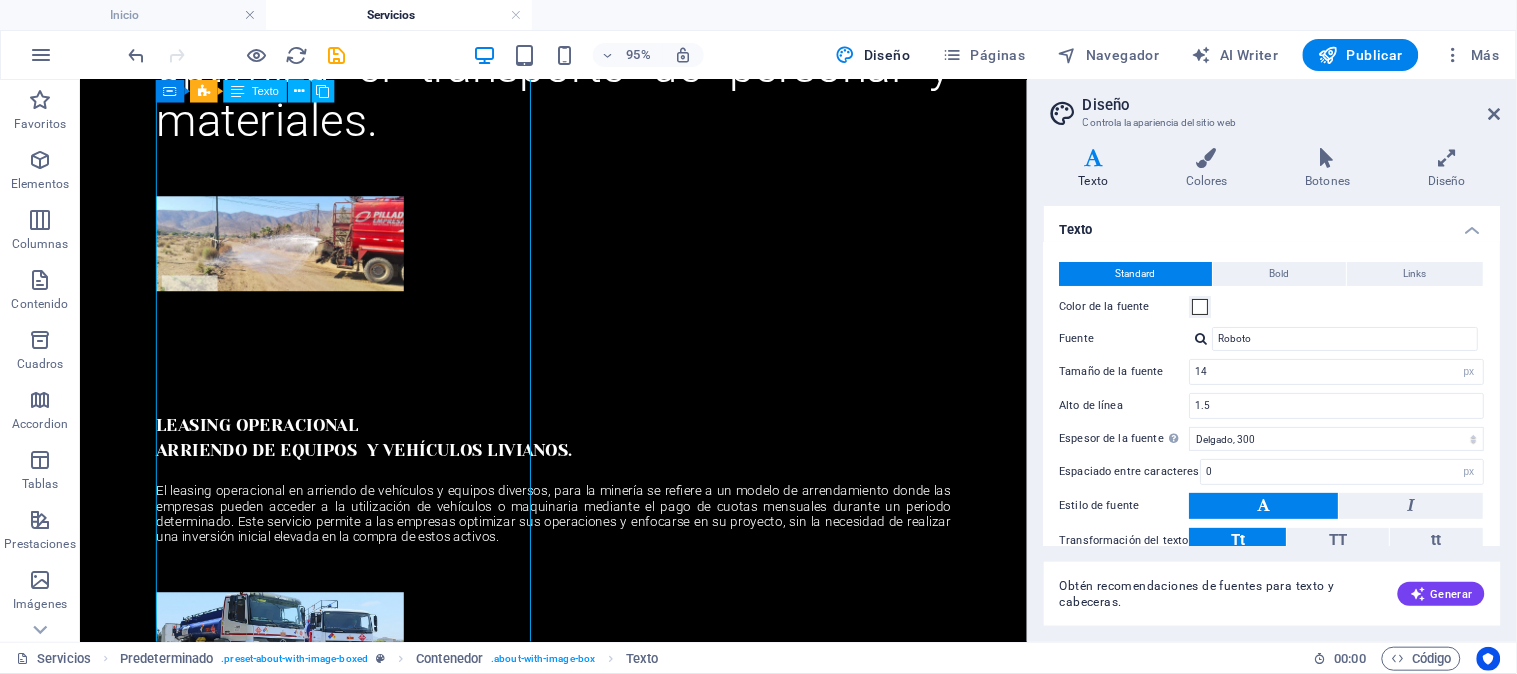 drag, startPoint x: 324, startPoint y: 379, endPoint x: 225, endPoint y: 224, distance: 183.91846 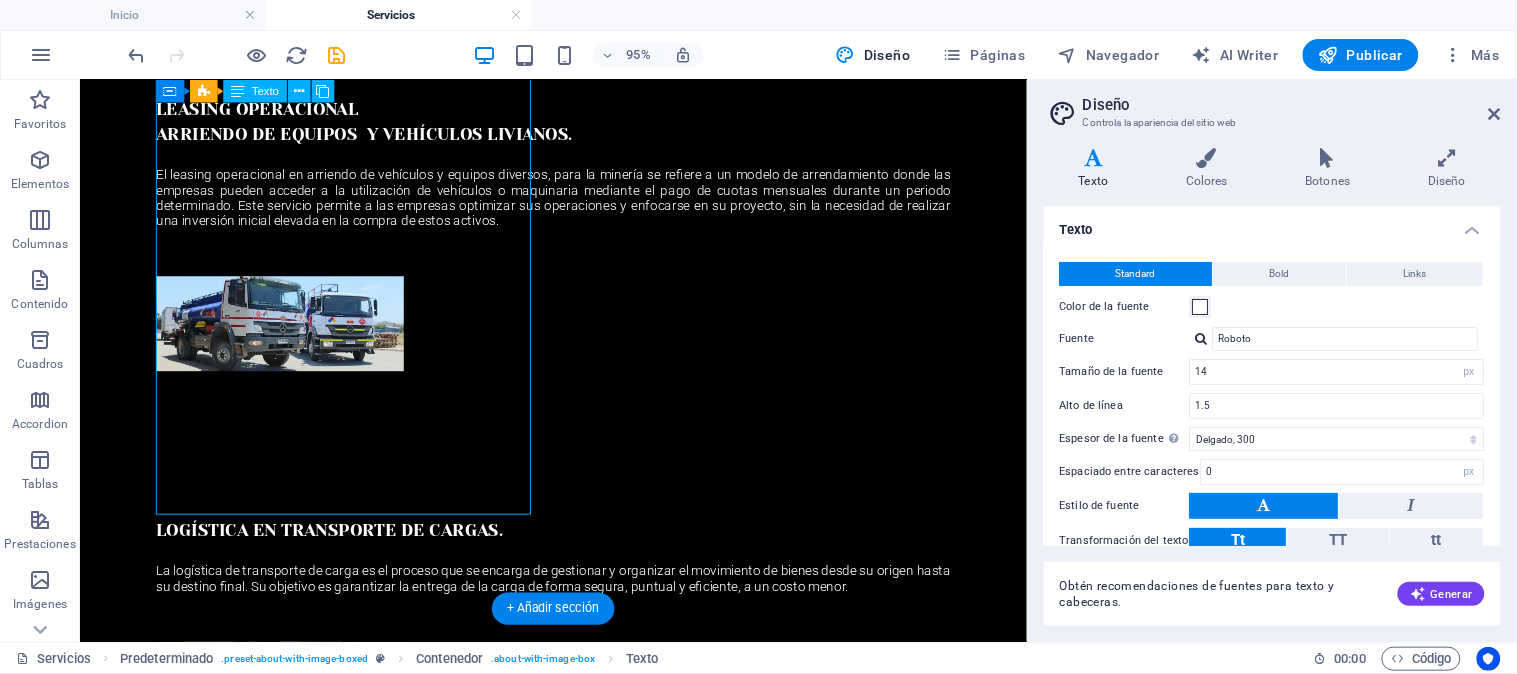 drag, startPoint x: 390, startPoint y: 516, endPoint x: 209, endPoint y: 205, distance: 359.83606 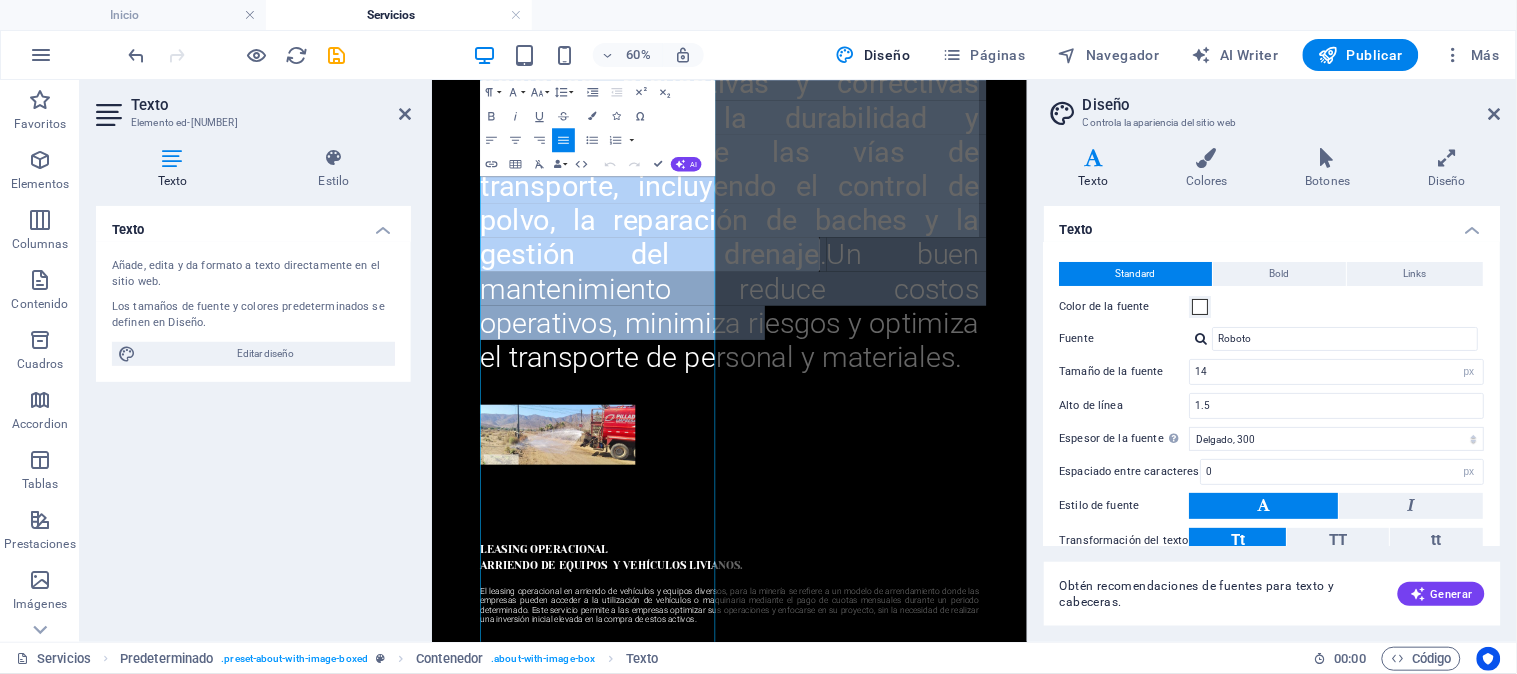 scroll, scrollTop: 1231, scrollLeft: 0, axis: vertical 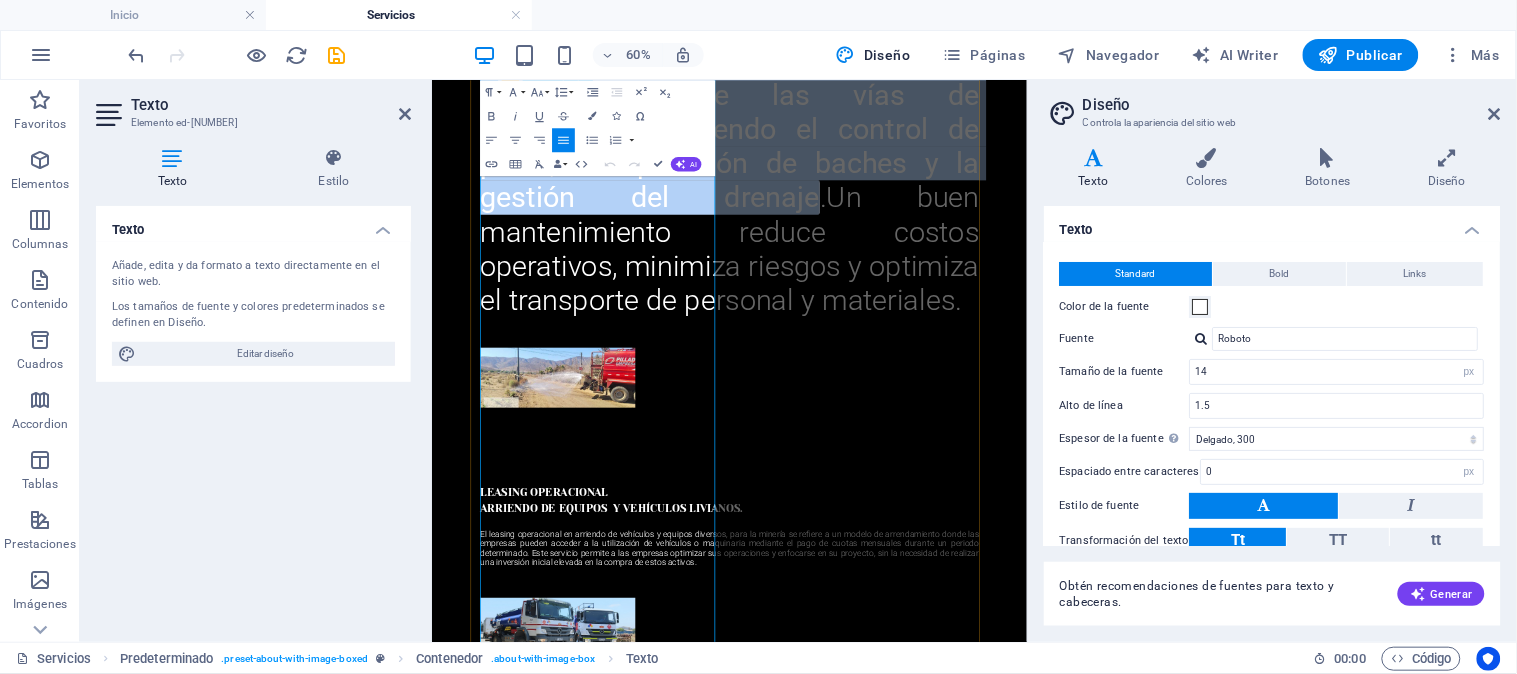 drag, startPoint x: 844, startPoint y: 856, endPoint x: 668, endPoint y: 695, distance: 238.53091 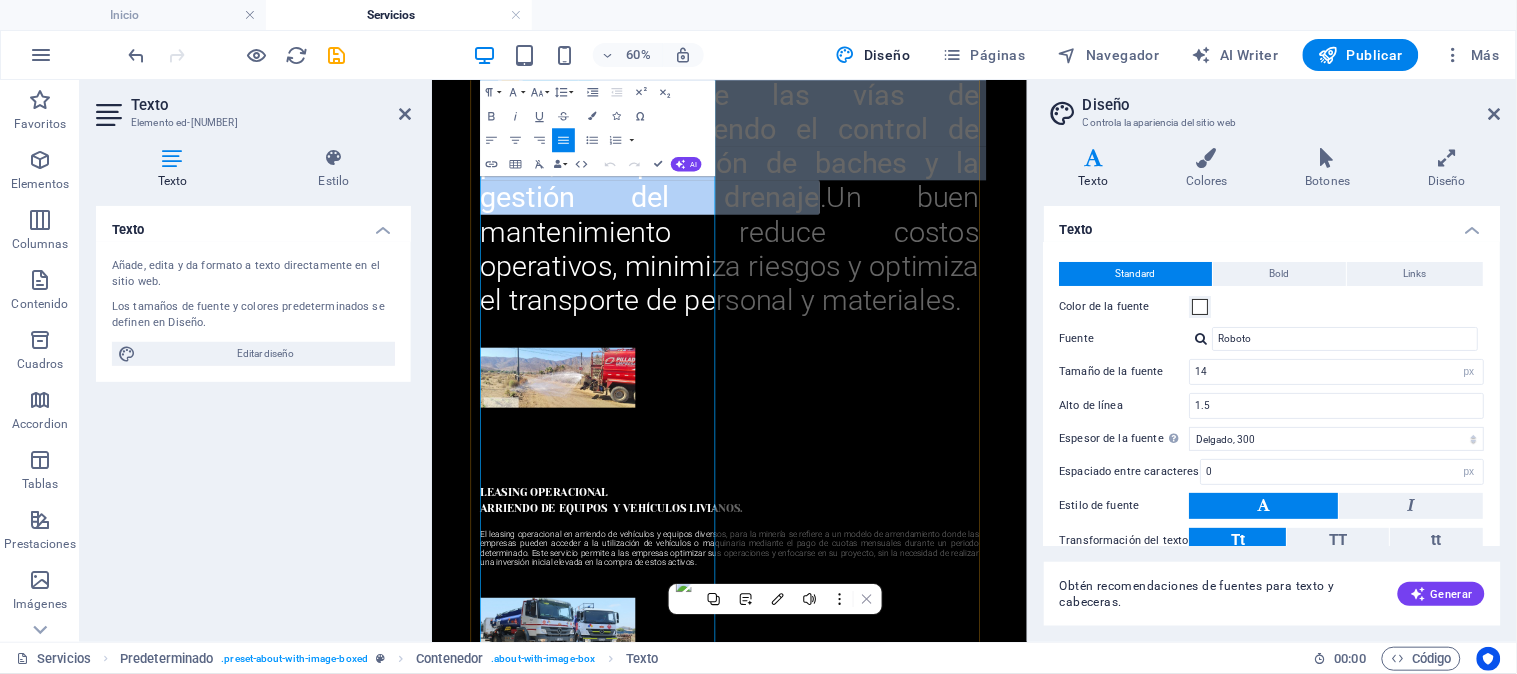 scroll, scrollTop: 1008, scrollLeft: 0, axis: vertical 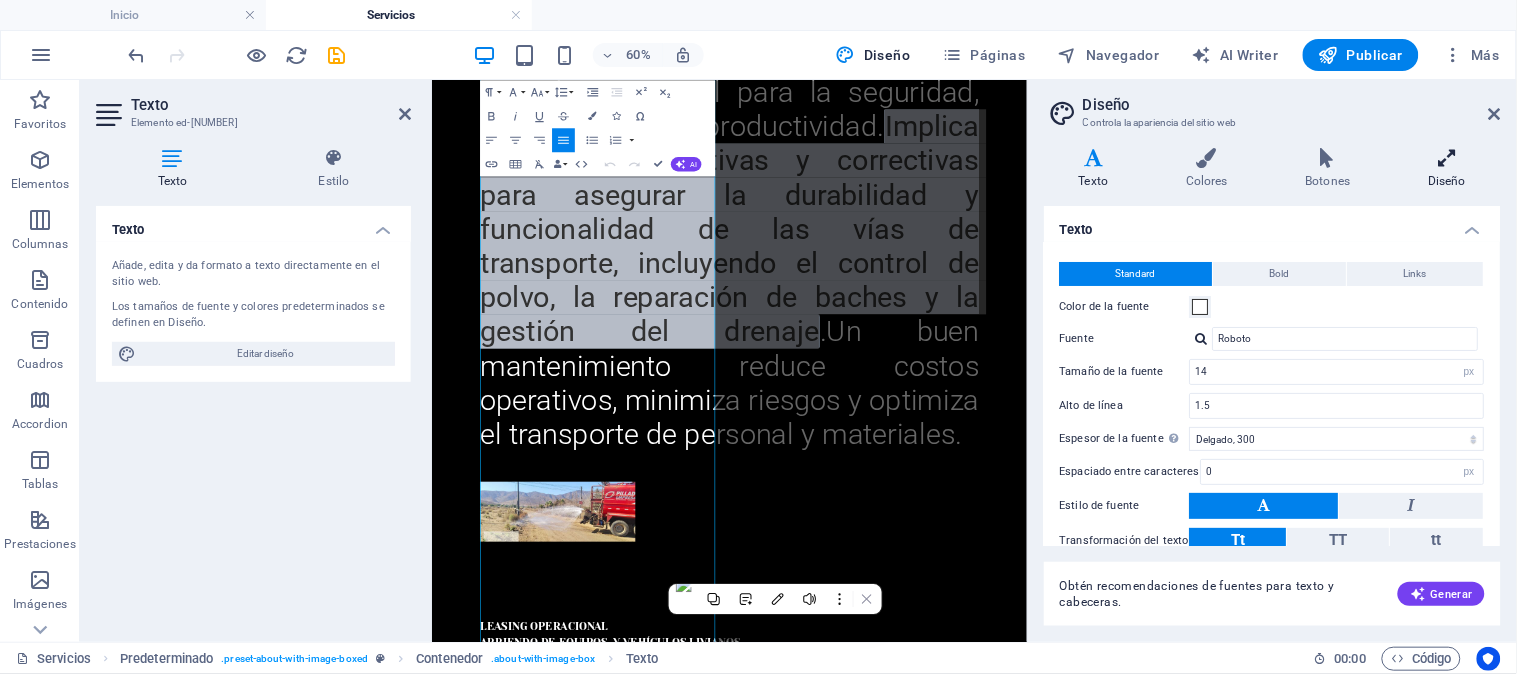 click at bounding box center (1447, 158) 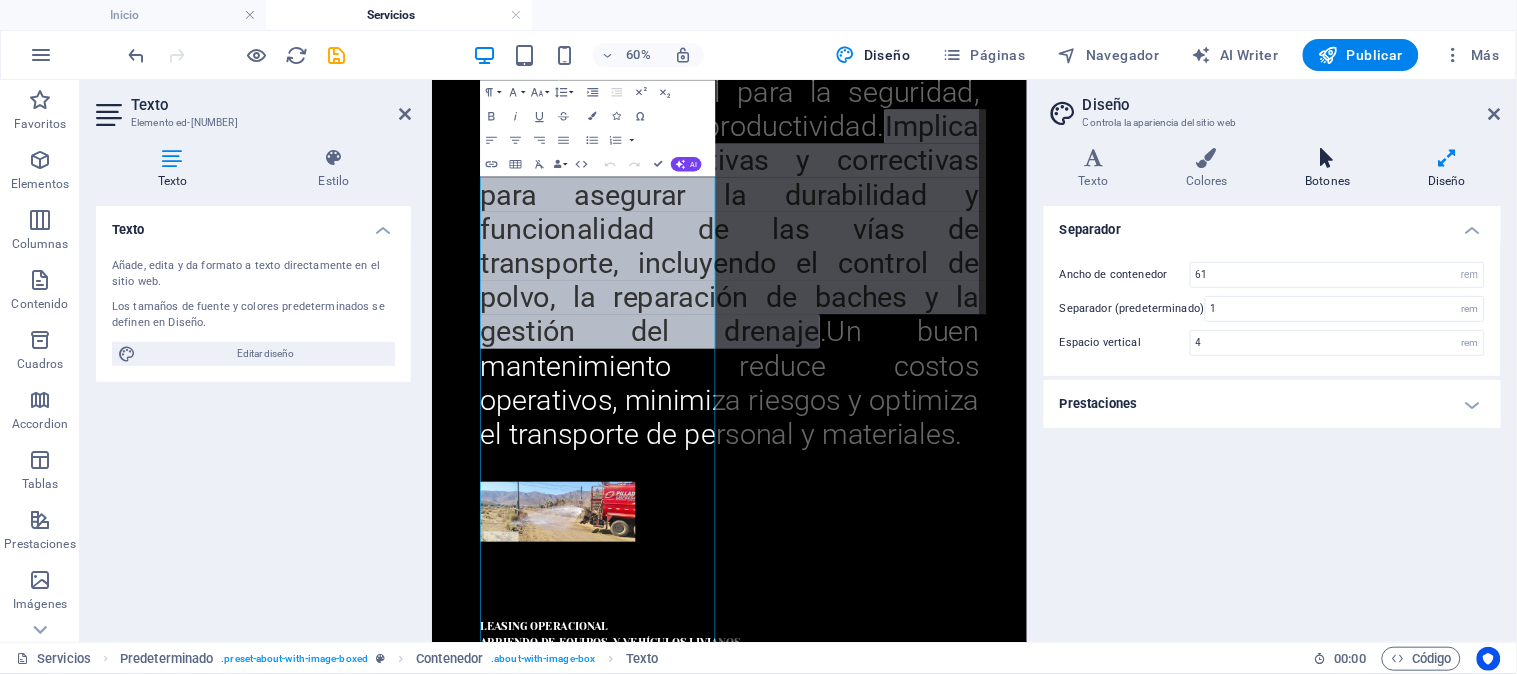 click on "Botones" at bounding box center [1332, 169] 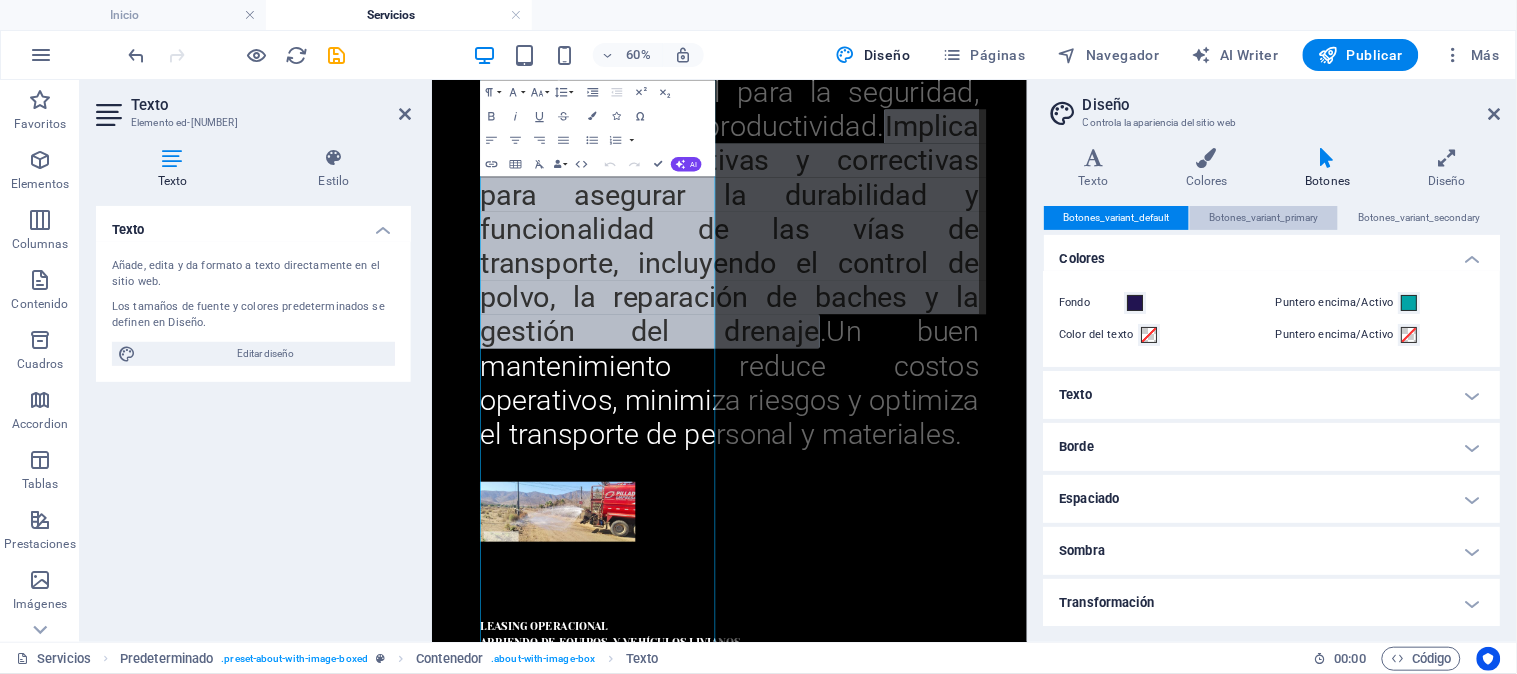 click on "Botones_variant_primary" at bounding box center [1264, 218] 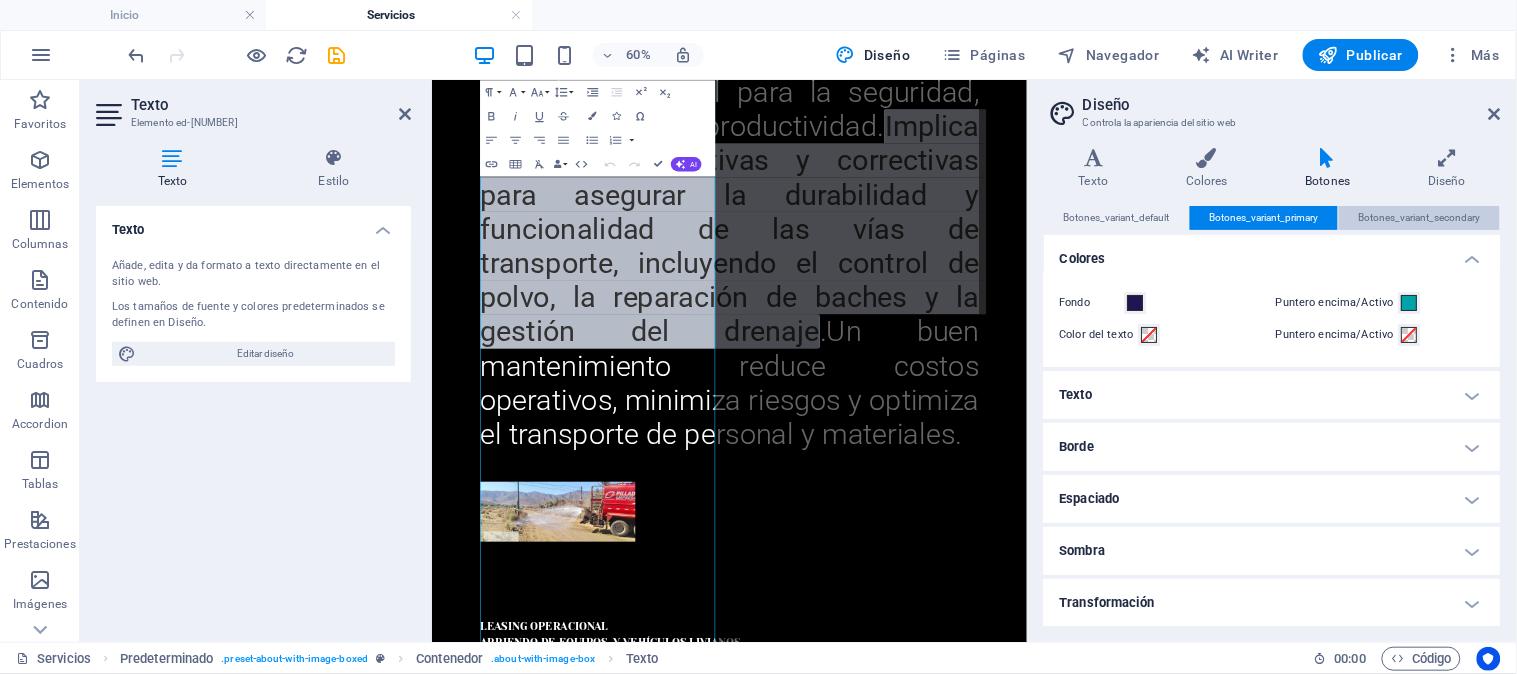 click on "Botones_variant_secondary" at bounding box center (1420, 218) 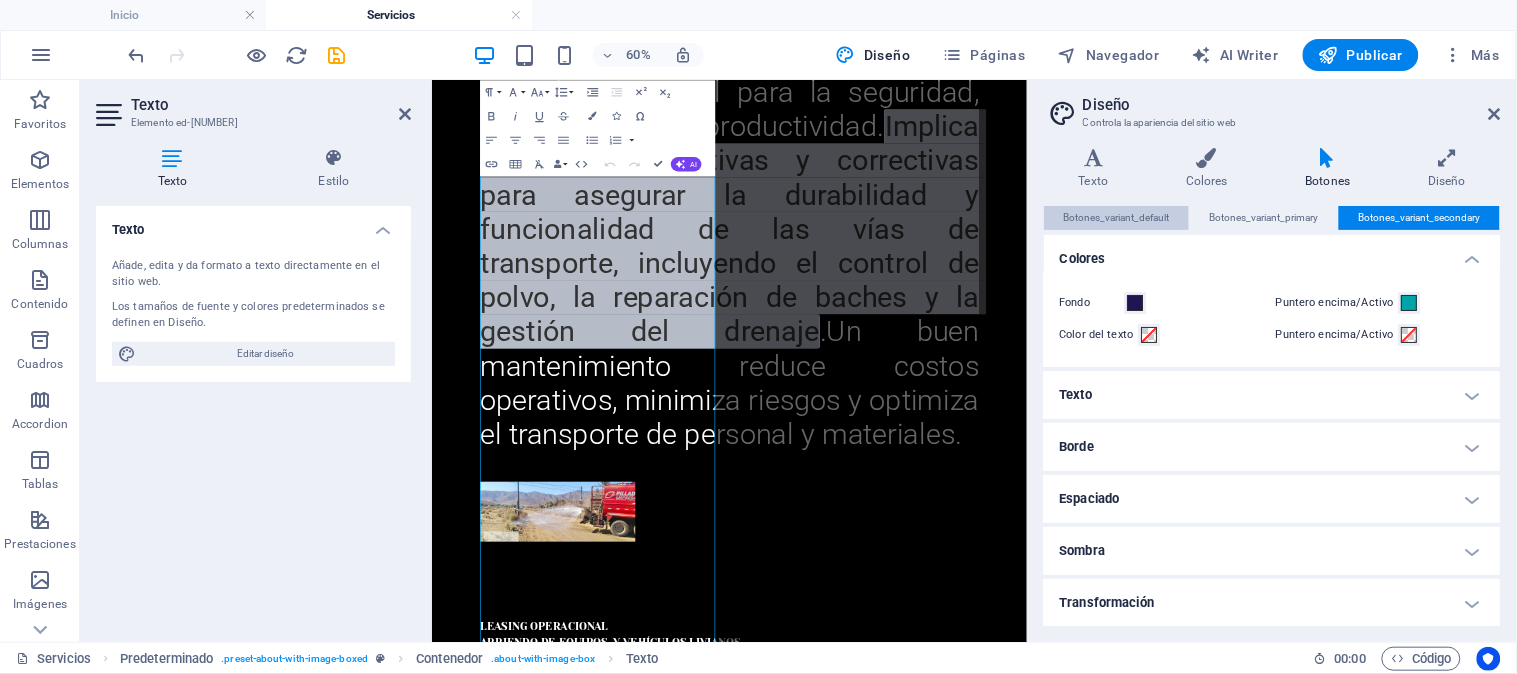 click on "Botones_variant_default" at bounding box center [1117, 218] 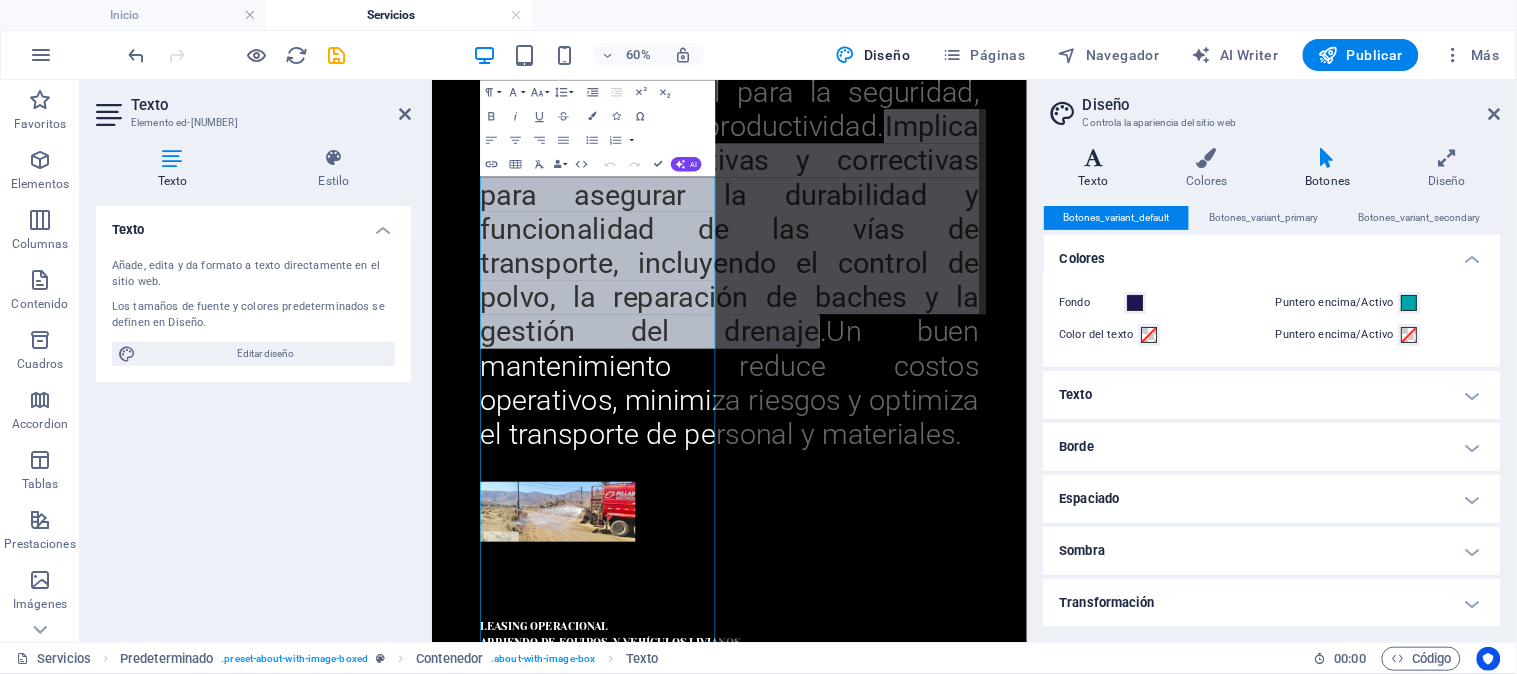 click on "Texto" at bounding box center [1097, 169] 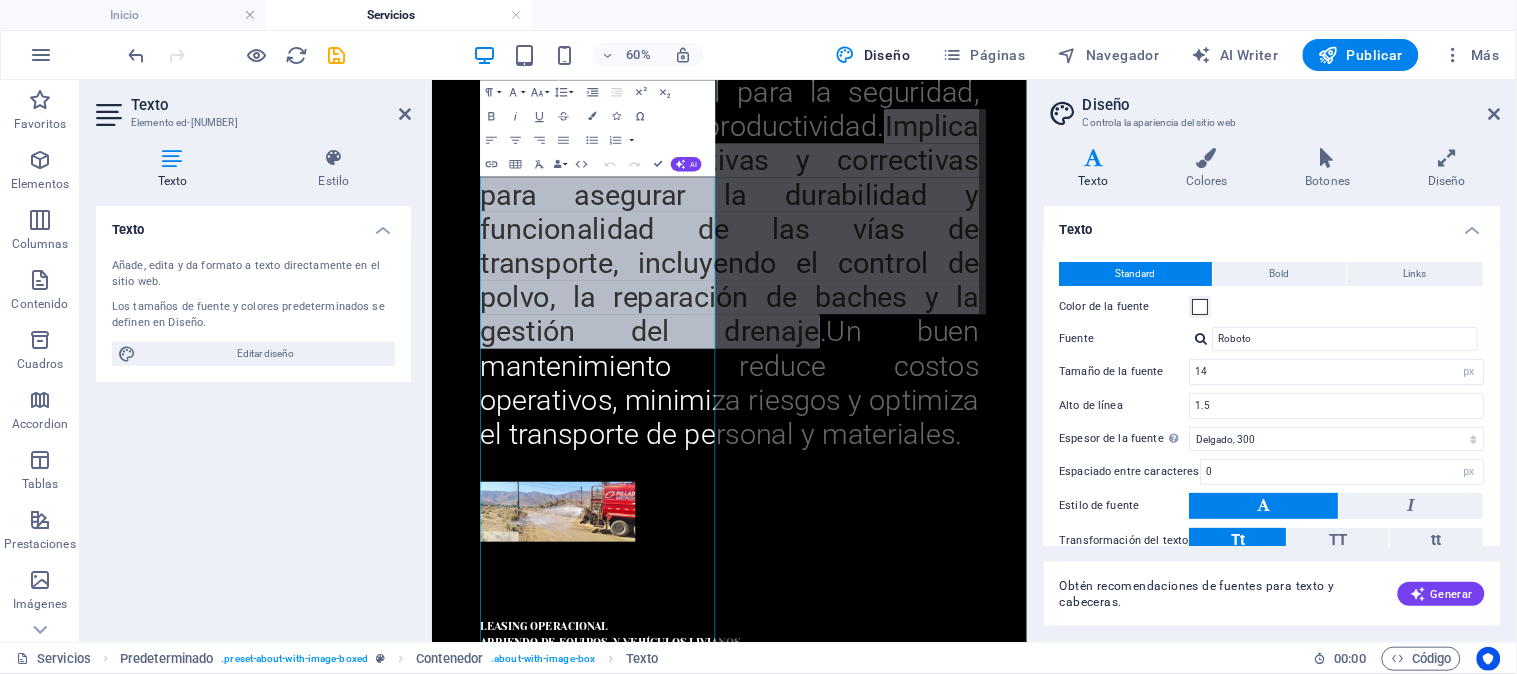 click on "Texto" at bounding box center (1272, 224) 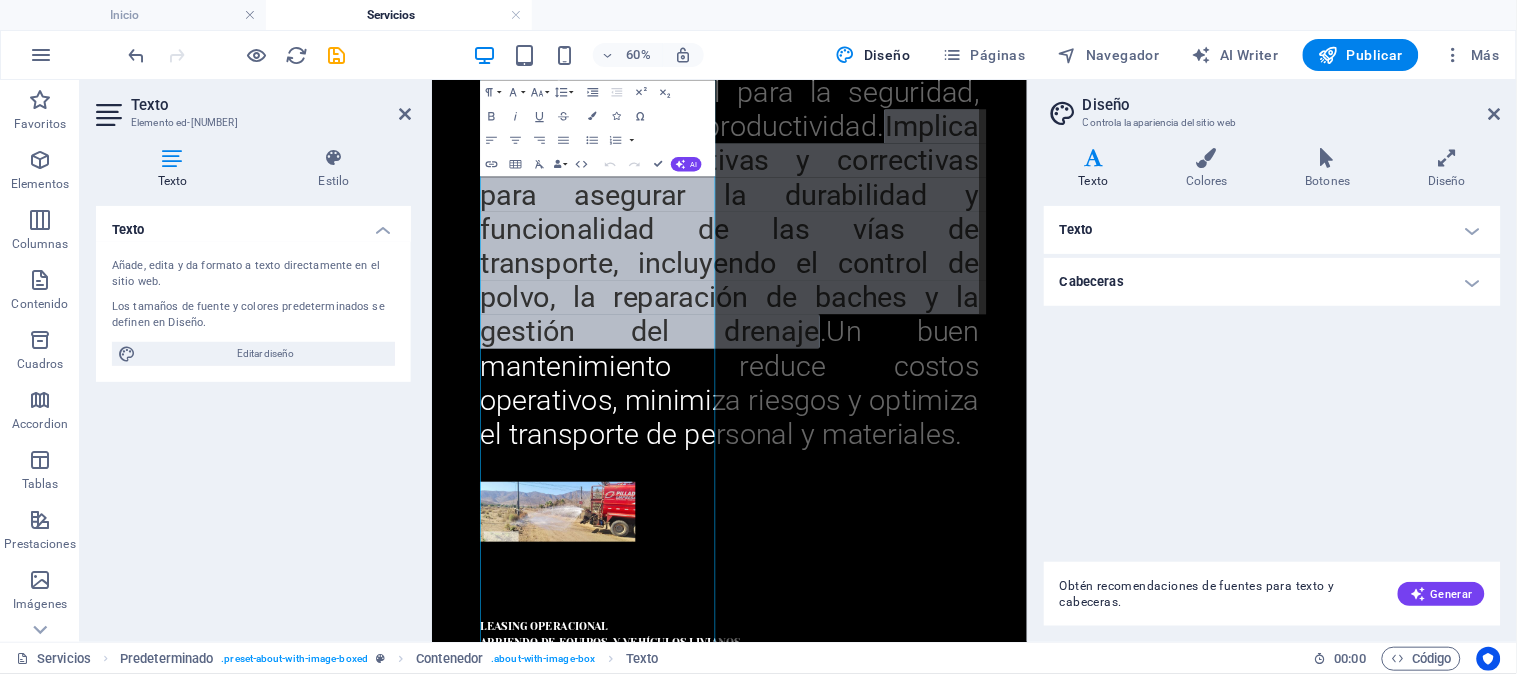click on "Cabeceras" at bounding box center (1272, 282) 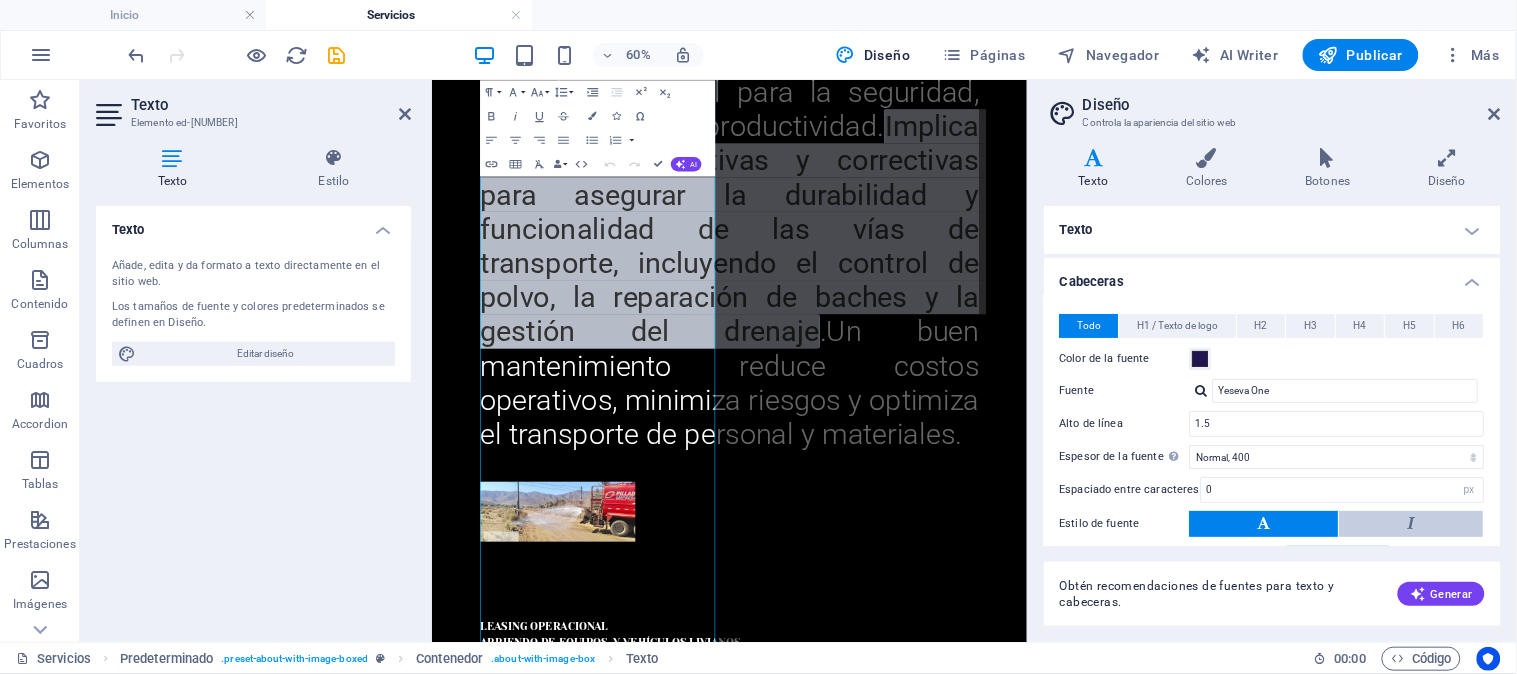 scroll, scrollTop: 146, scrollLeft: 0, axis: vertical 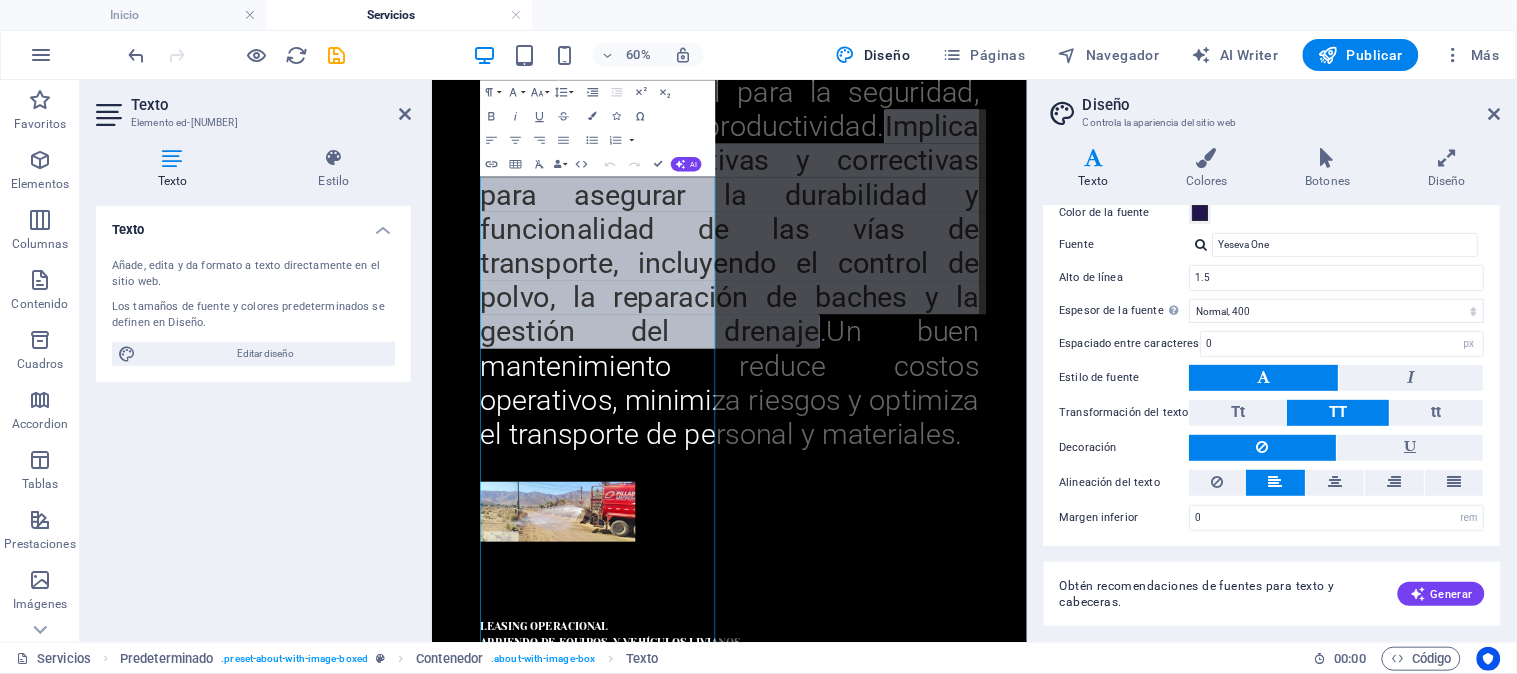 click at bounding box center (1263, 448) 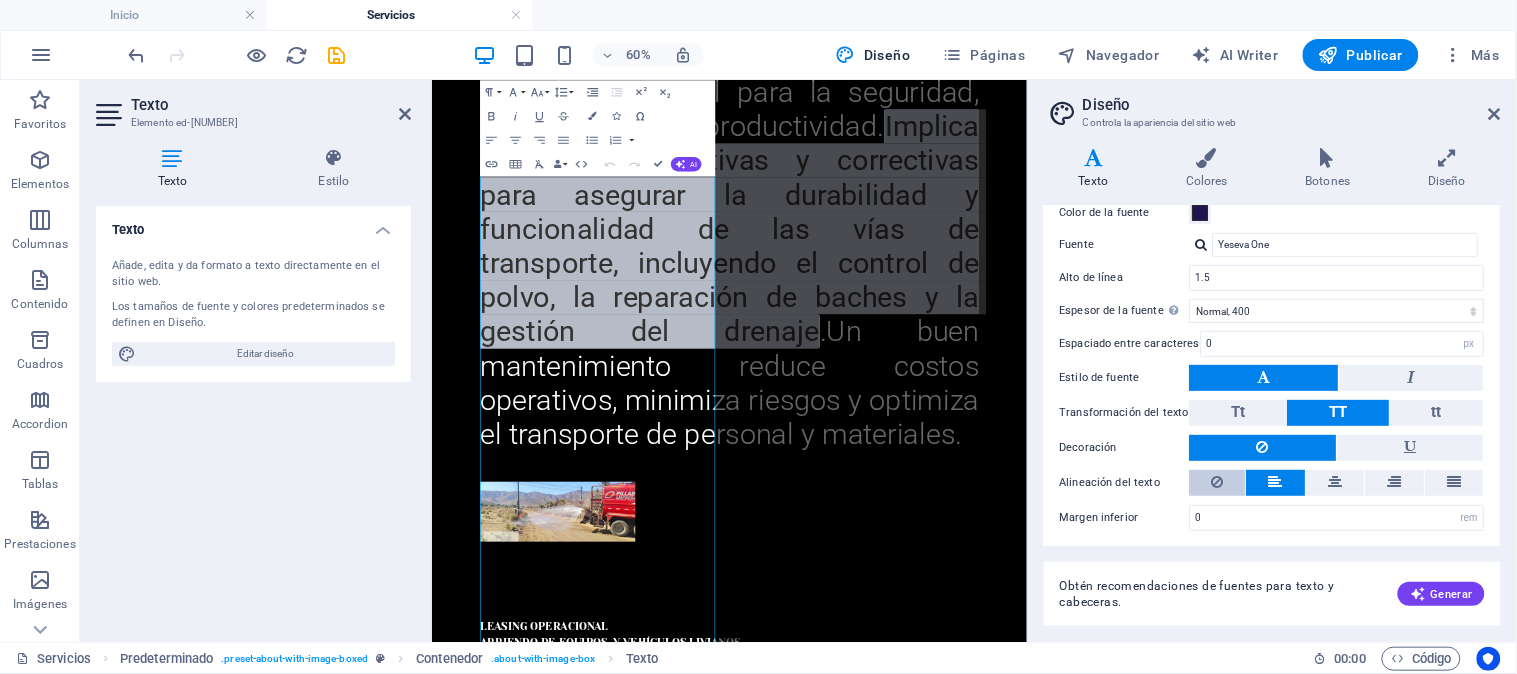 scroll, scrollTop: 0, scrollLeft: 0, axis: both 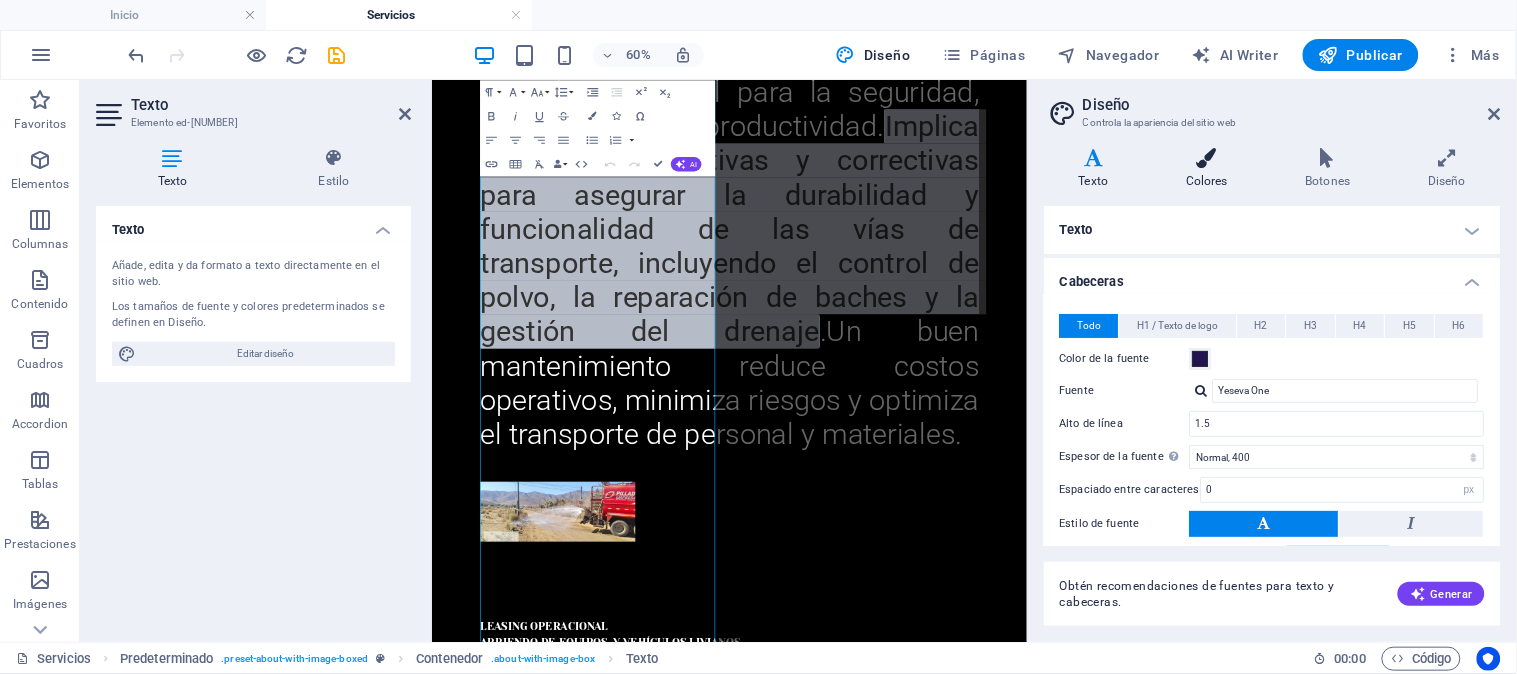 click at bounding box center (1207, 158) 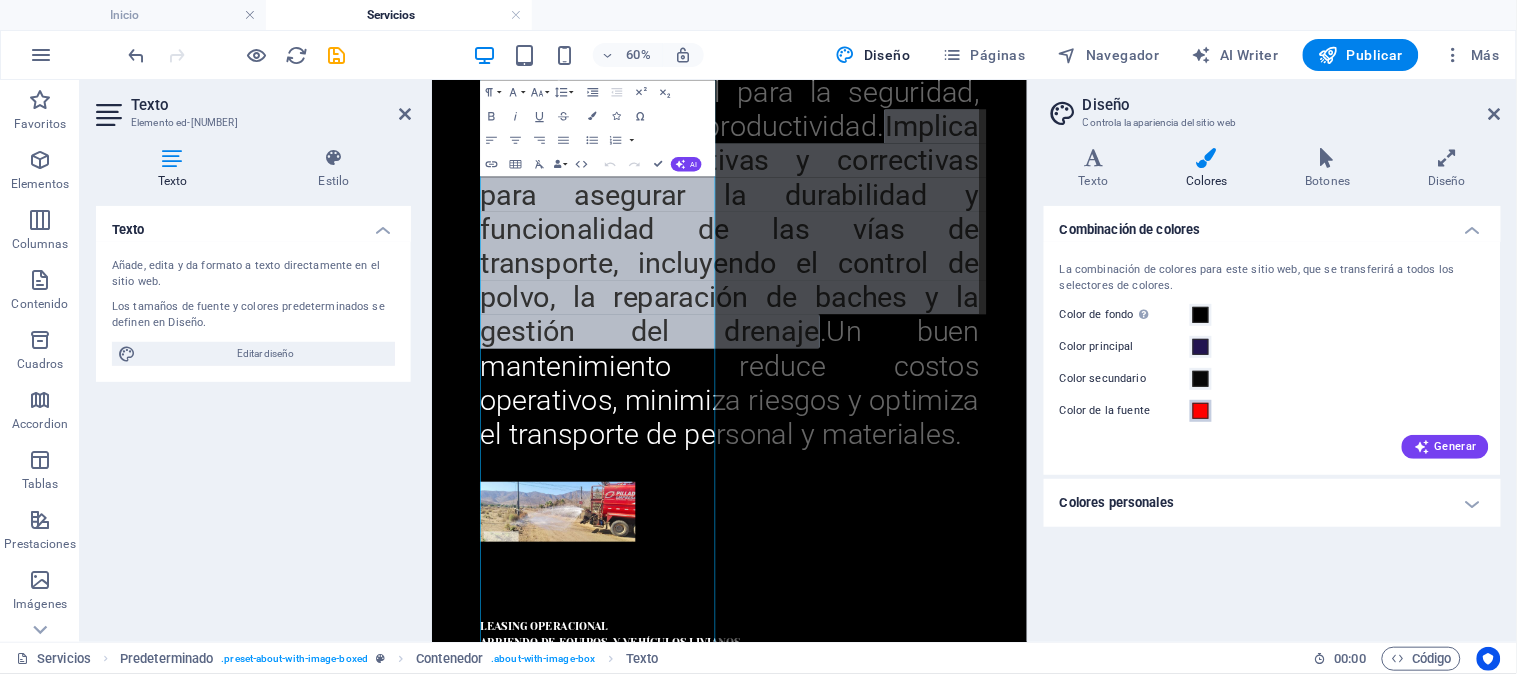 click at bounding box center [1201, 411] 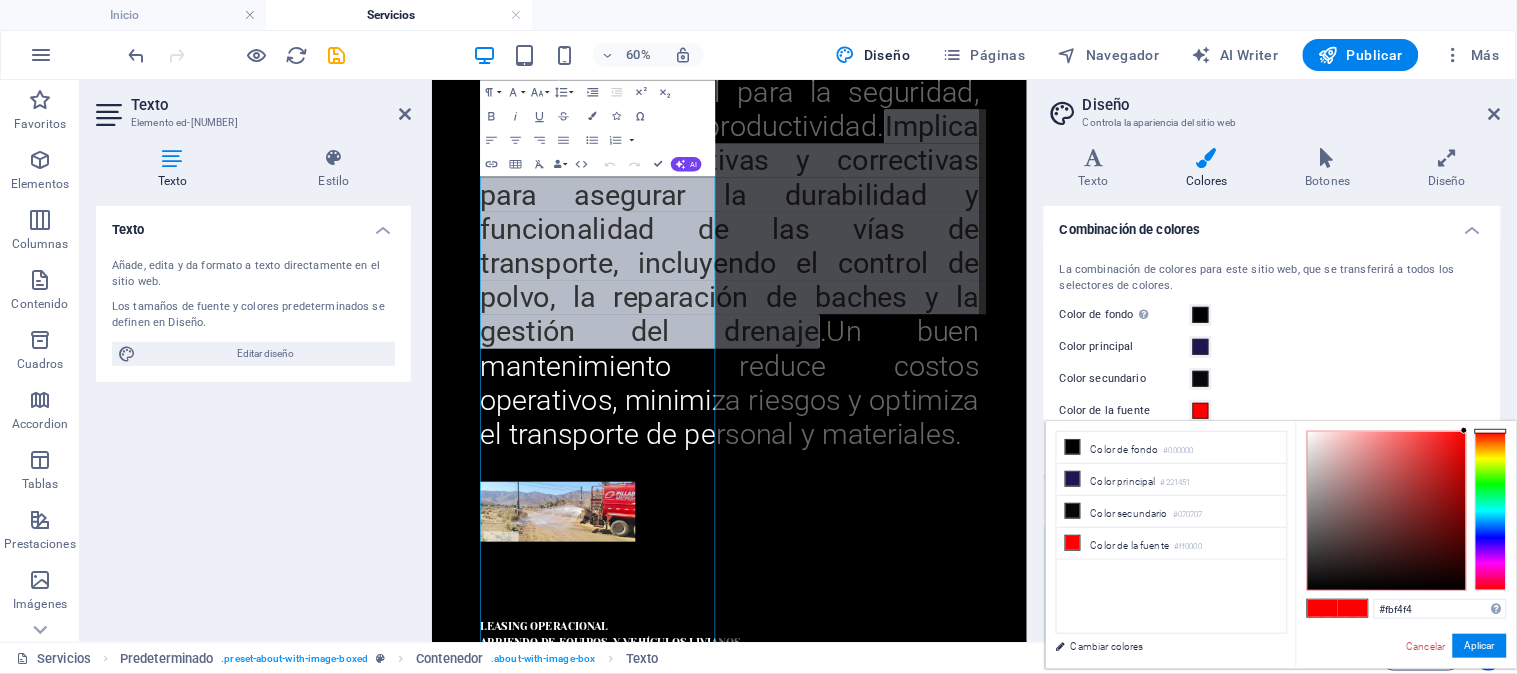 type on "#ffffff" 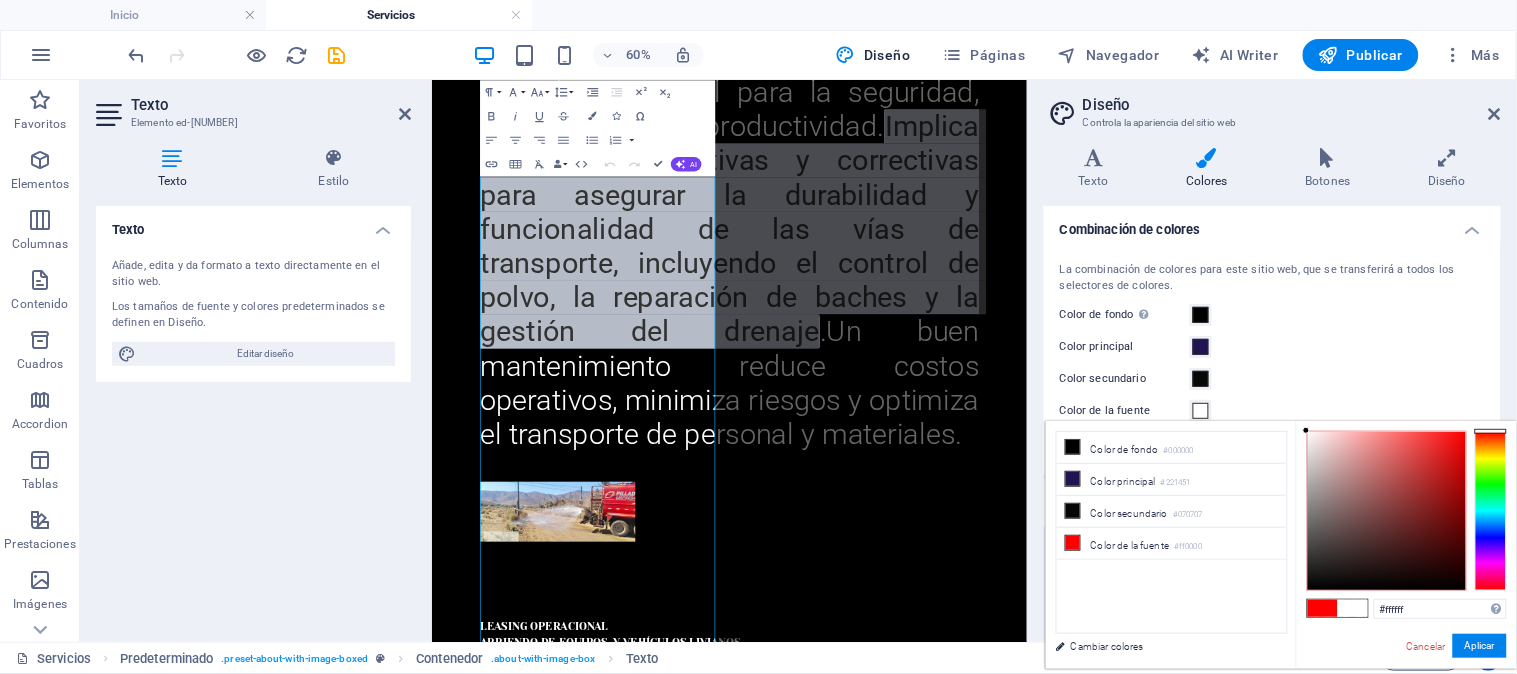 drag, startPoint x: 1303, startPoint y: 427, endPoint x: 1291, endPoint y: 421, distance: 13.416408 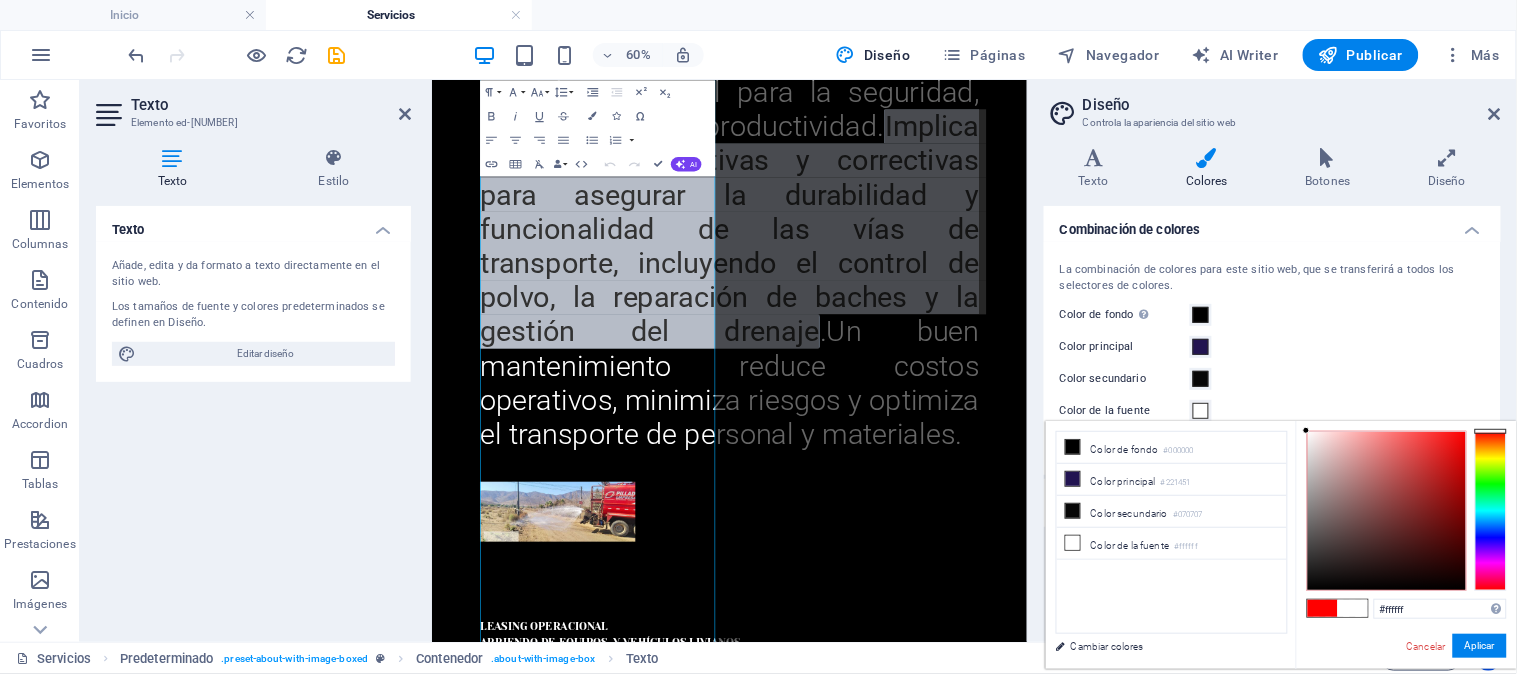 click at bounding box center [1306, 430] 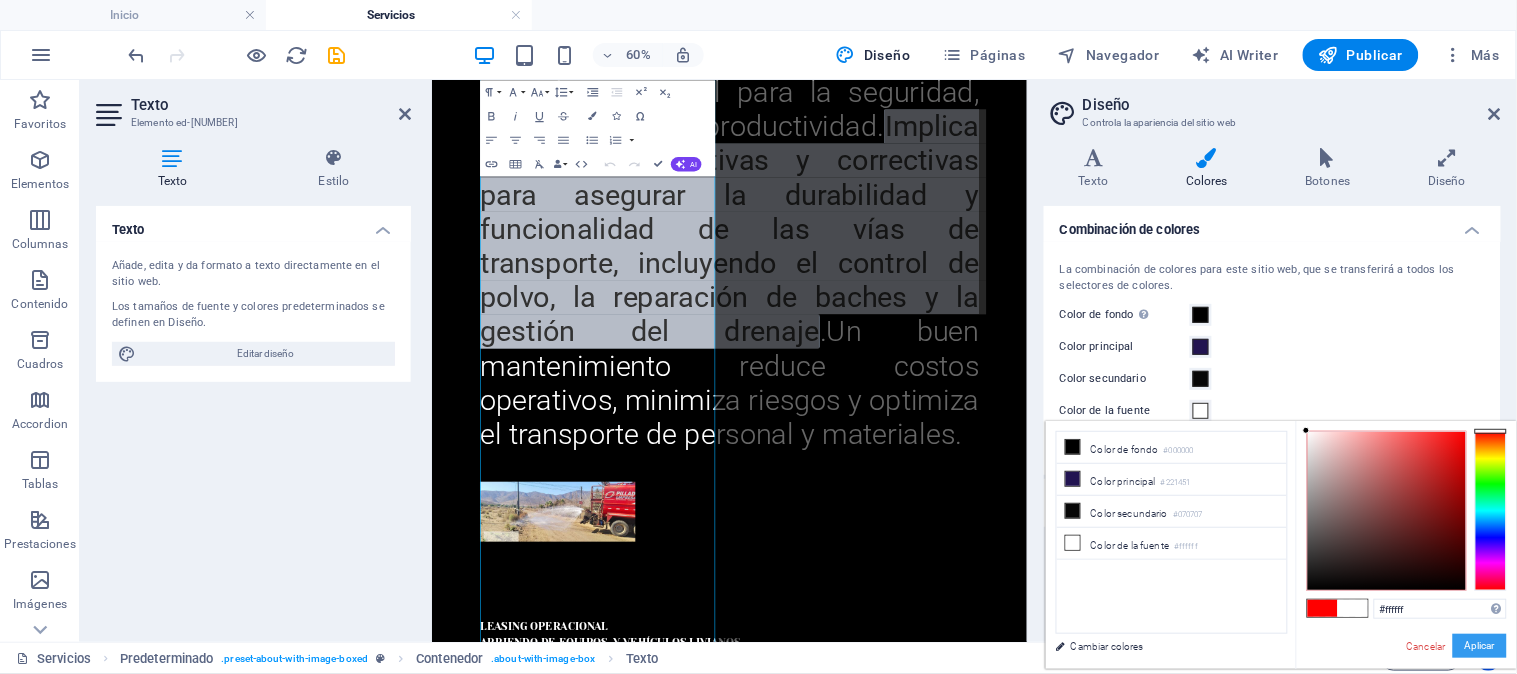 click on "Aplicar" at bounding box center (1480, 646) 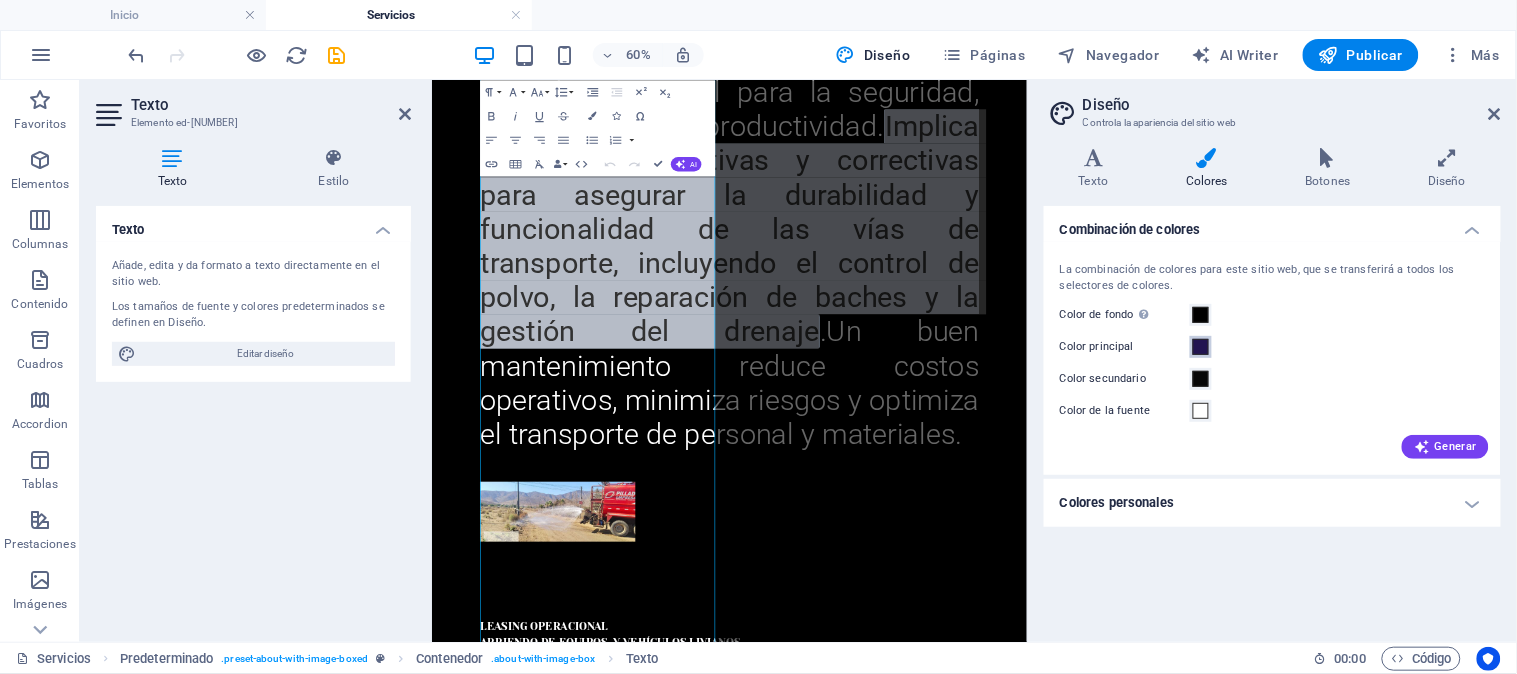 click at bounding box center [1201, 347] 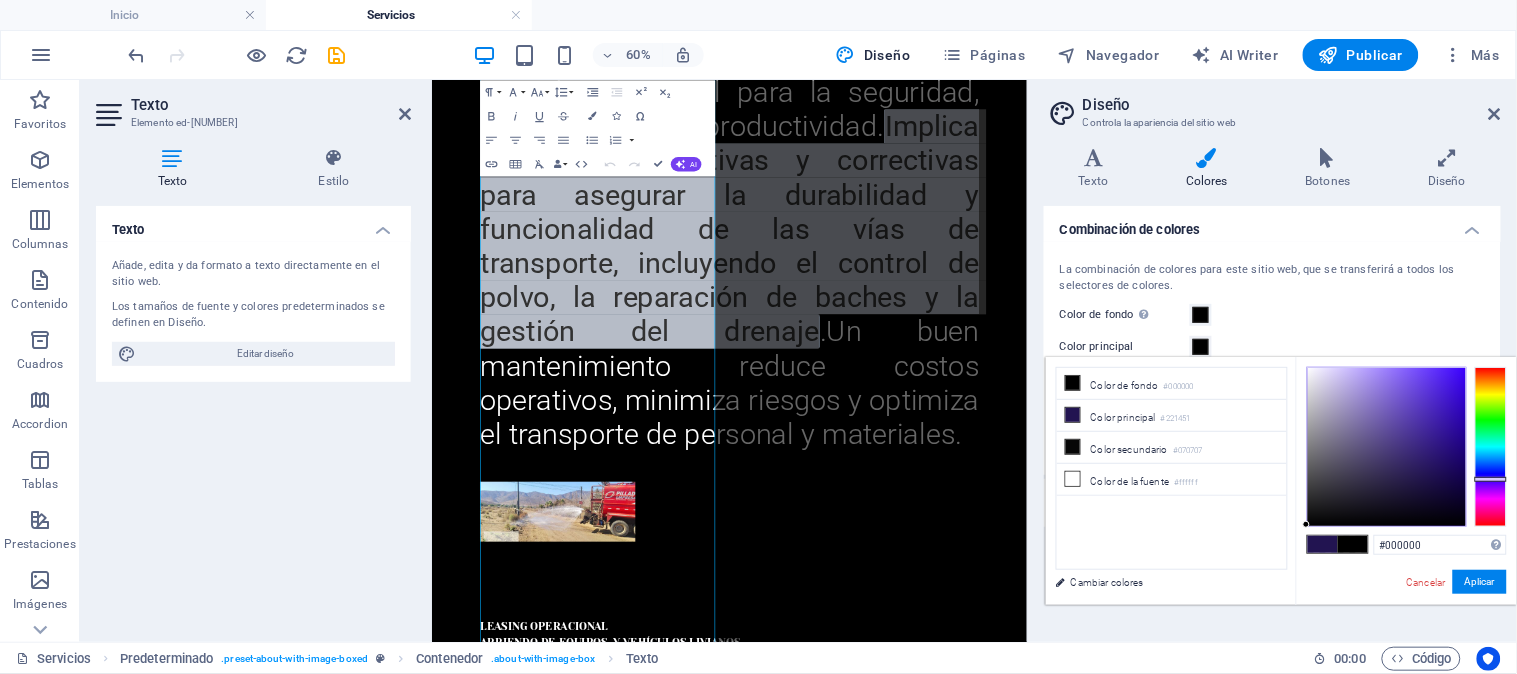 drag, startPoint x: 1411, startPoint y: 442, endPoint x: 1301, endPoint y: 526, distance: 138.4052 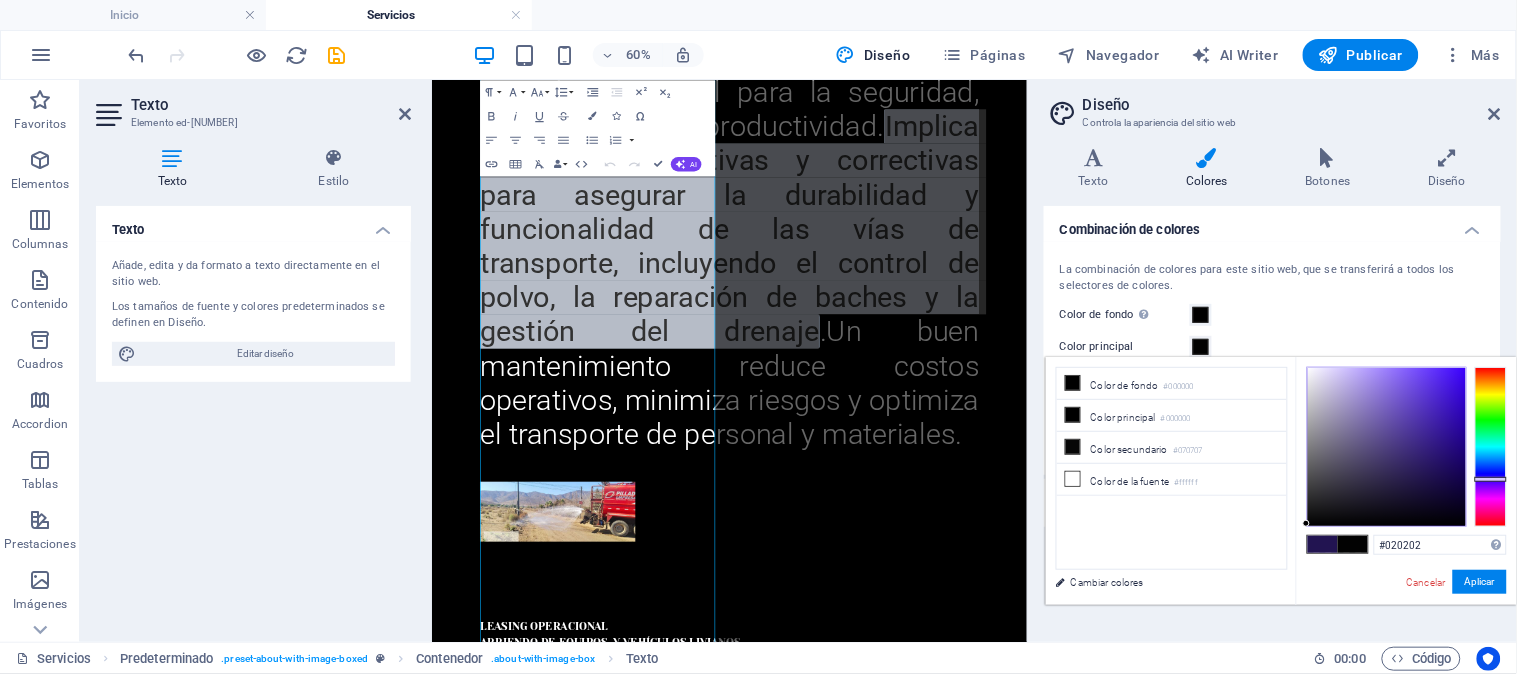 click at bounding box center (1306, 523) 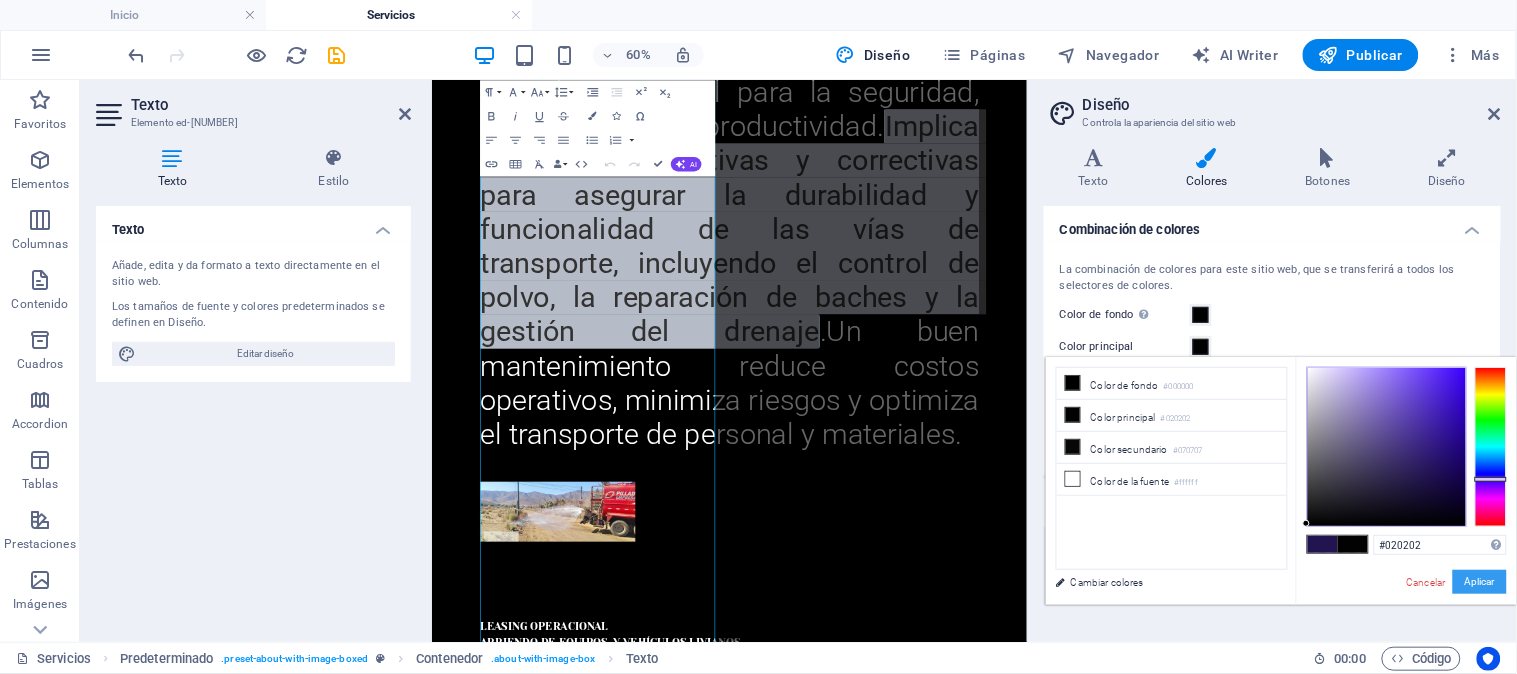 click on "Aplicar" at bounding box center (1480, 582) 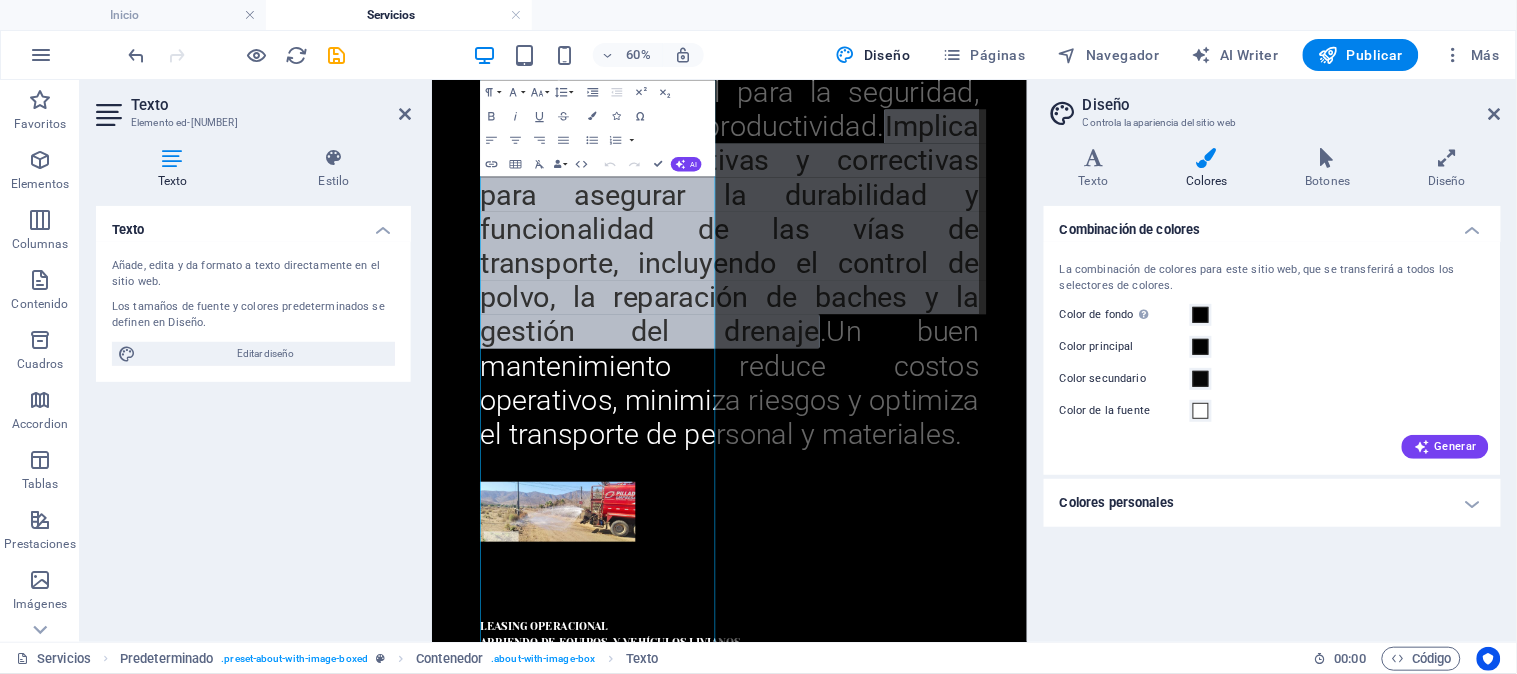 click on "Colores personales" at bounding box center (1272, 503) 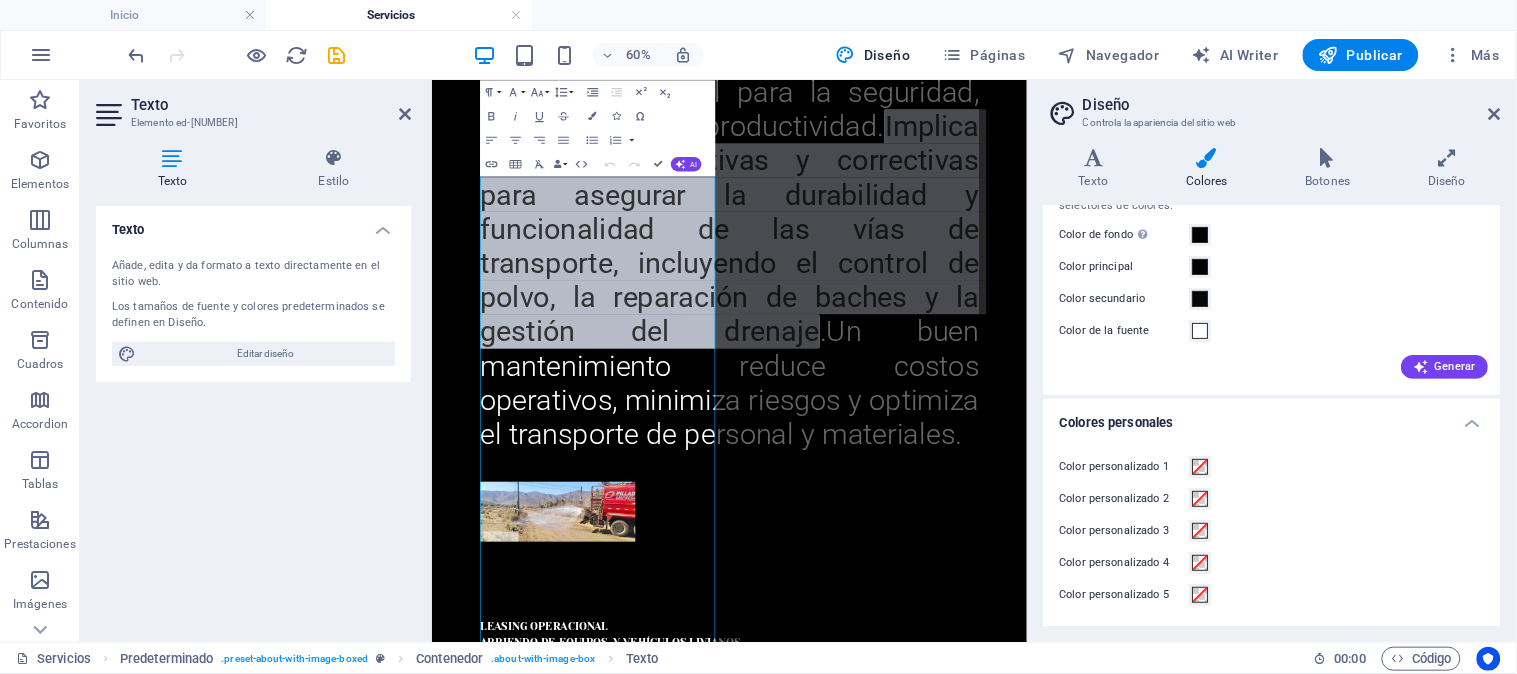 scroll, scrollTop: 0, scrollLeft: 0, axis: both 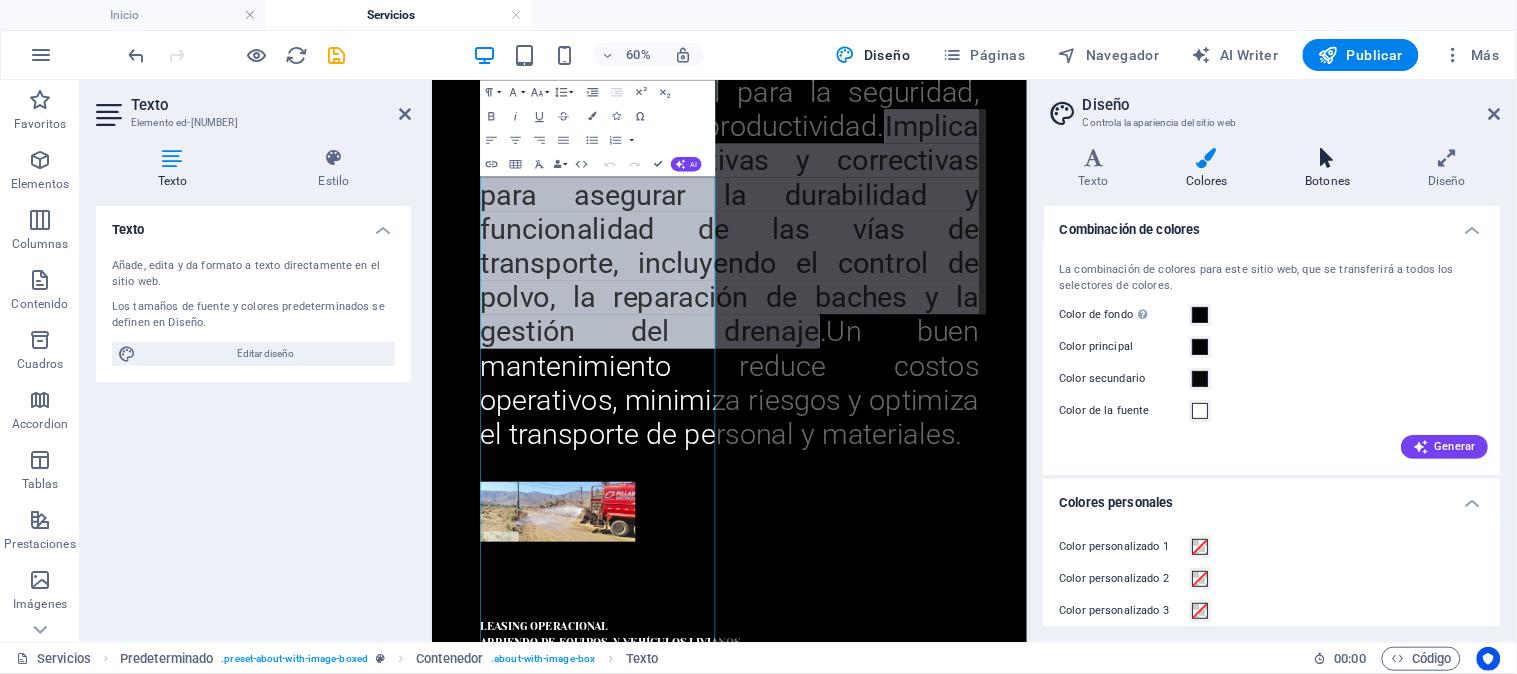 click on "Botones" at bounding box center (1332, 169) 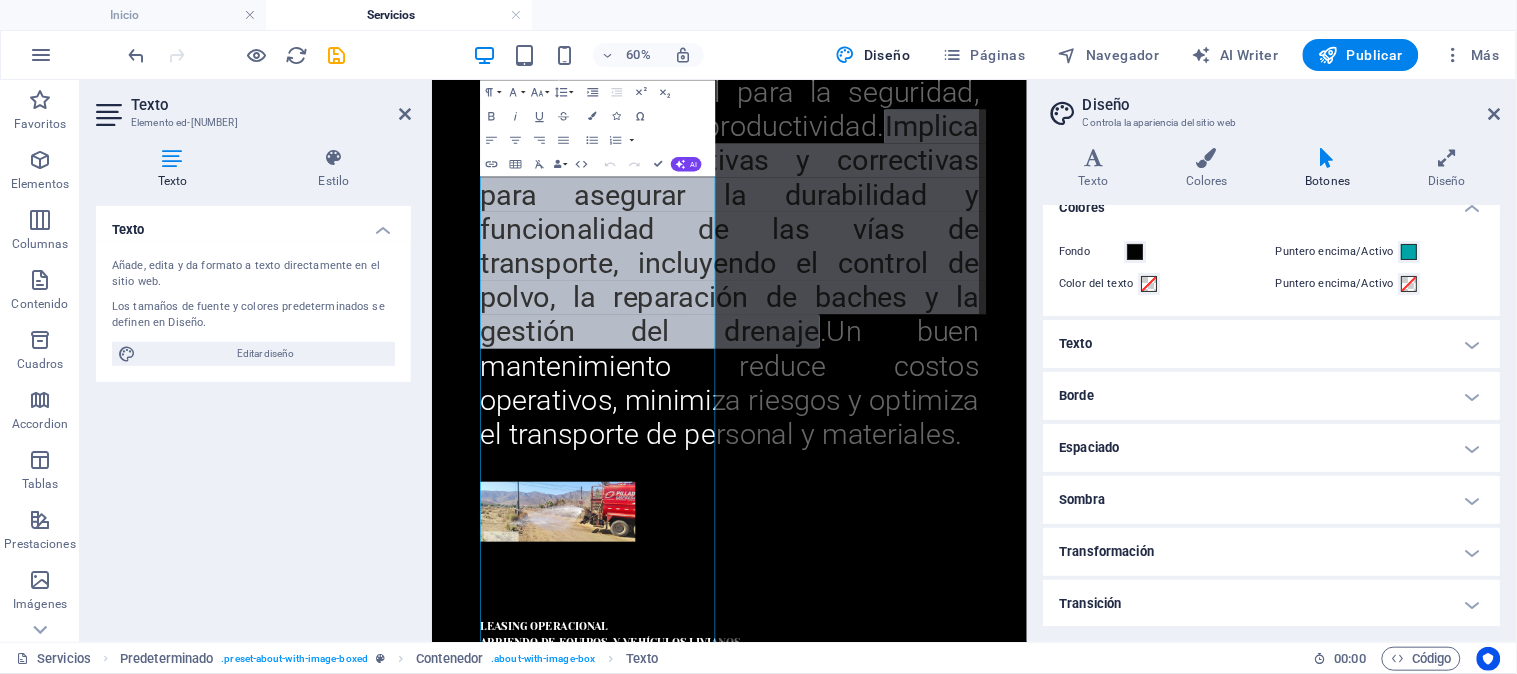 scroll, scrollTop: 0, scrollLeft: 0, axis: both 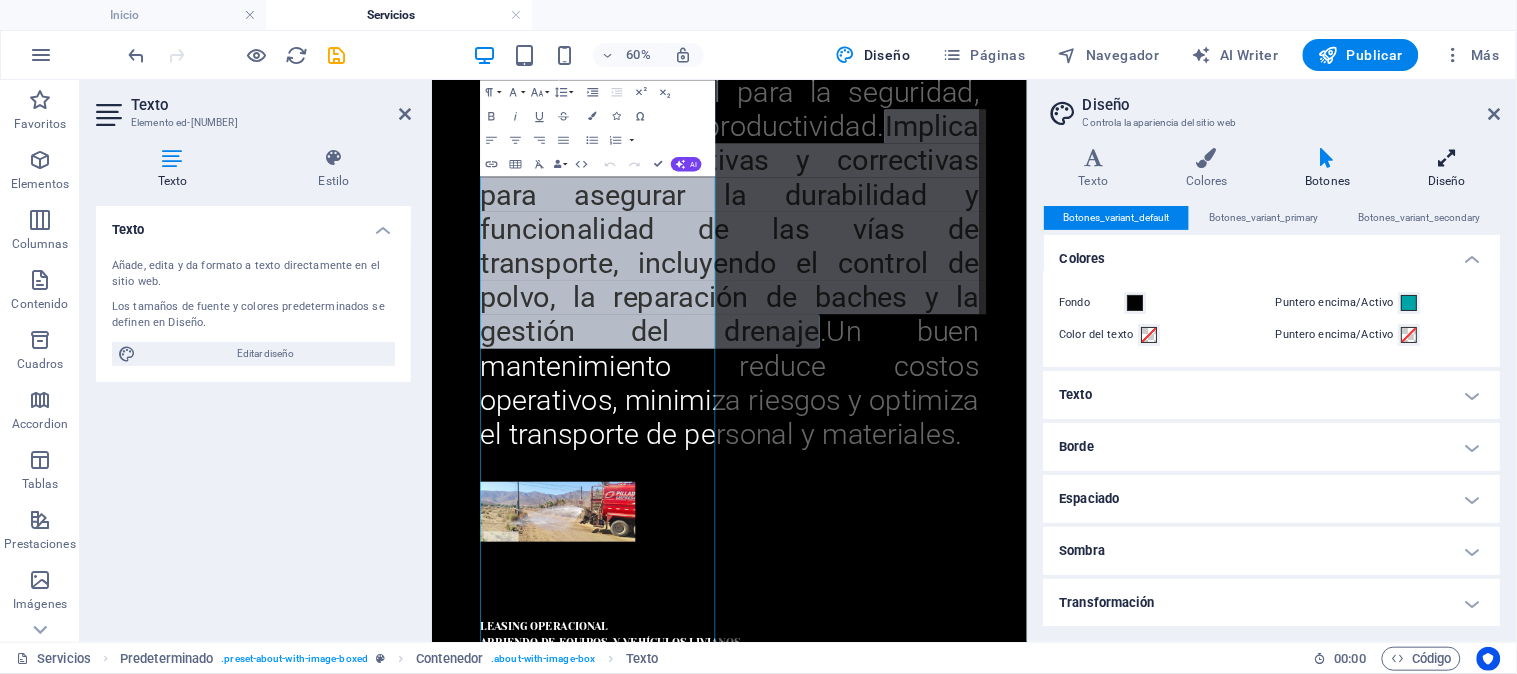 click on "Diseño" at bounding box center (1447, 169) 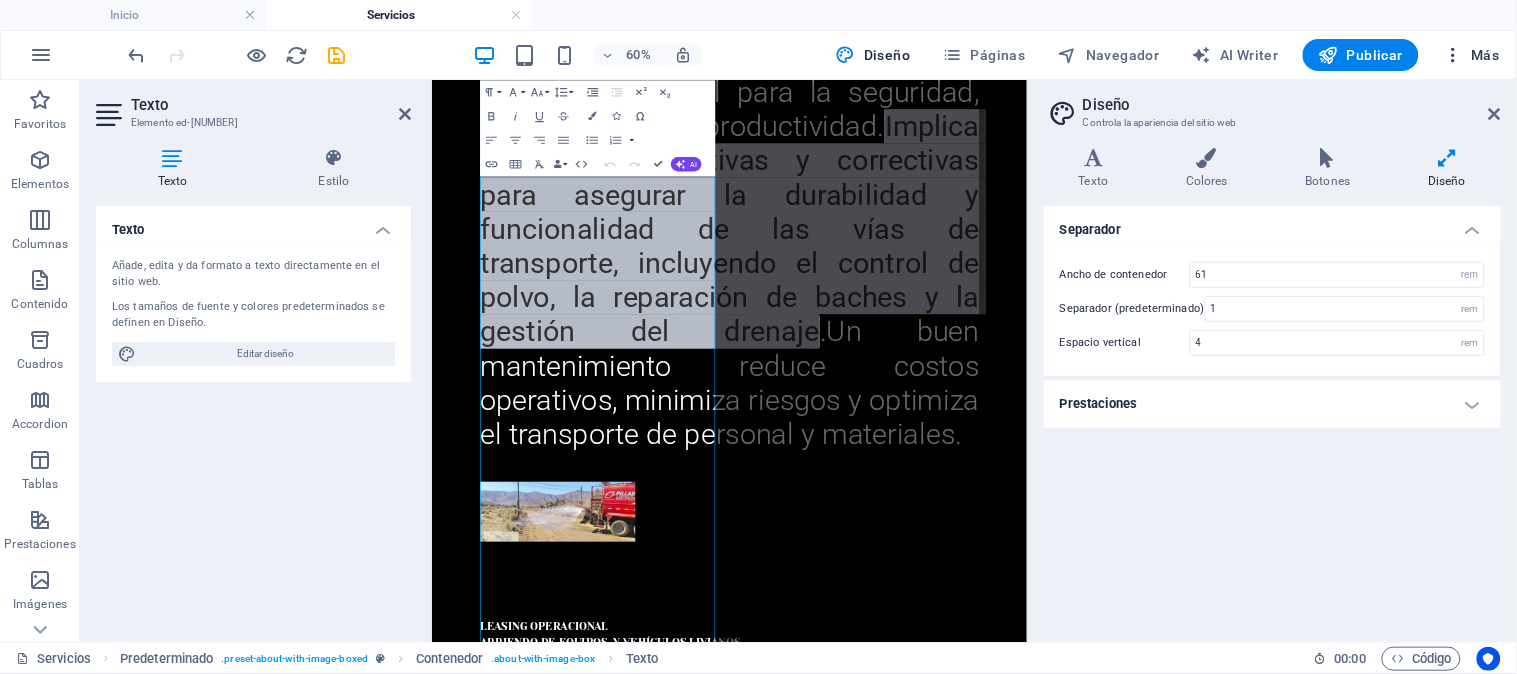 click on "Más" at bounding box center (1471, 55) 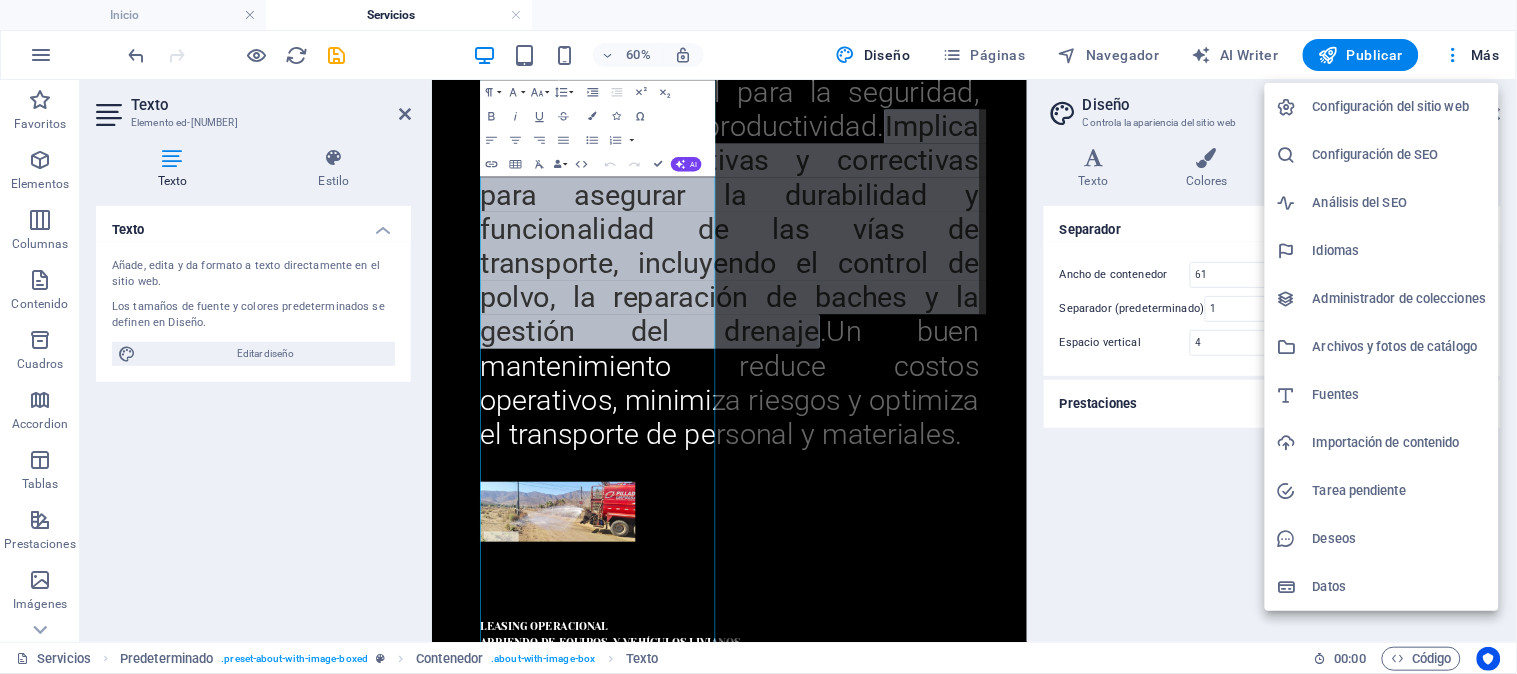 click at bounding box center [758, 337] 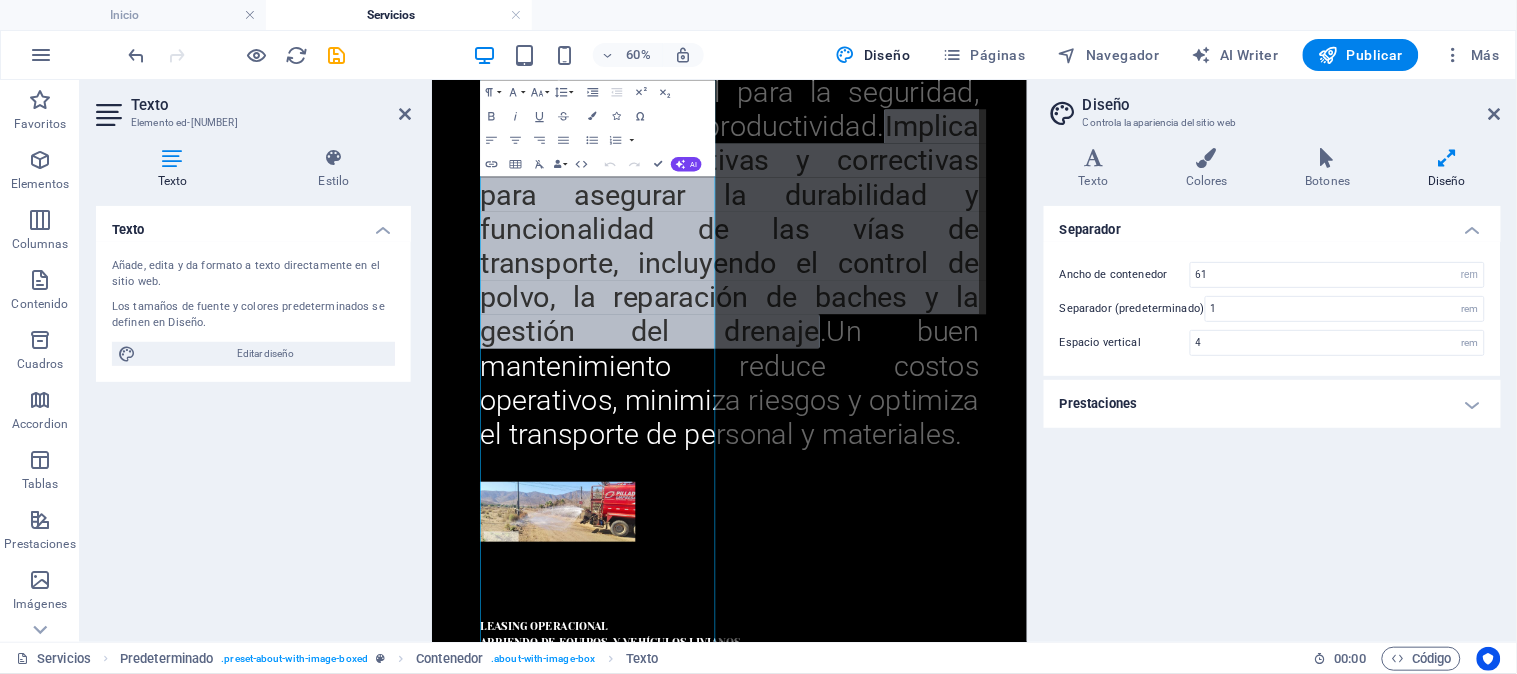 click at bounding box center [1453, 55] 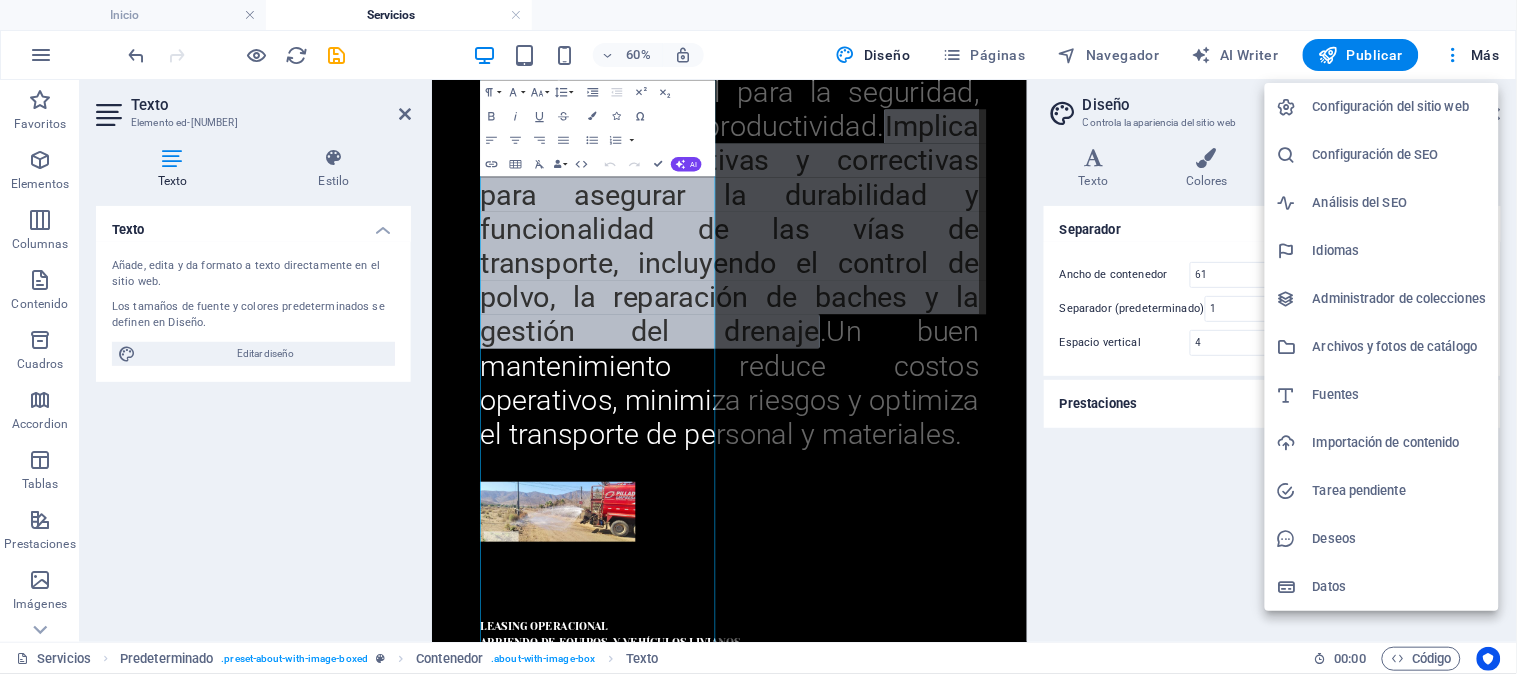 click at bounding box center (758, 337) 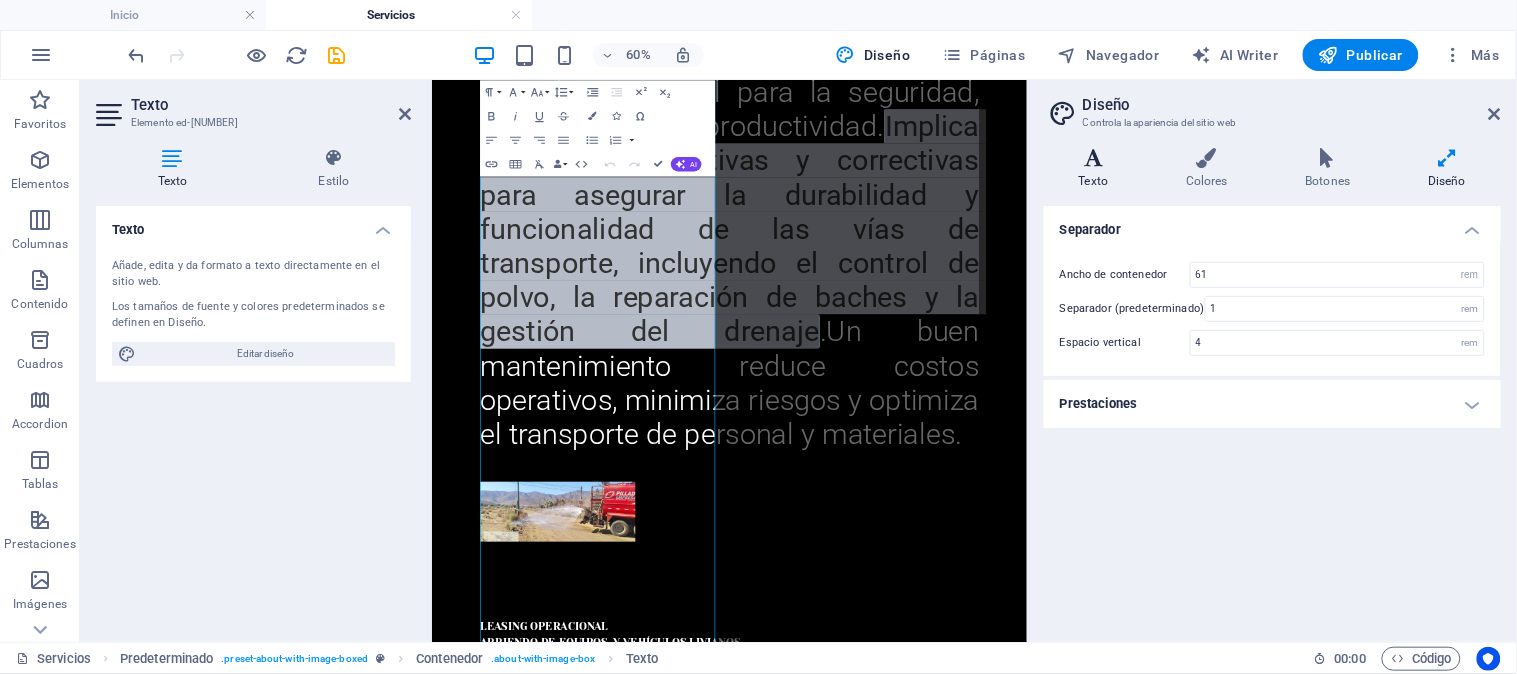 click on "Texto" at bounding box center (1097, 169) 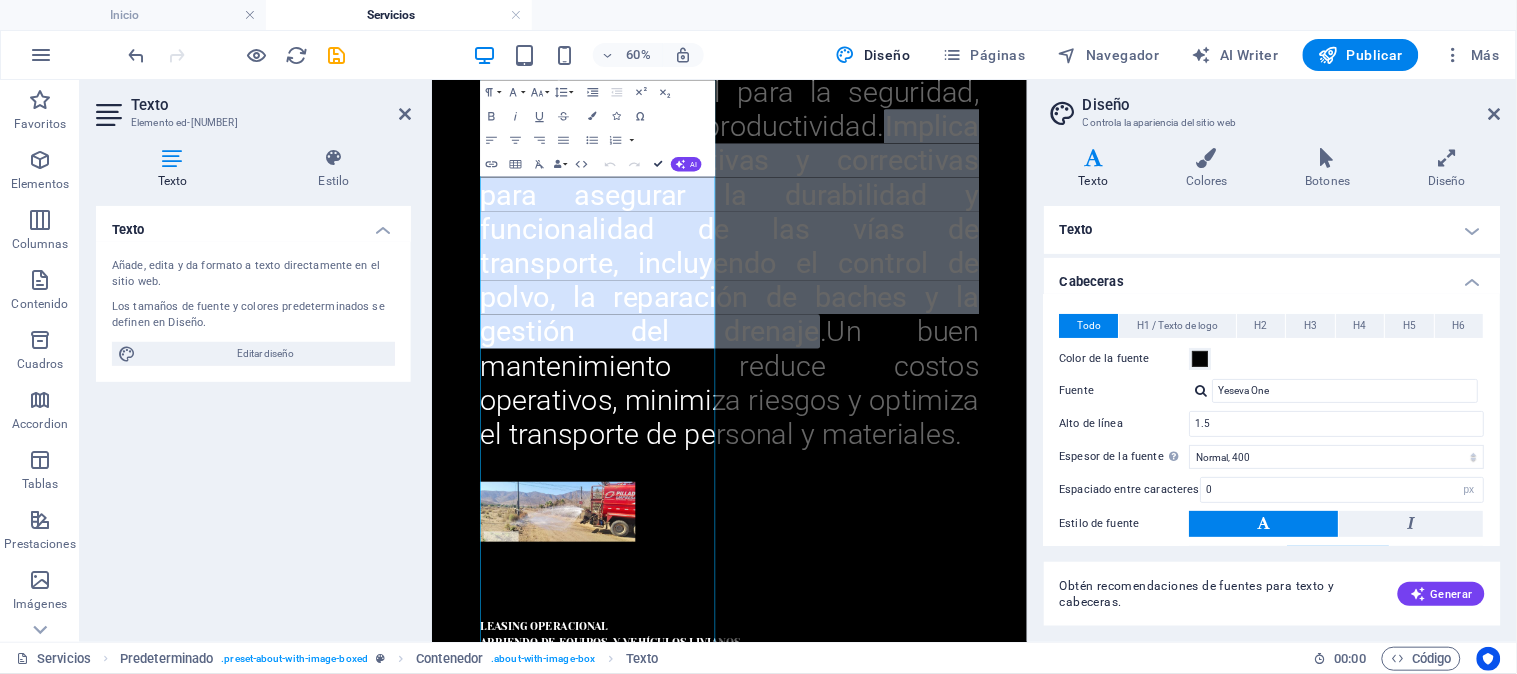 scroll, scrollTop: 1010, scrollLeft: 0, axis: vertical 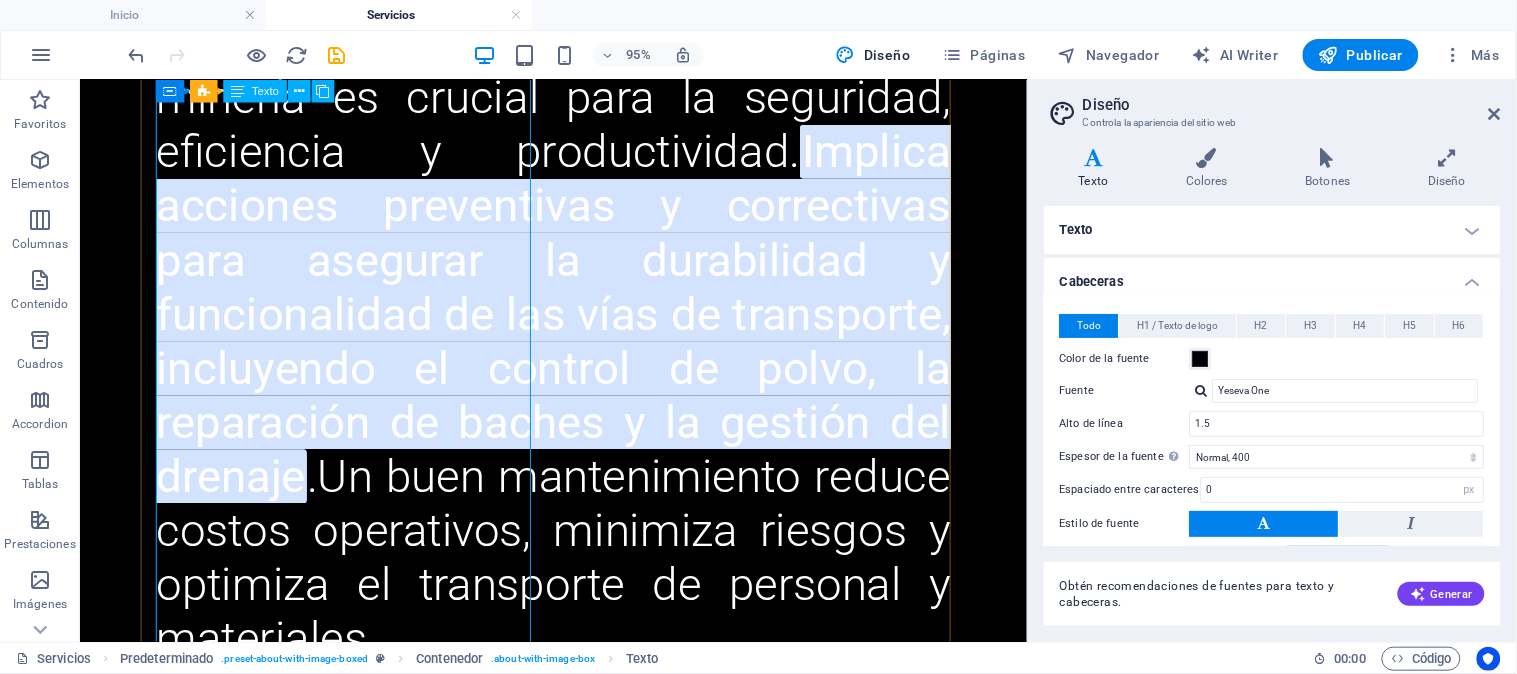 click on "La mantención de caminos en la minería es crucial para la seguridad, eficiencia y productividad.  Implica acciones preventivas y correctivas para asegurar la durabilidad y funcionalidad de las vías de transporte, incluyendo el control de polvo, la reparación de baches y la gestión del drenaje .  Un buen mantenimiento reduce costos operativos, minimiza riesgos y optimiza el transporte de personal y materiales." at bounding box center (577, 354) 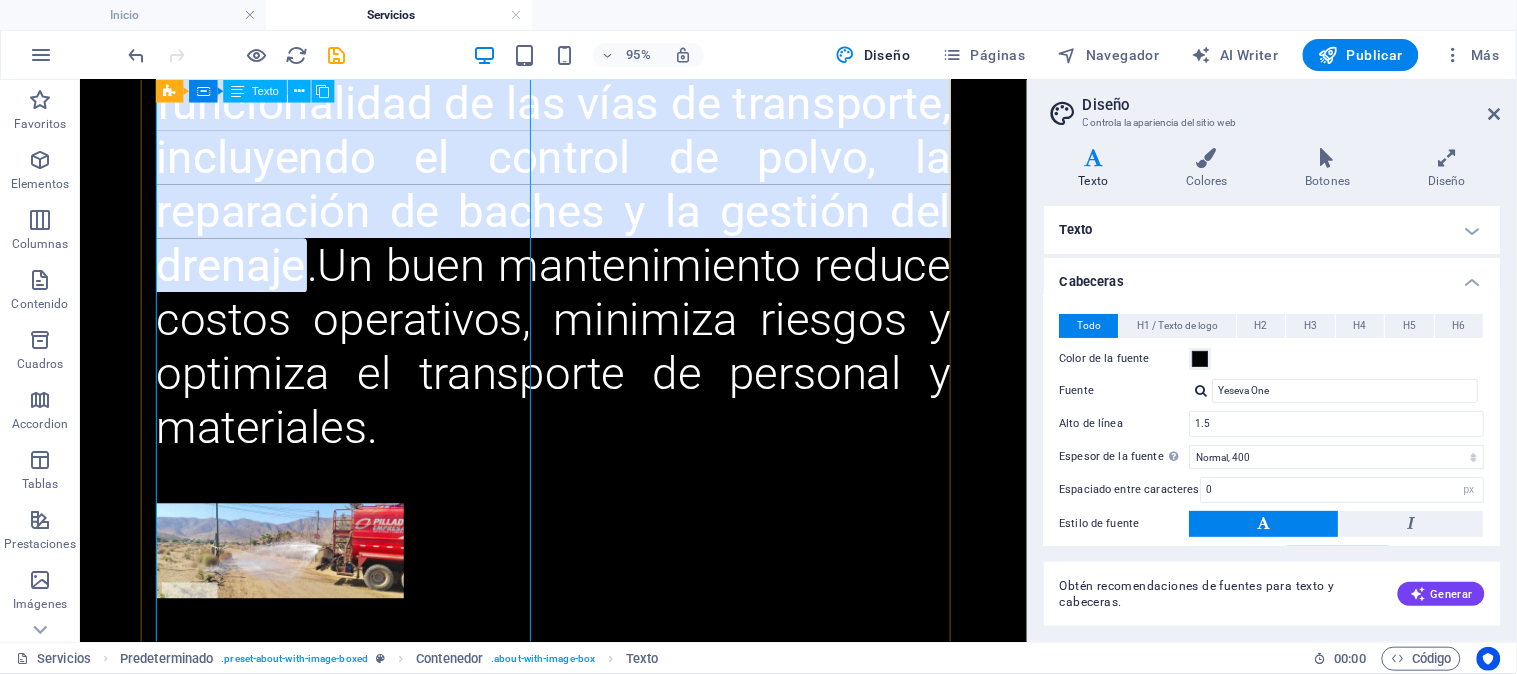 scroll, scrollTop: 787, scrollLeft: 0, axis: vertical 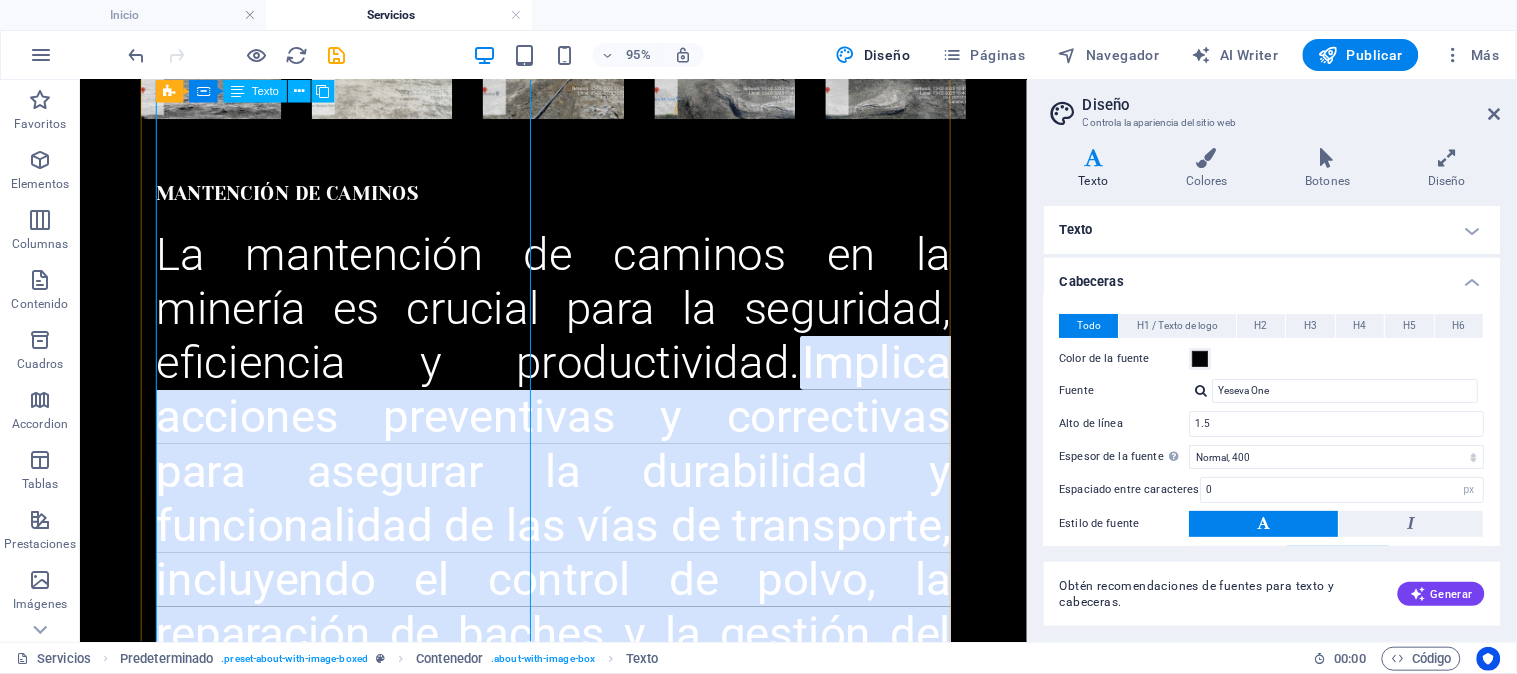 click on "Texto" at bounding box center [265, 91] 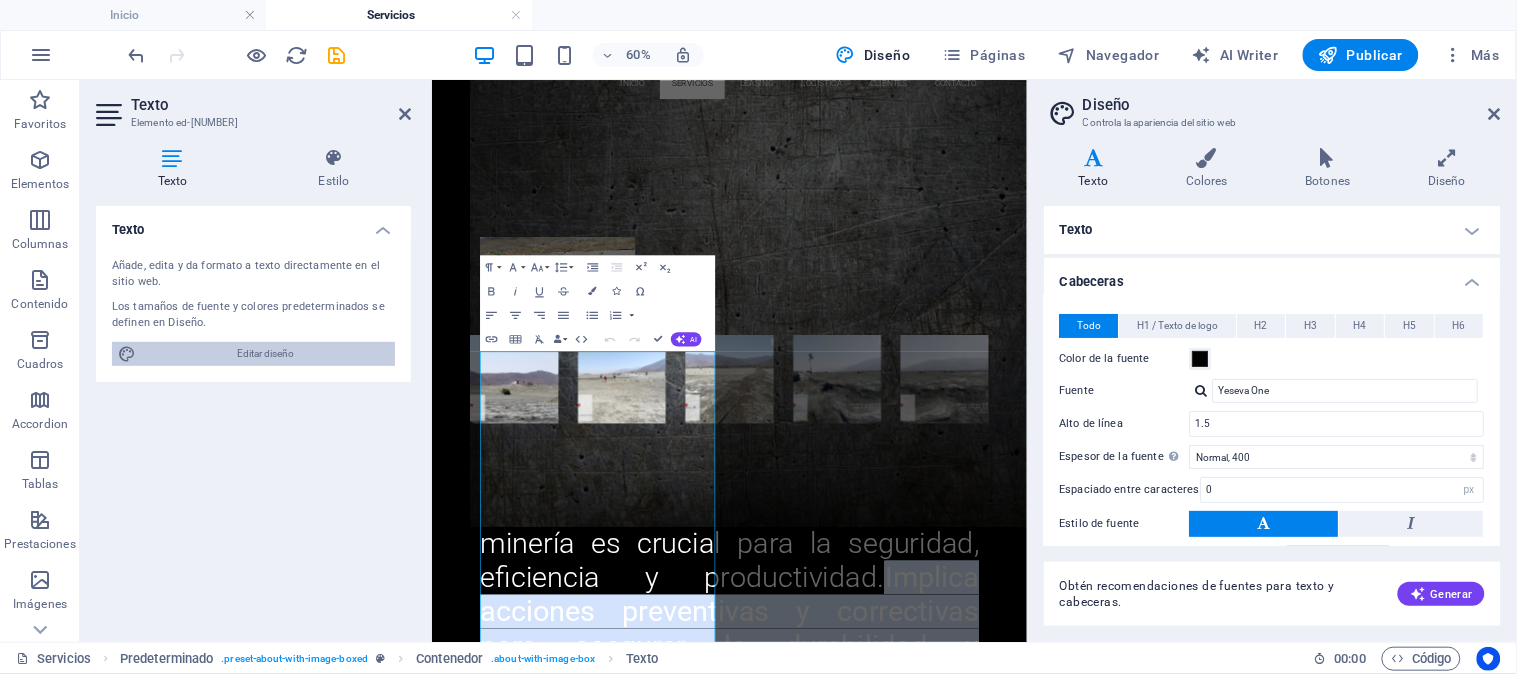 click on "Editar diseño" at bounding box center [265, 354] 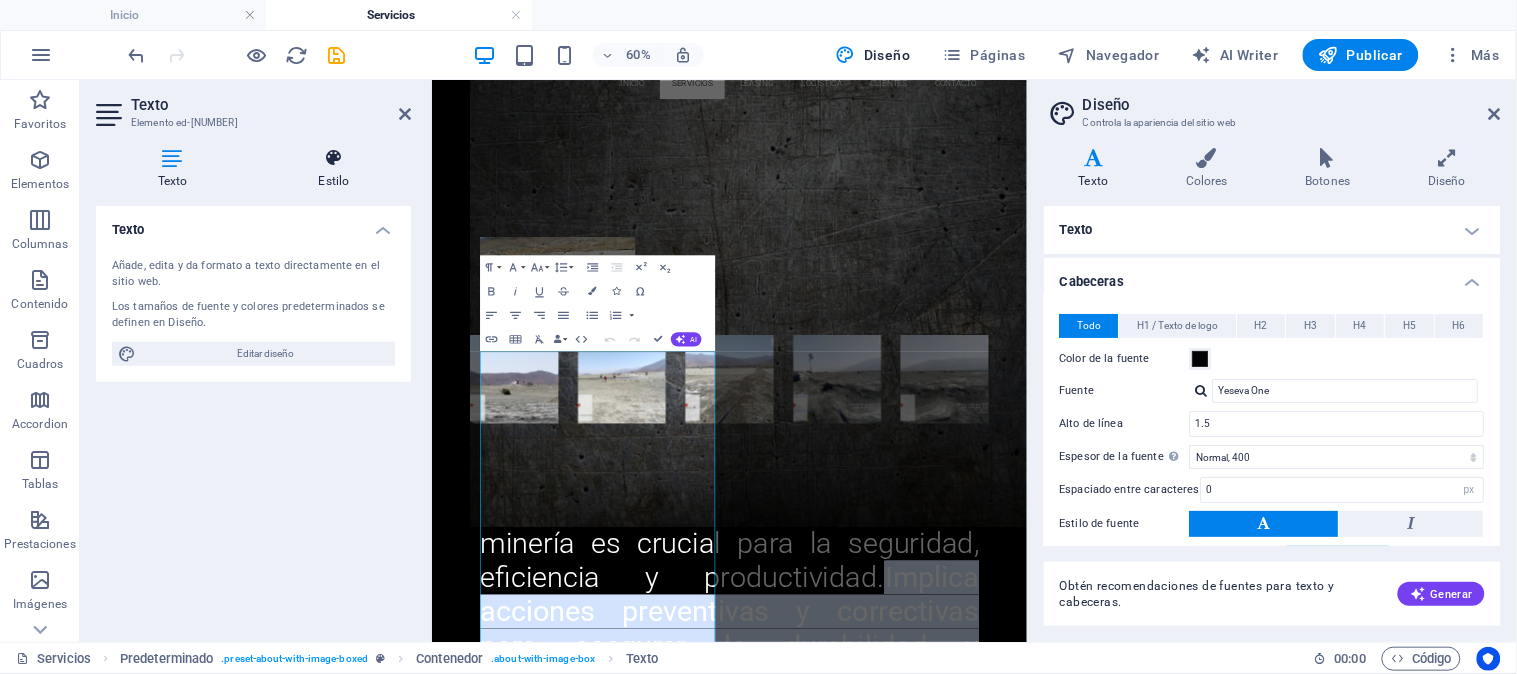 click on "Estilo" at bounding box center [334, 169] 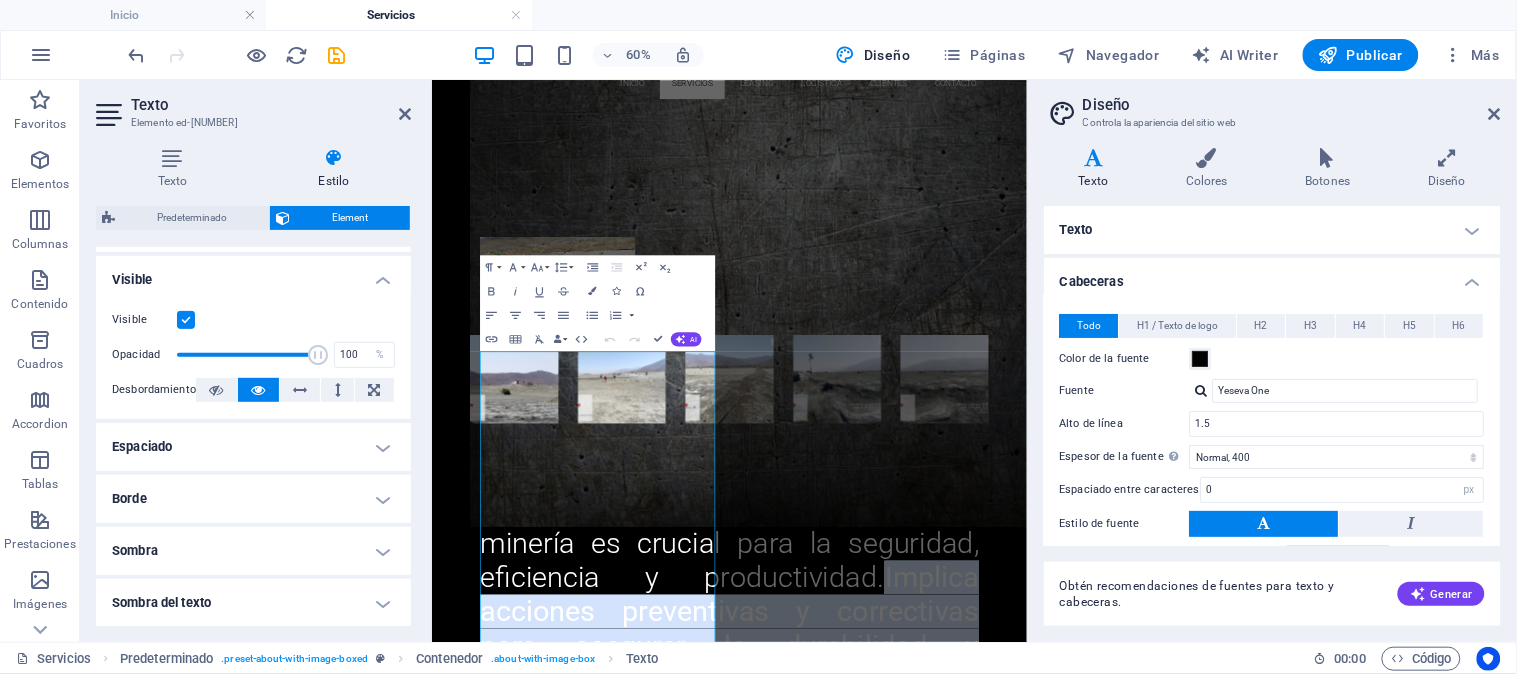 scroll, scrollTop: 111, scrollLeft: 0, axis: vertical 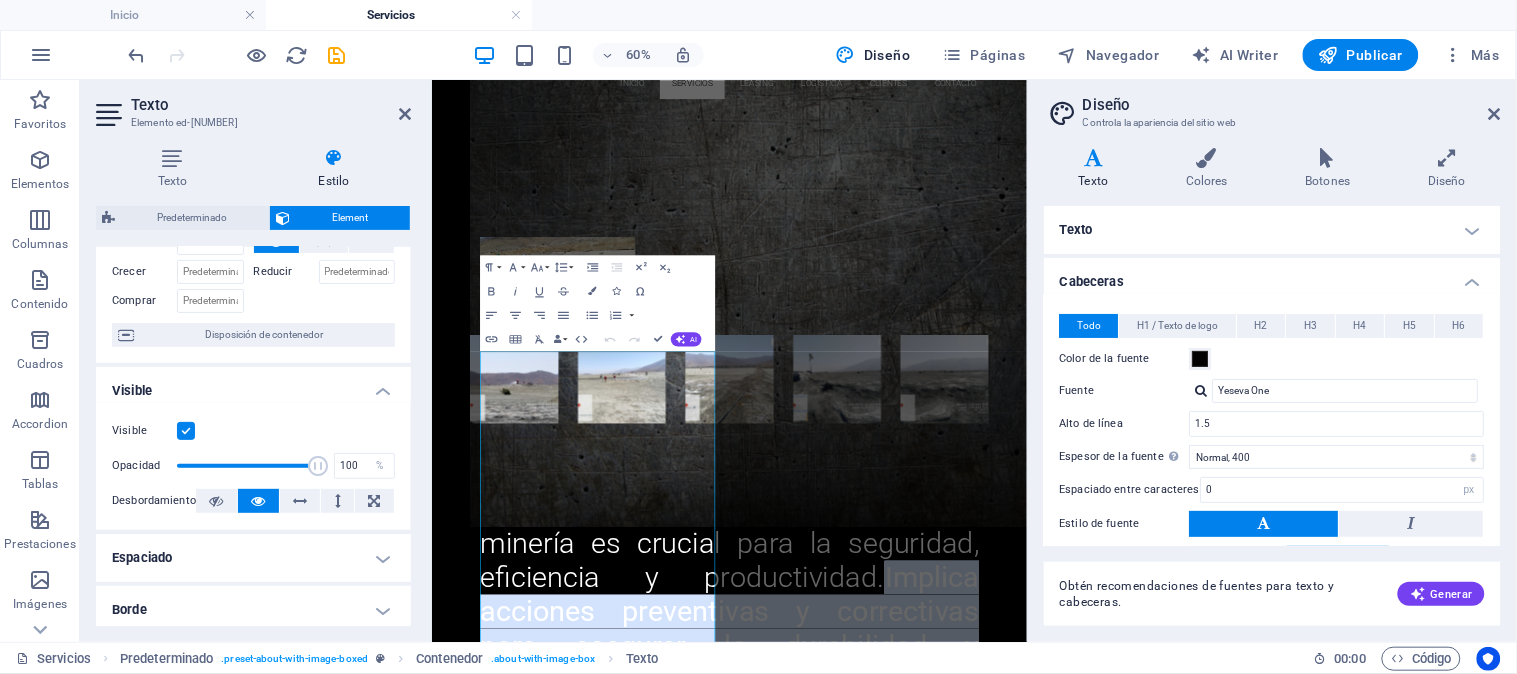 click at bounding box center (186, 431) 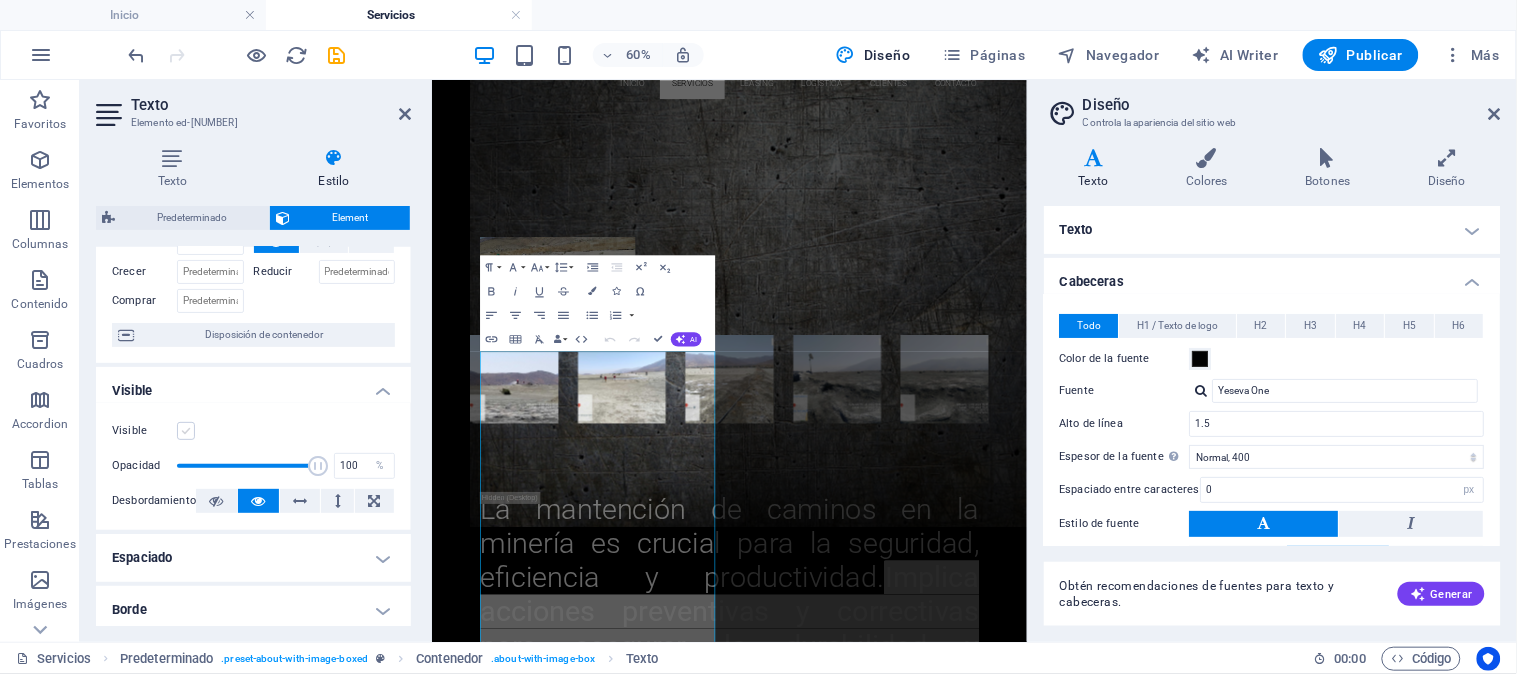 click at bounding box center [186, 431] 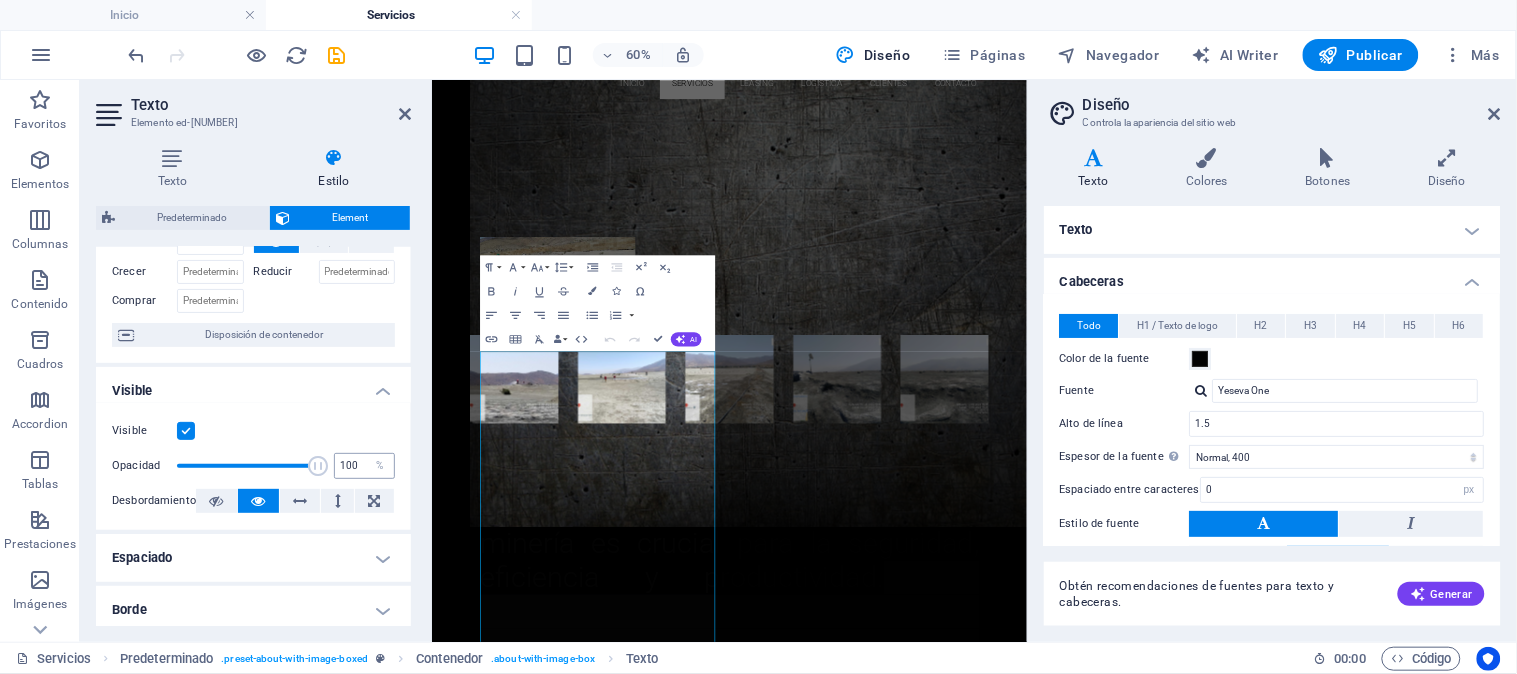 drag, startPoint x: 316, startPoint y: 467, endPoint x: 344, endPoint y: 461, distance: 28.635643 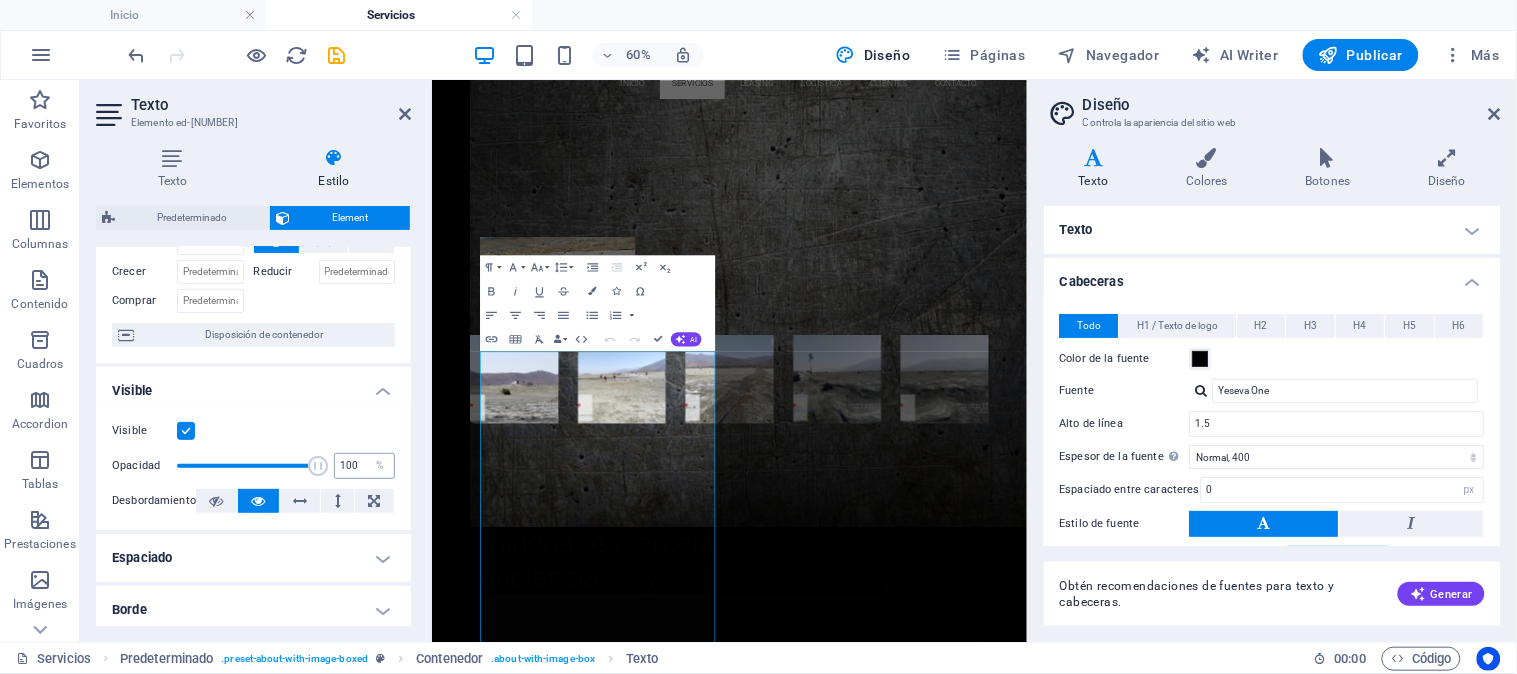 click on "Opacidad 100 %" at bounding box center [253, 466] 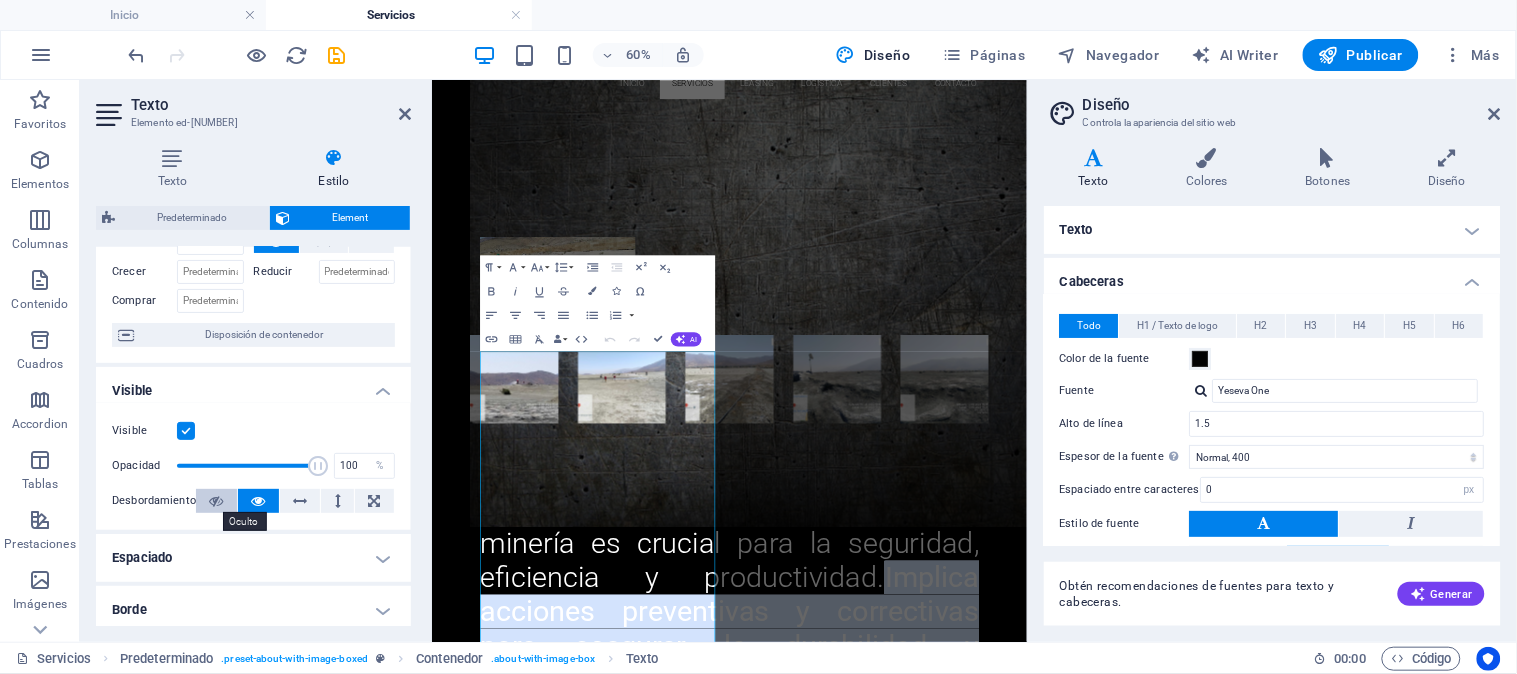 click at bounding box center [216, 501] 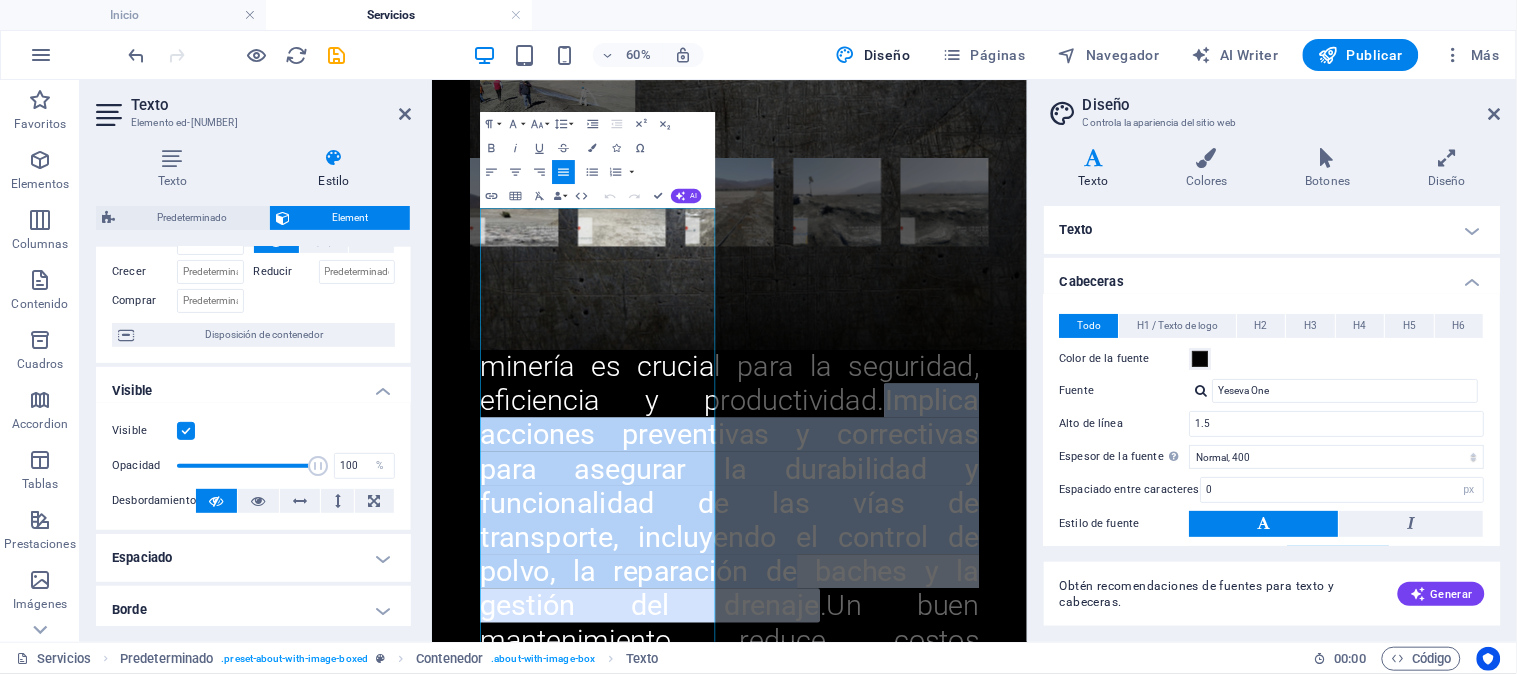 scroll, scrollTop: 1228, scrollLeft: 0, axis: vertical 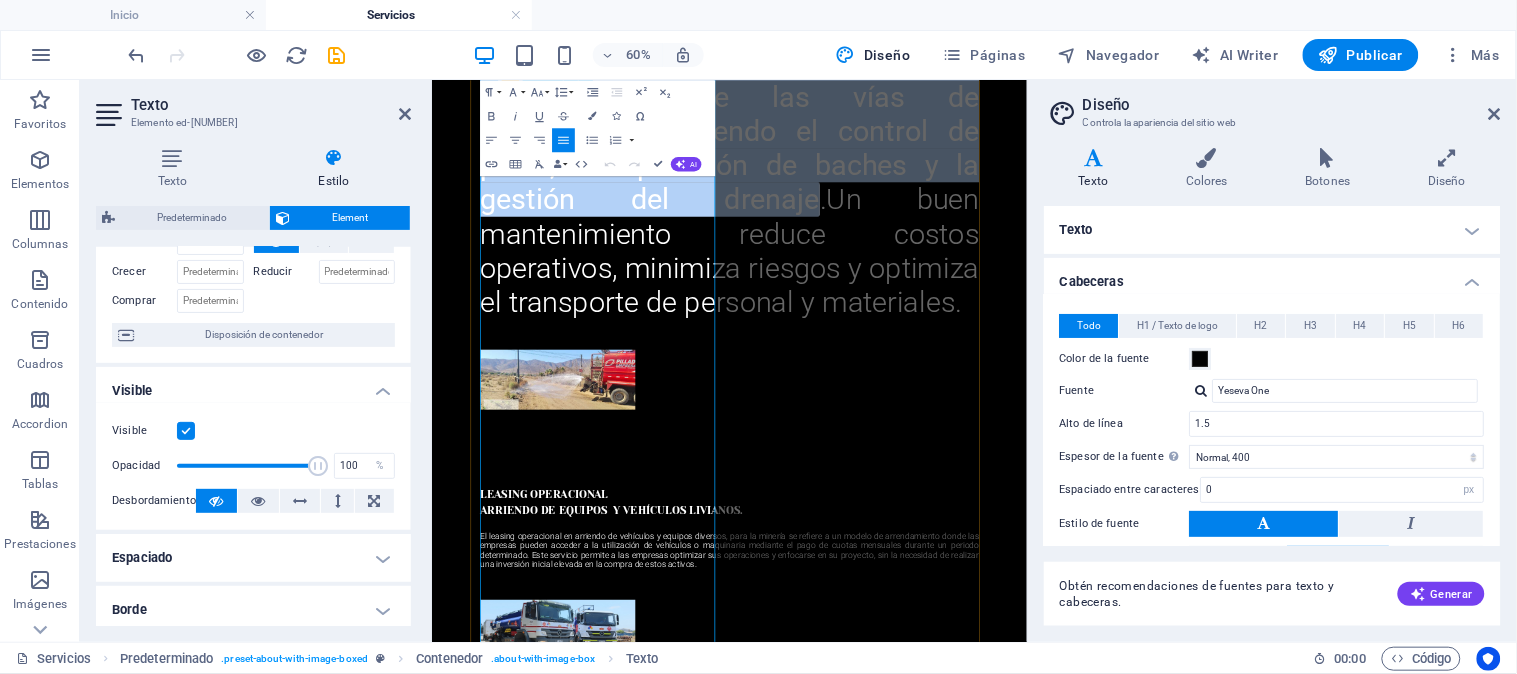 drag, startPoint x: 840, startPoint y: 867, endPoint x: 631, endPoint y: 714, distance: 259.01736 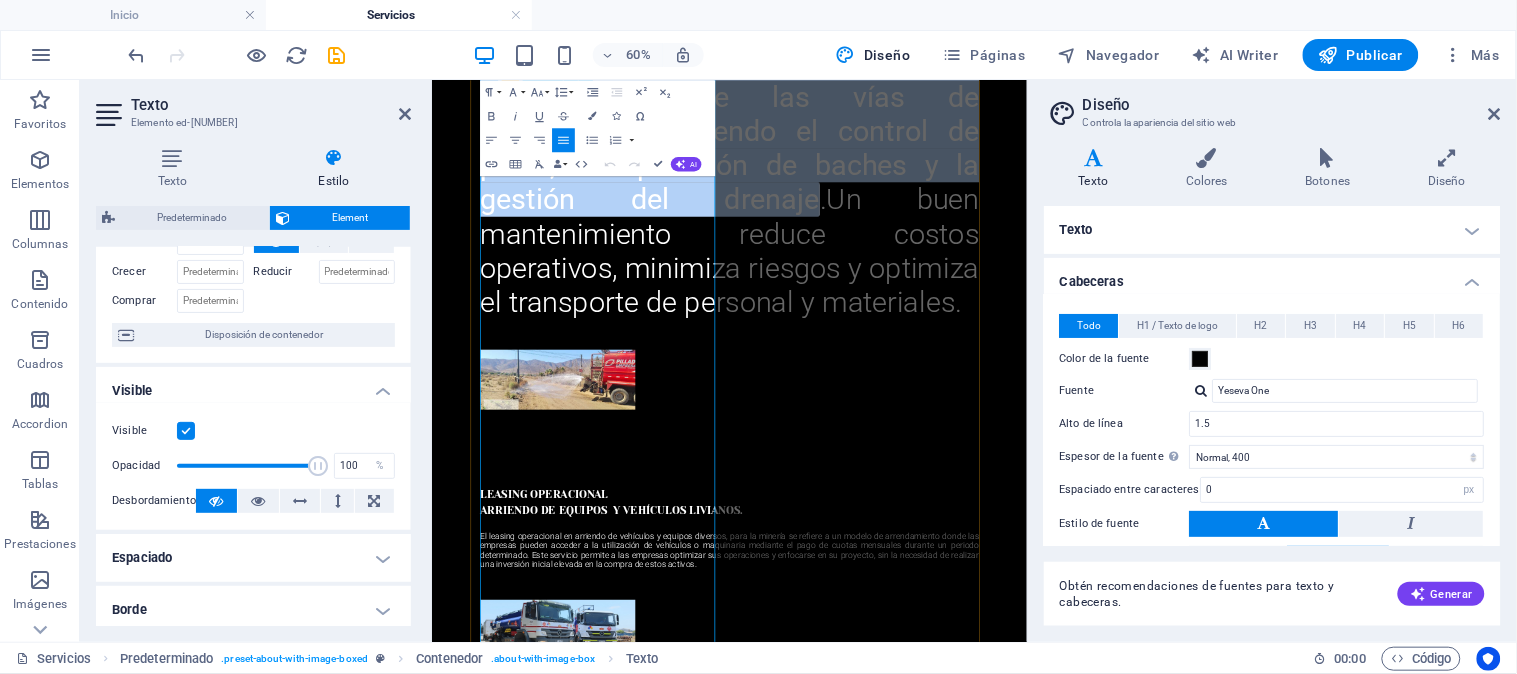 click on "La mantención de caminos en la minería es crucial para la seguridad, eficiencia y productividad.  Implica acciones preventivas y correctivas para asegurar la durabilidad y funcionalidad de las vías de transporte, incluyendo el control de polvo, la reparación de baches y la gestión del drenaje .  Un buen mantenimiento reduce costos operativos, minimiza riesgos y optimiza el transporte de personal y materiales." at bounding box center [927, 135] 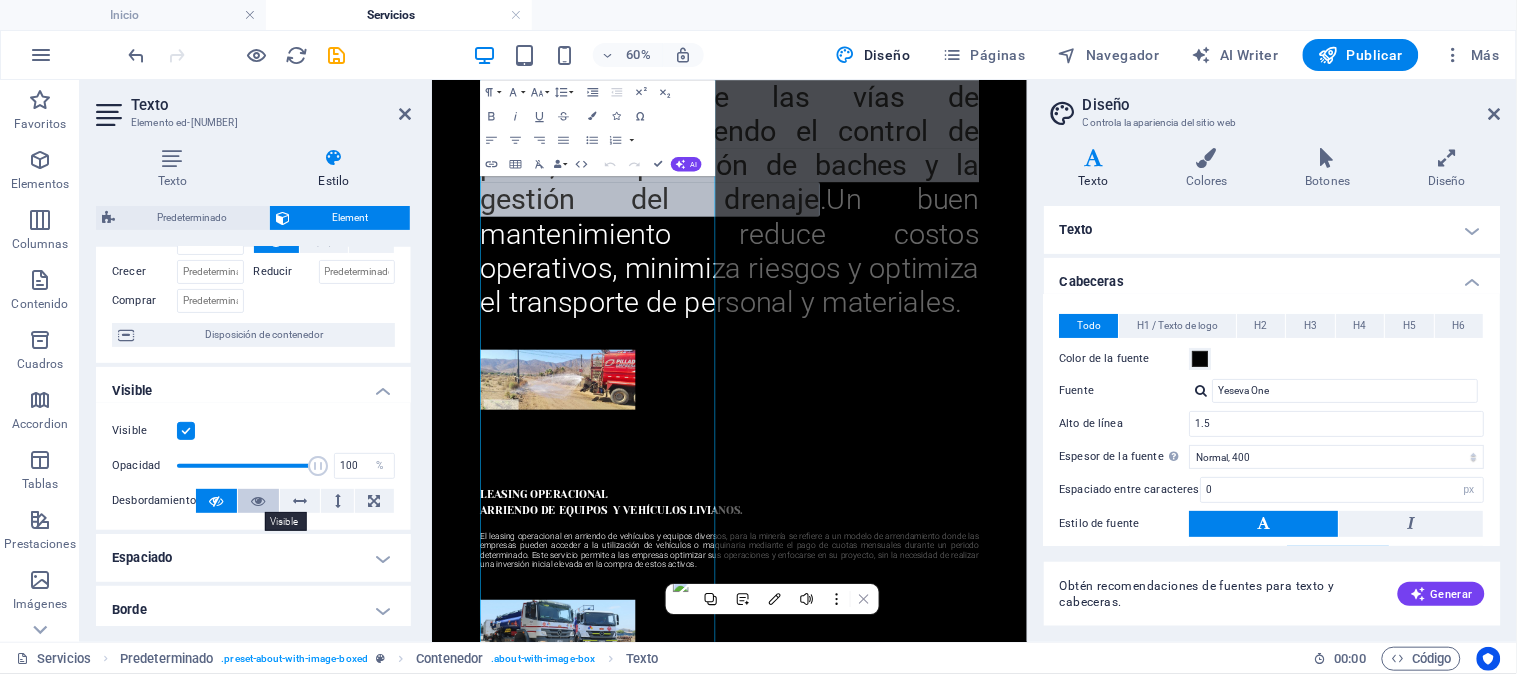 click at bounding box center (258, 501) 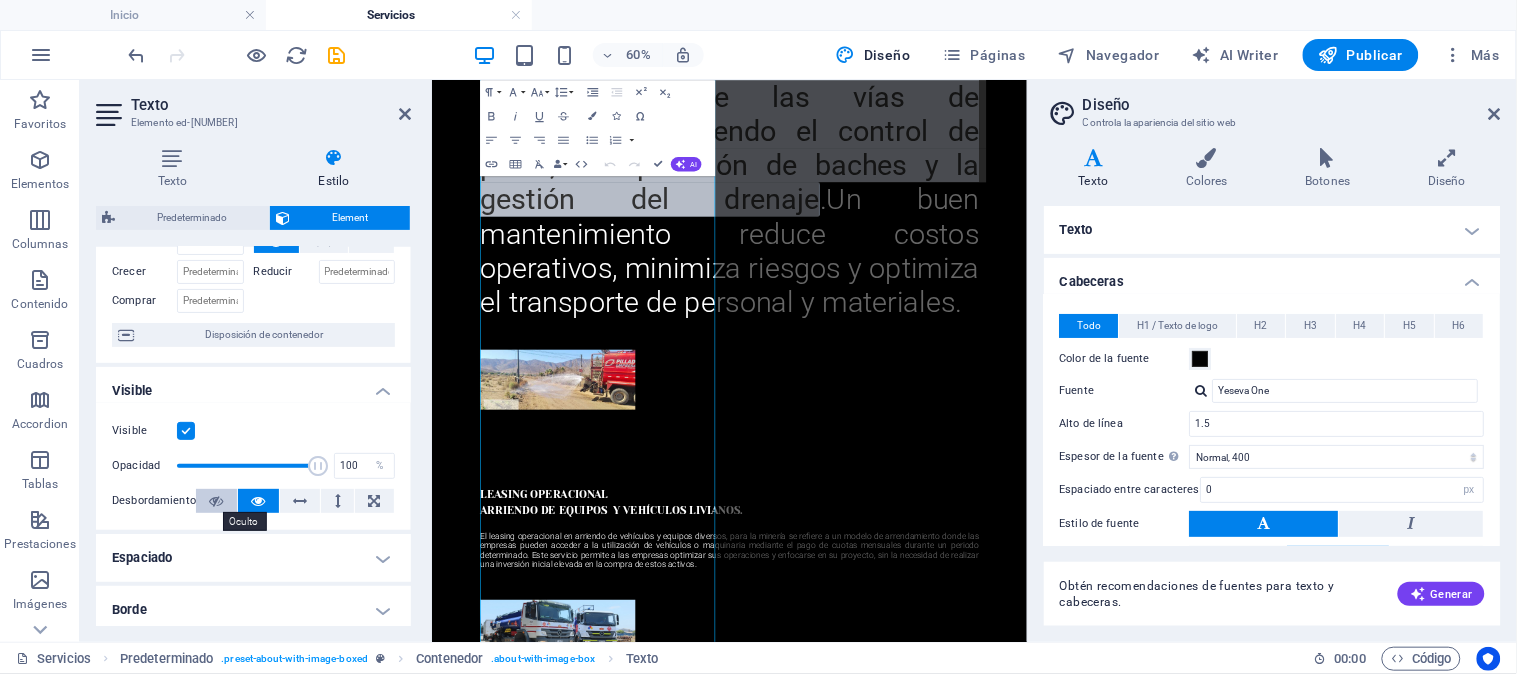 click at bounding box center (216, 501) 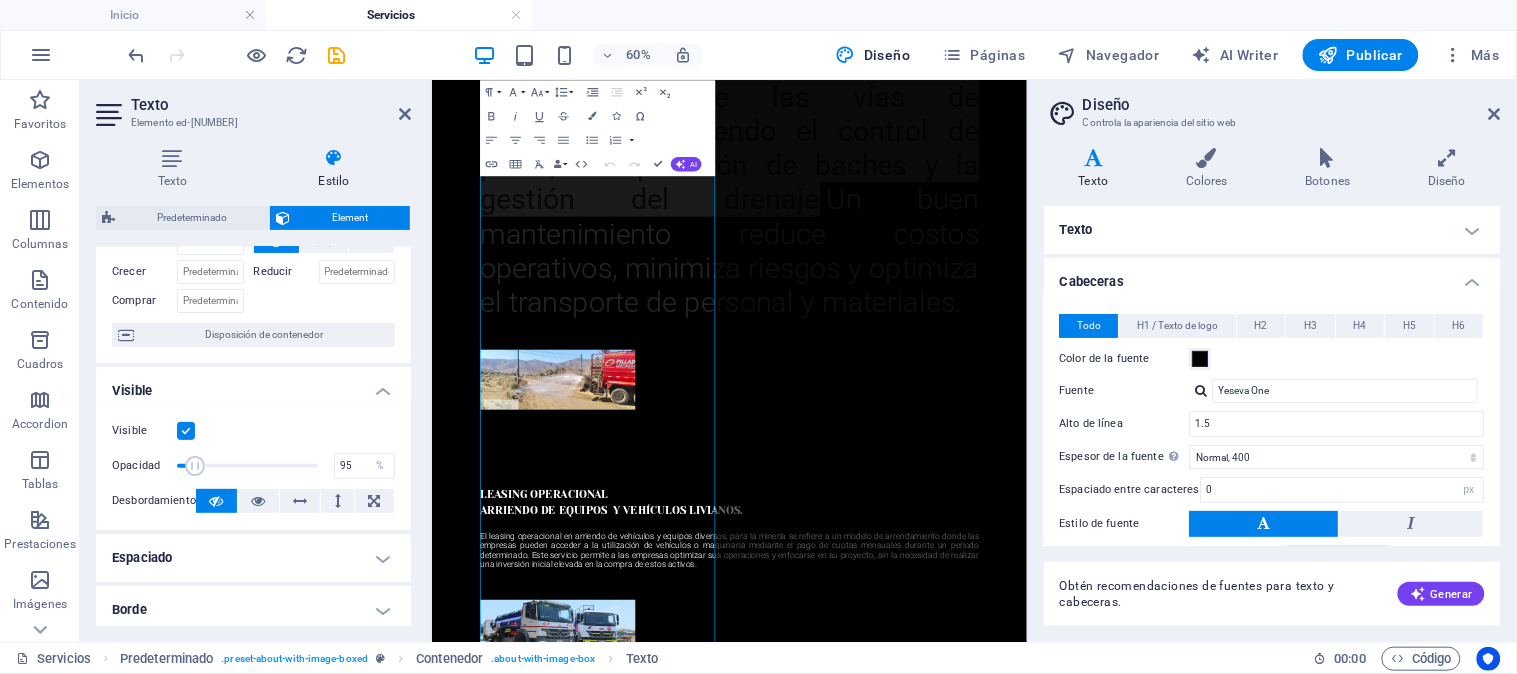 type on "100" 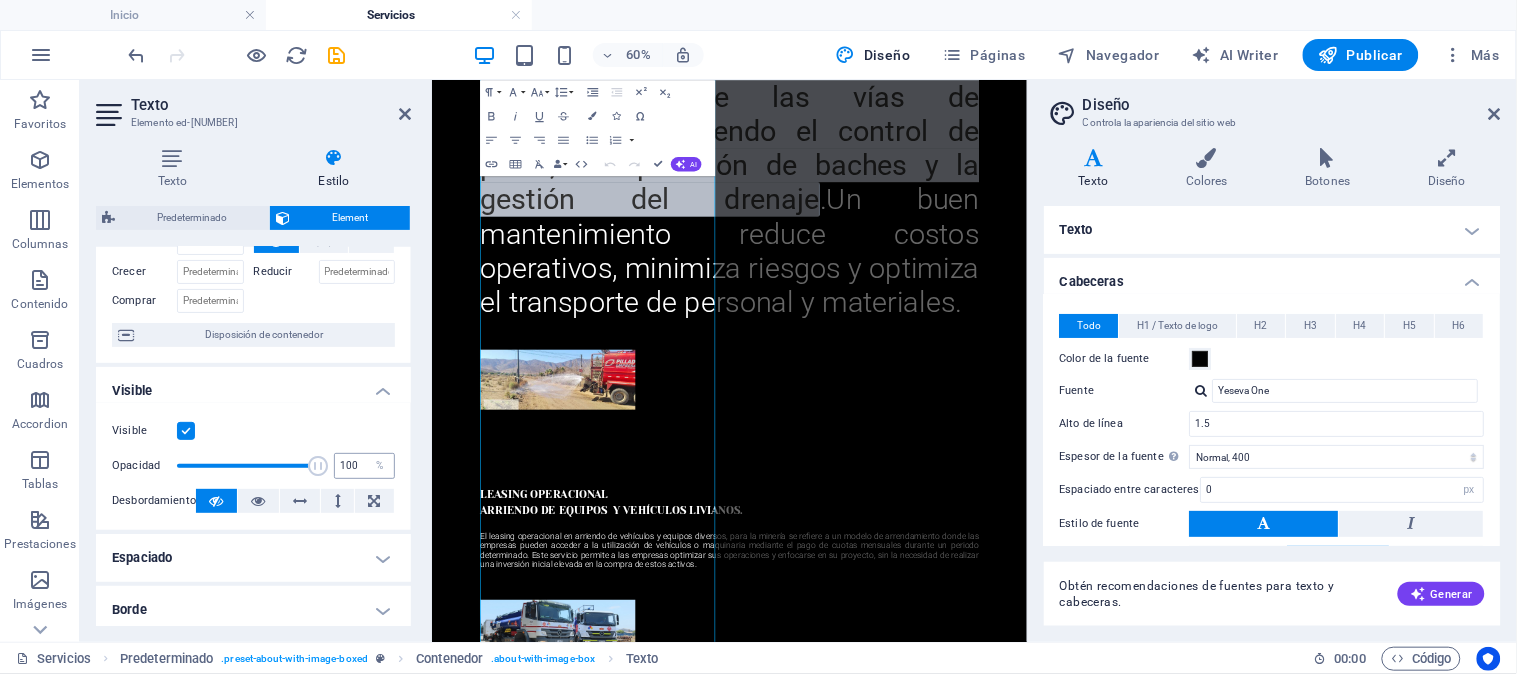 drag, startPoint x: 313, startPoint y: 465, endPoint x: 343, endPoint y: 461, distance: 30.265491 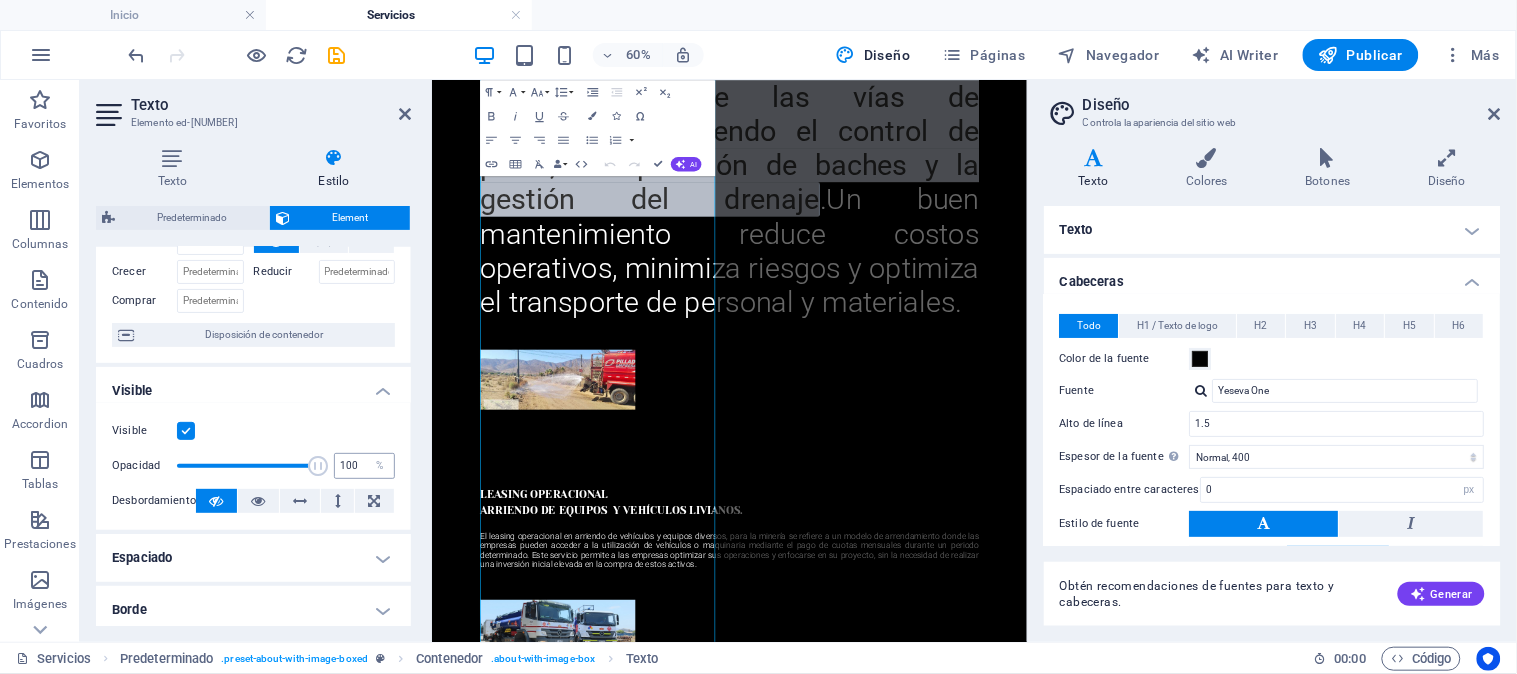 click on "Opacidad 100 %" at bounding box center [253, 466] 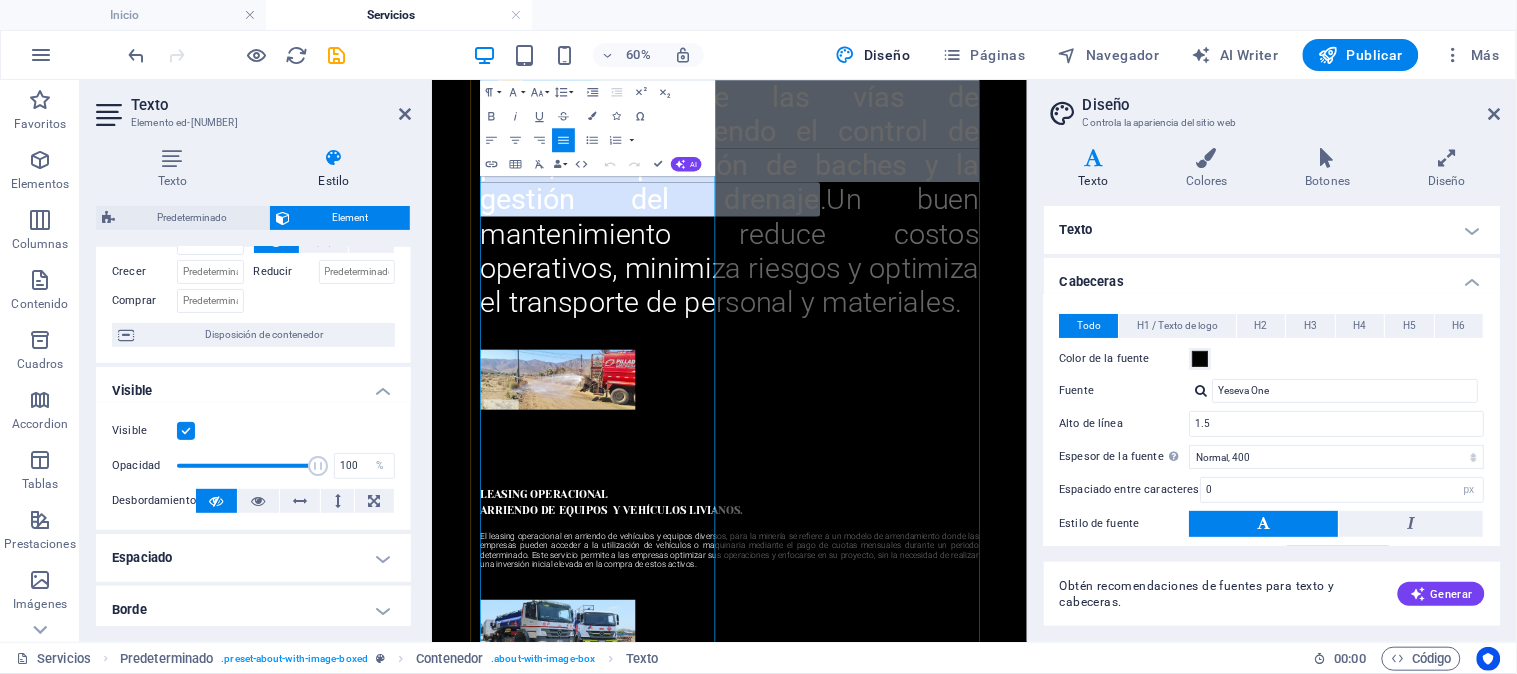 click on "Un buen mantenimiento reduce costos operativos, minimiza riesgos y optimiza el transporte de personal y materiales." at bounding box center (927, 363) 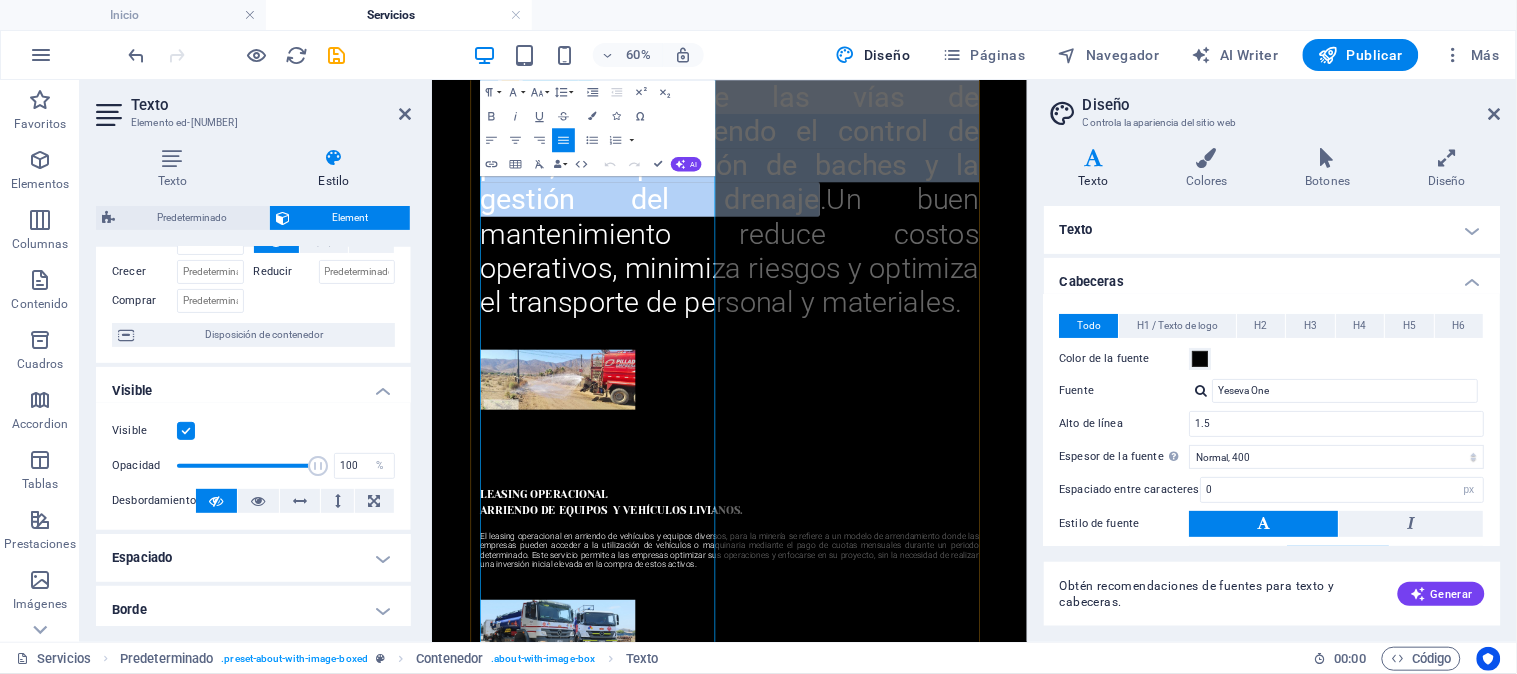 drag, startPoint x: 670, startPoint y: 708, endPoint x: 564, endPoint y: 390, distance: 335.20145 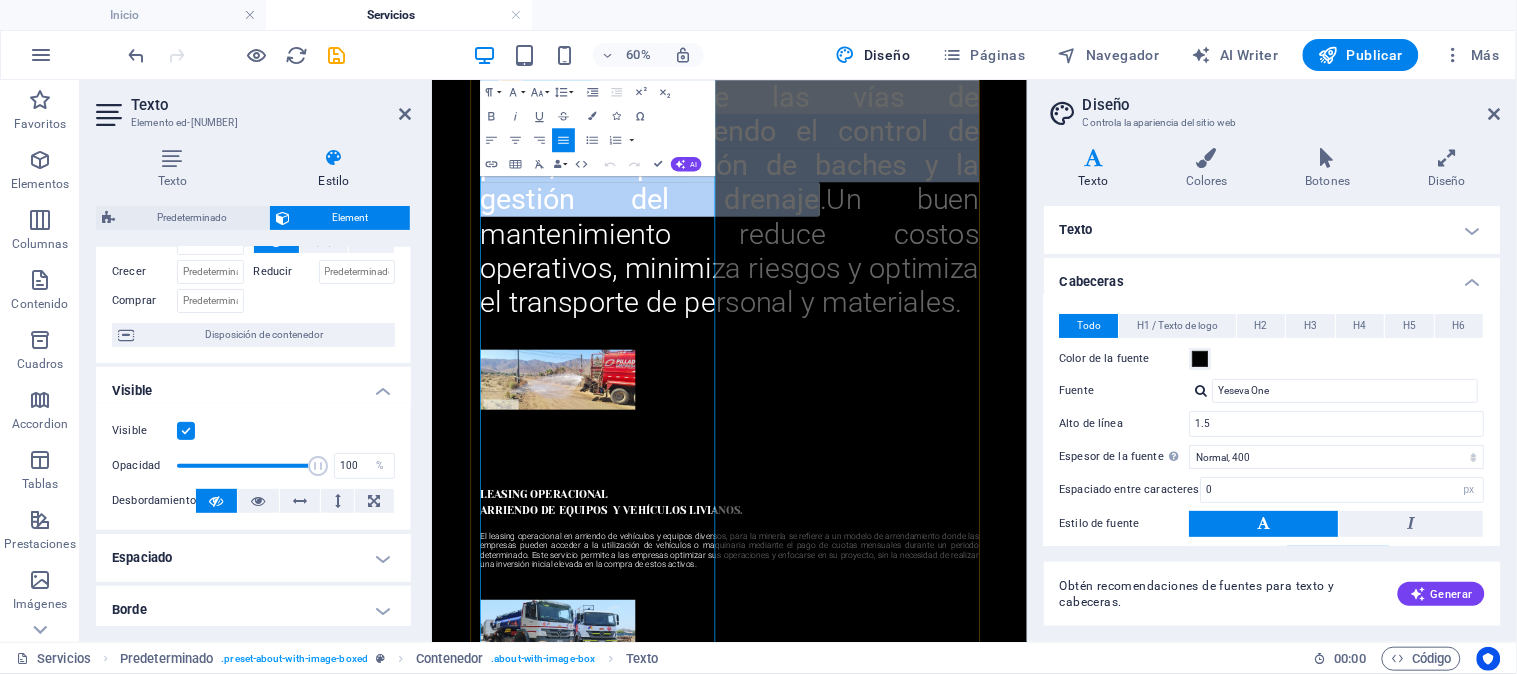 click on "Implica acciones preventivas y correctivas para asegurar la durabilidad y funcionalidad de las vías de transporte, incluyendo el control de polvo, la reparación de baches y la gestión del drenaje ." at bounding box center [927, 106] 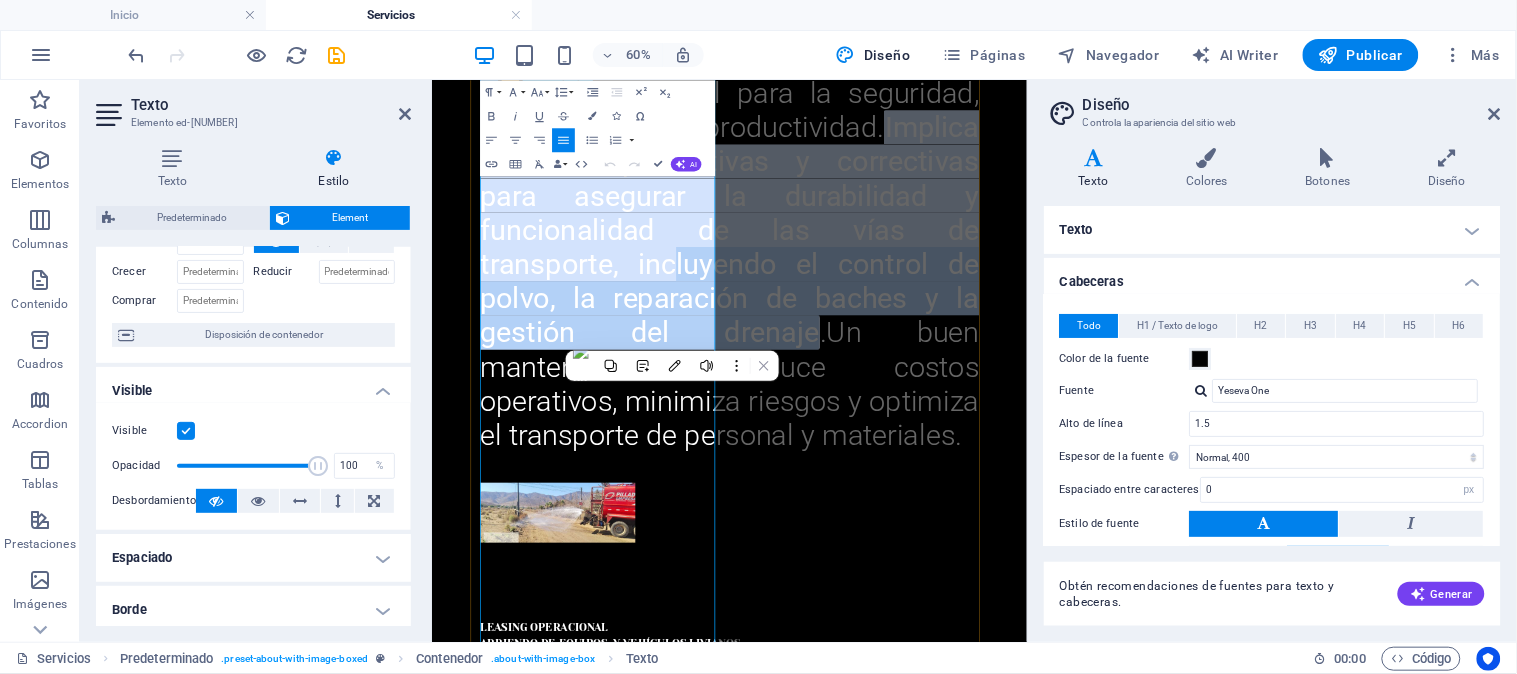 scroll, scrollTop: 895, scrollLeft: 0, axis: vertical 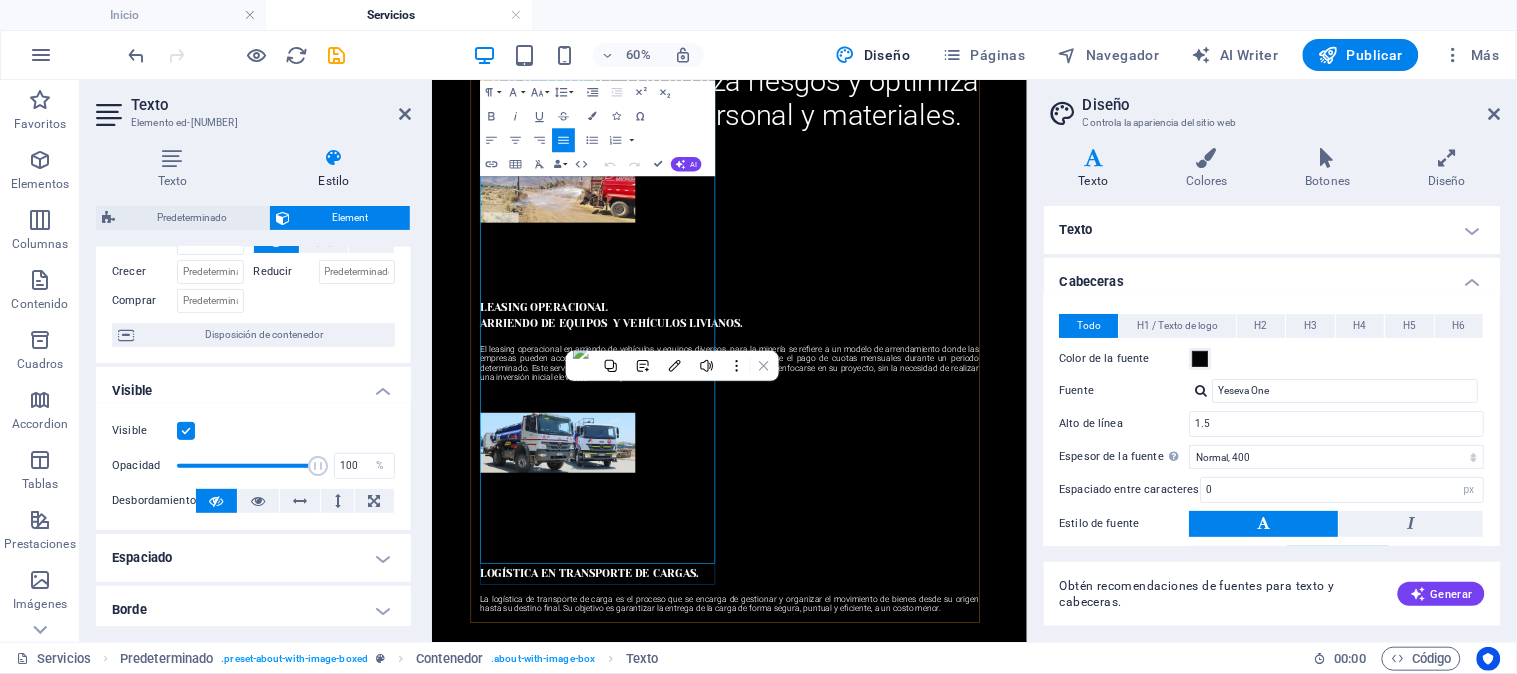drag, startPoint x: 844, startPoint y: 441, endPoint x: 661, endPoint y: 406, distance: 186.31694 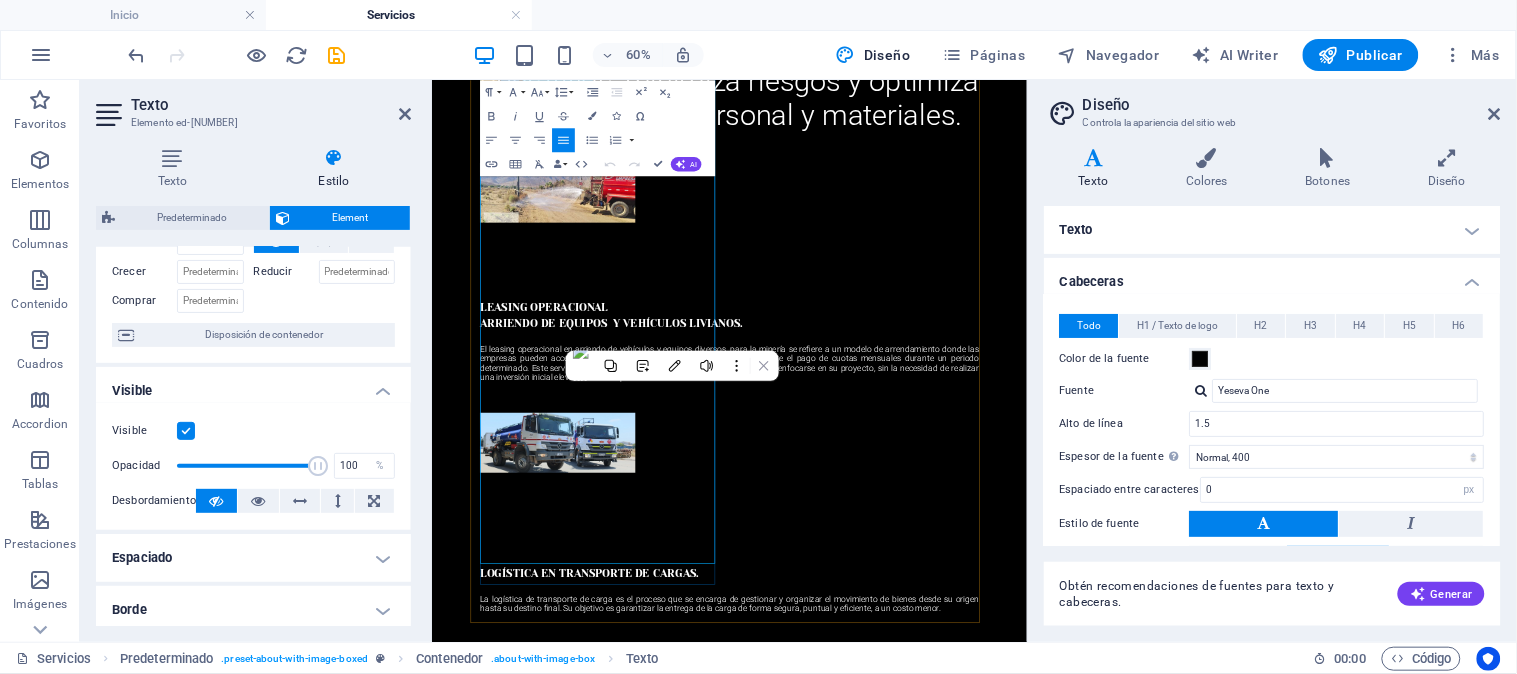 click on "La mantención de caminos en la minería es crucial para la seguridad, eficiencia y productividad.  Implica acciones preventivas y correctivas para asegurar la durabilidad y funcionalidad de las vías de transporte, incluyendo el control de polvo, la reparación de baches y la gestión del drenaje .  Un buen mantenimiento reduce costos operativos, minimiza riesgos y optimiza el transporte de personal y materiales." at bounding box center (927, -177) 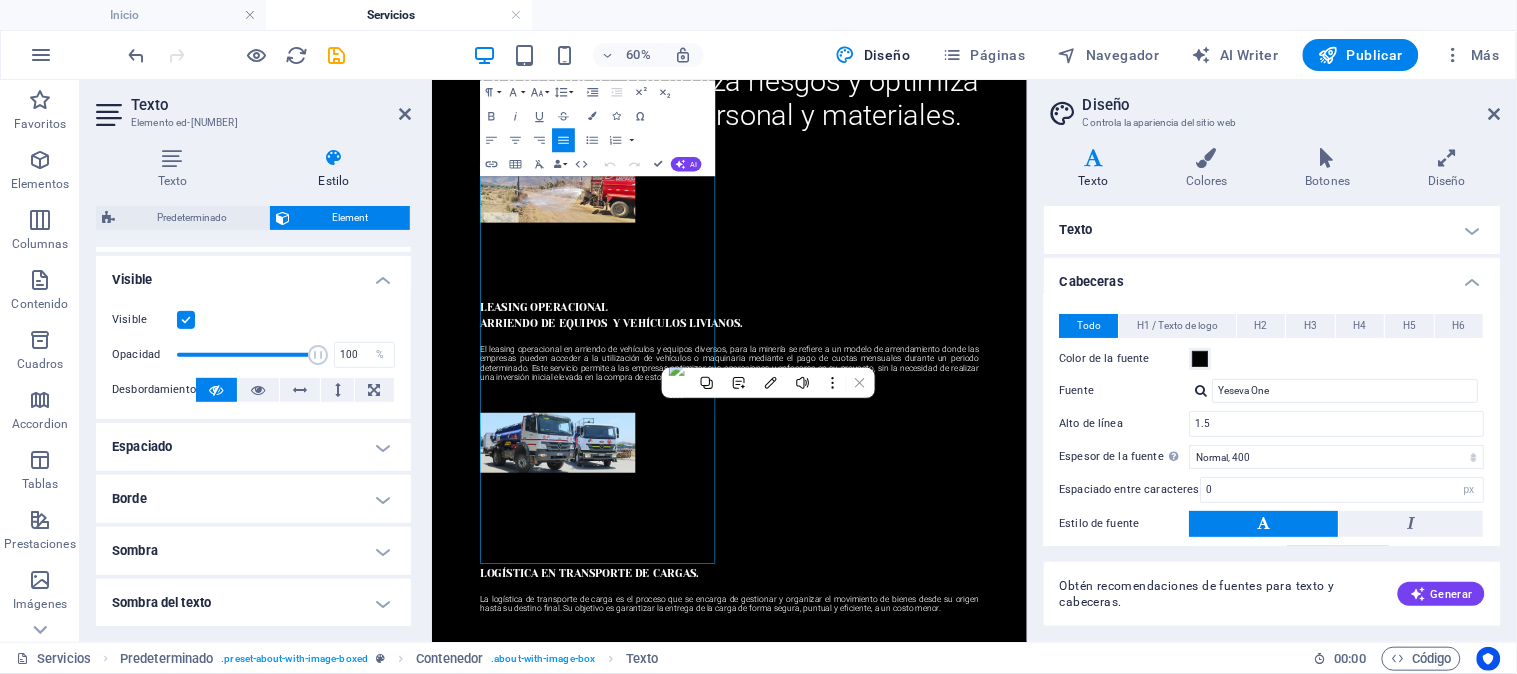 scroll, scrollTop: 333, scrollLeft: 0, axis: vertical 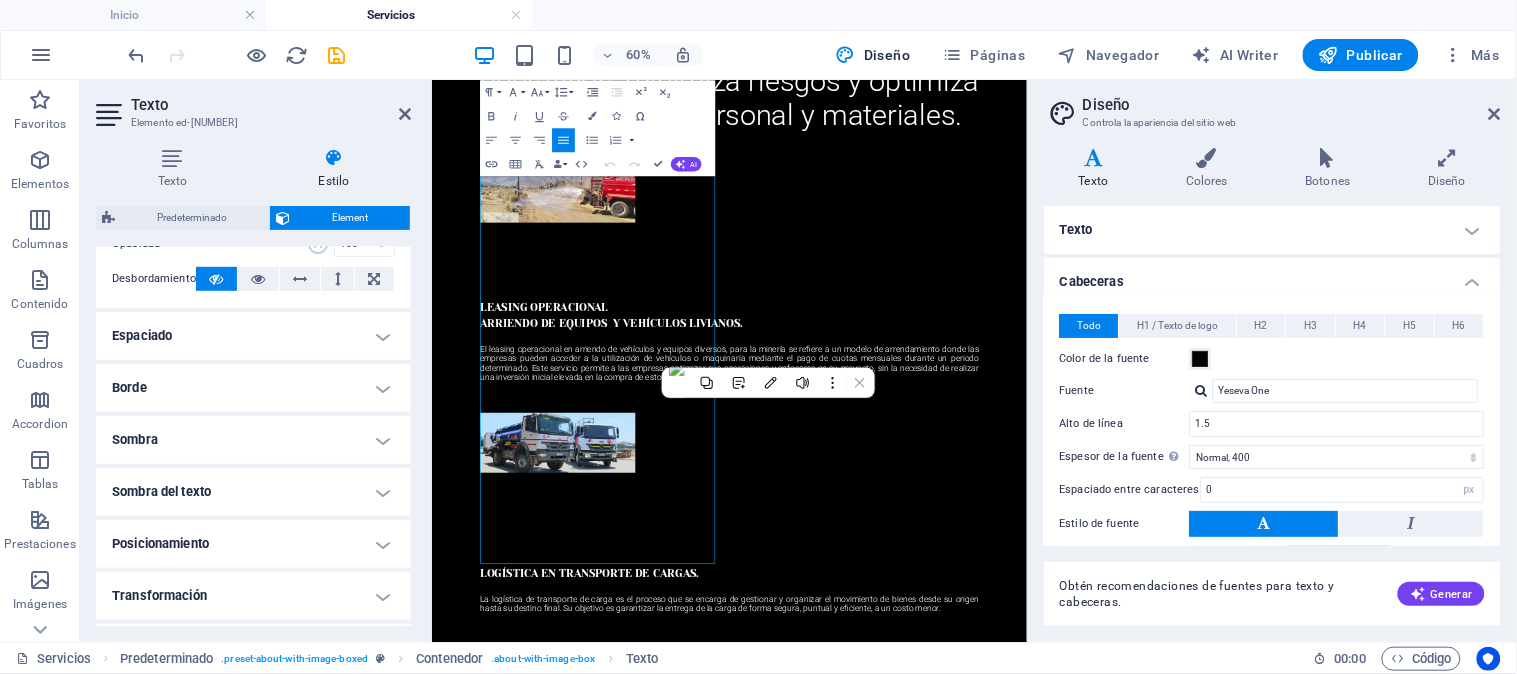 click on "Sombra" at bounding box center (253, 440) 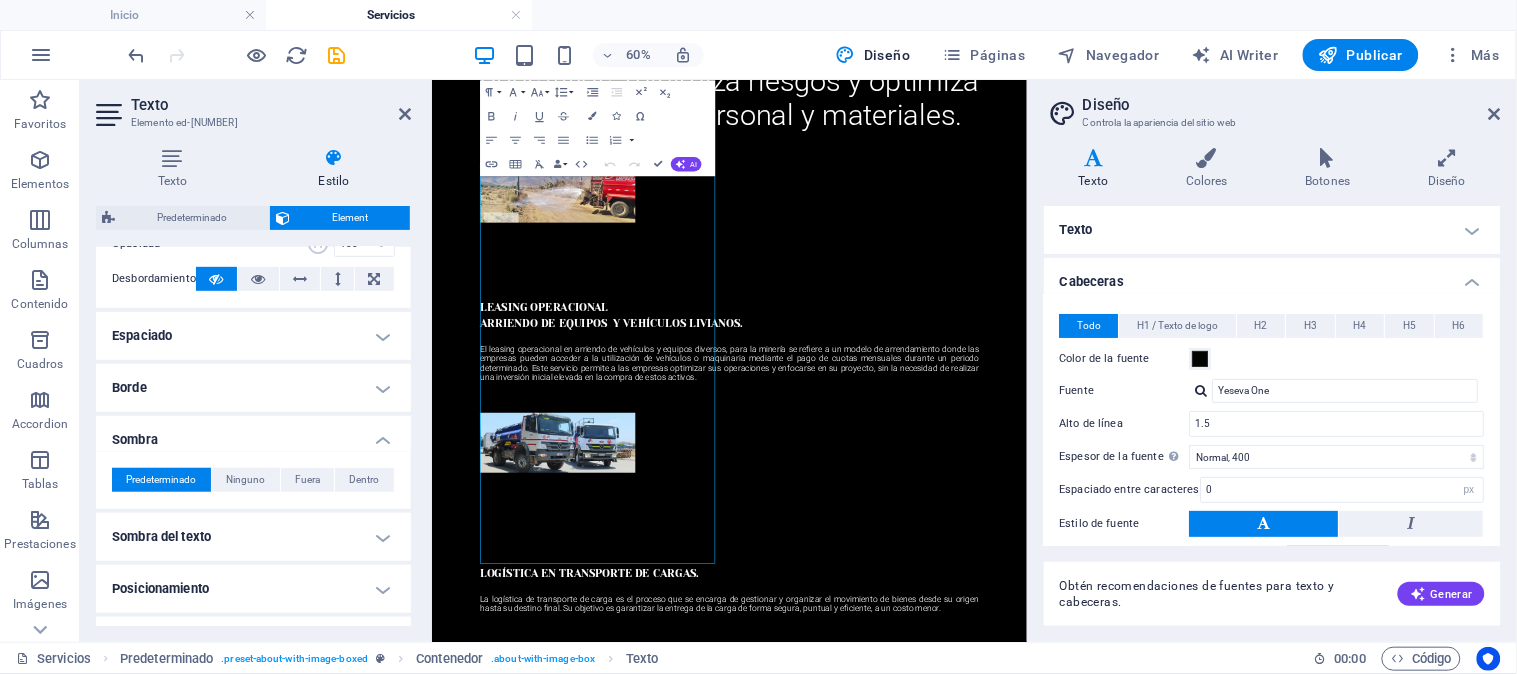 click on "Sombra" at bounding box center (253, 434) 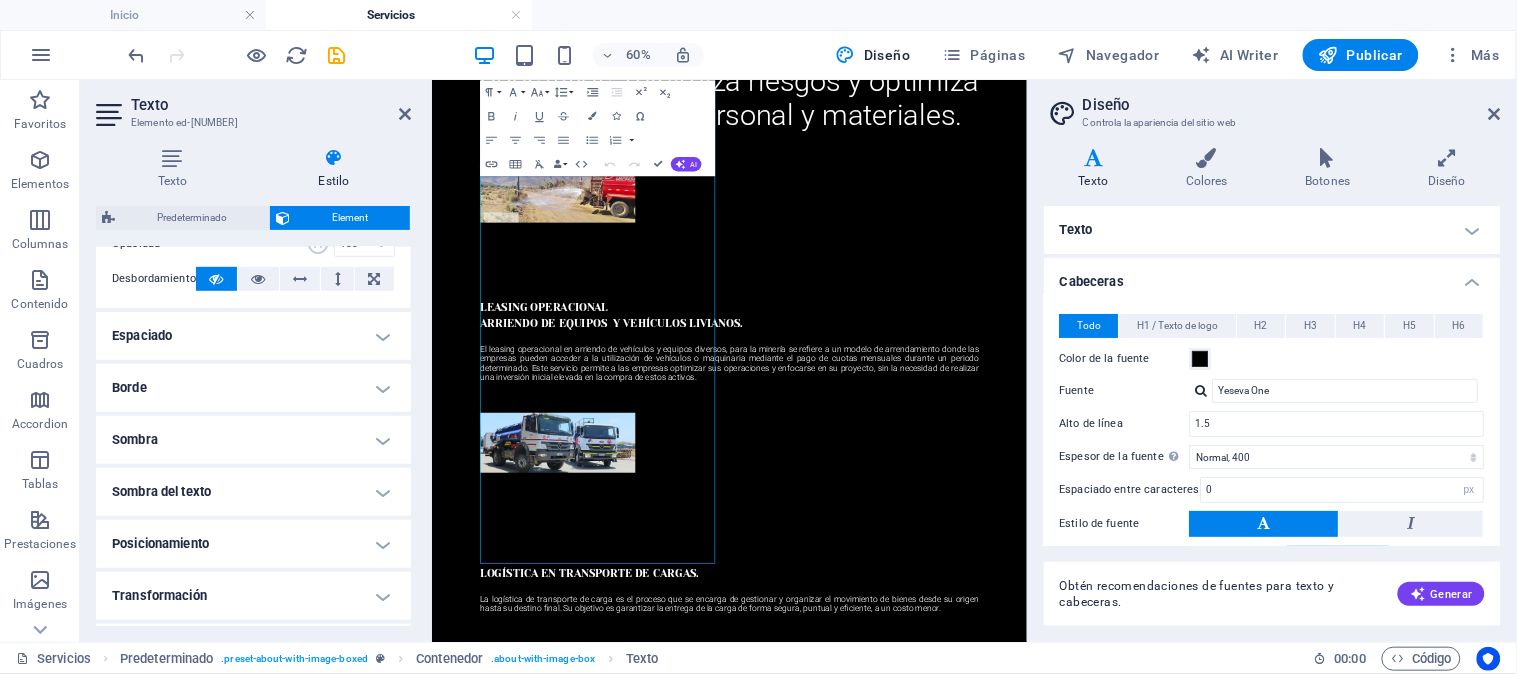click on "Sombra del texto" at bounding box center [253, 492] 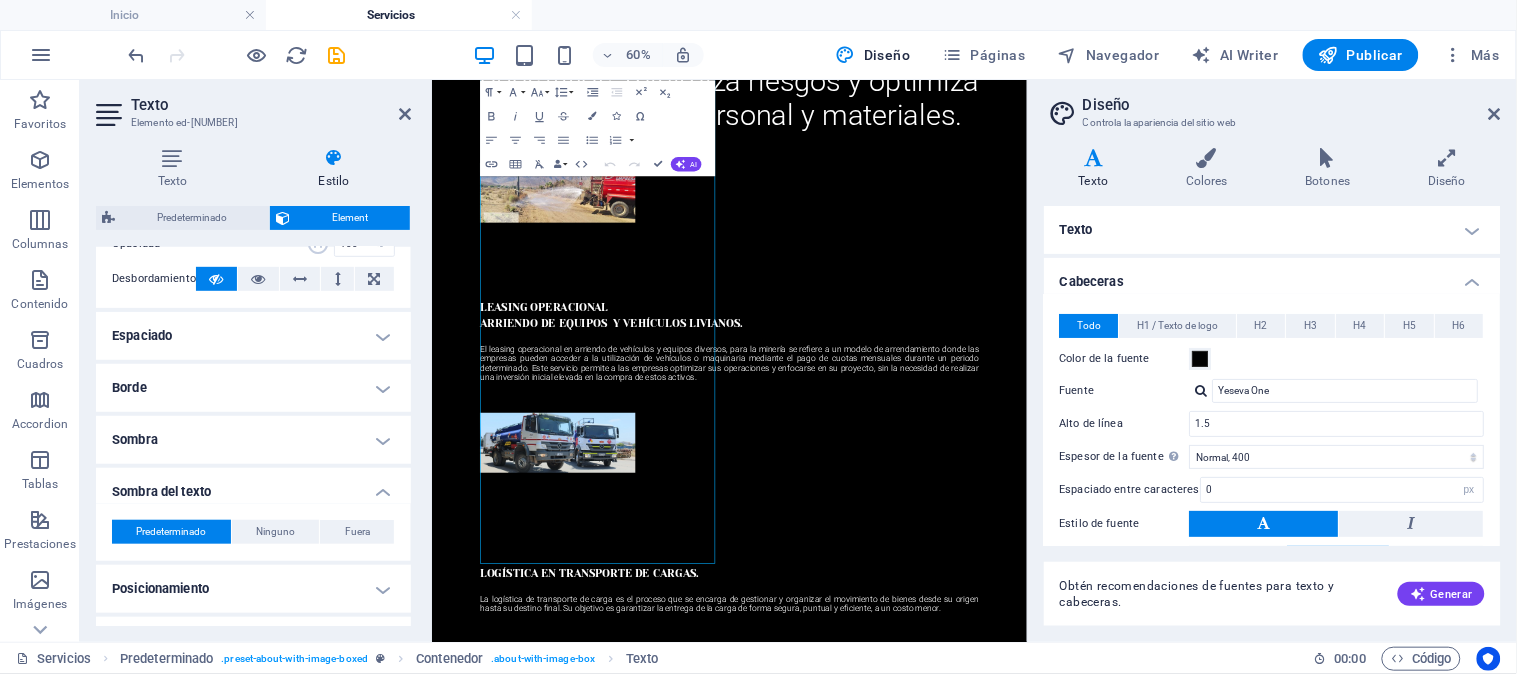 click on "Sombra del texto" at bounding box center (253, 486) 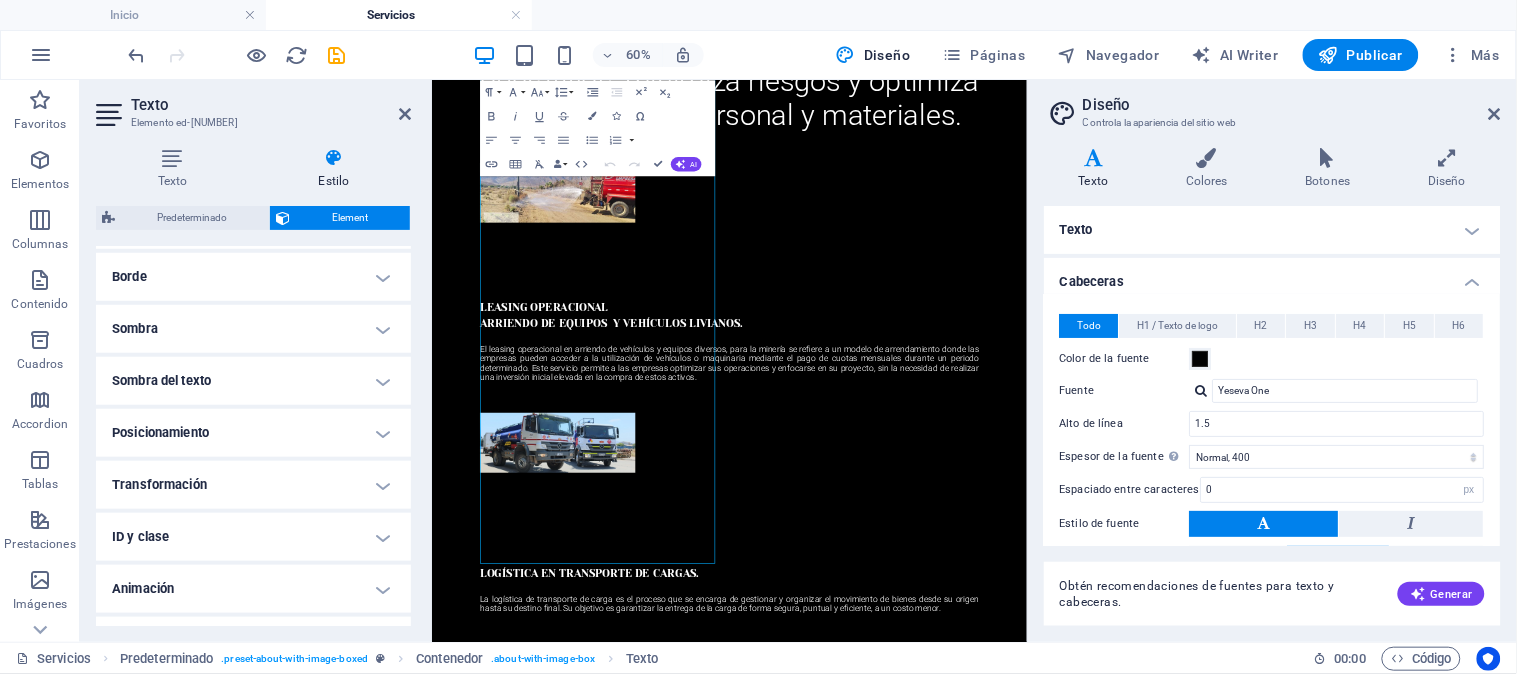 scroll, scrollTop: 482, scrollLeft: 0, axis: vertical 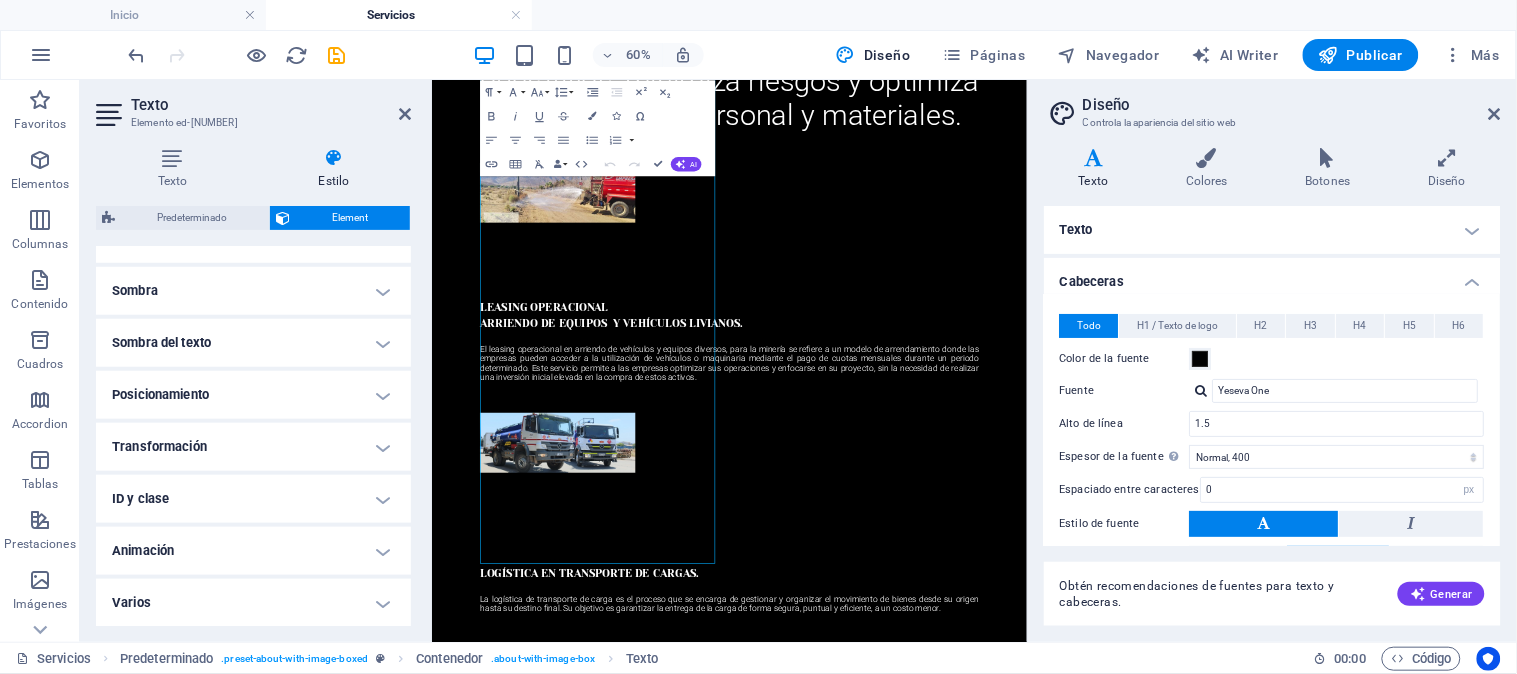 click on "Varios" at bounding box center [253, 603] 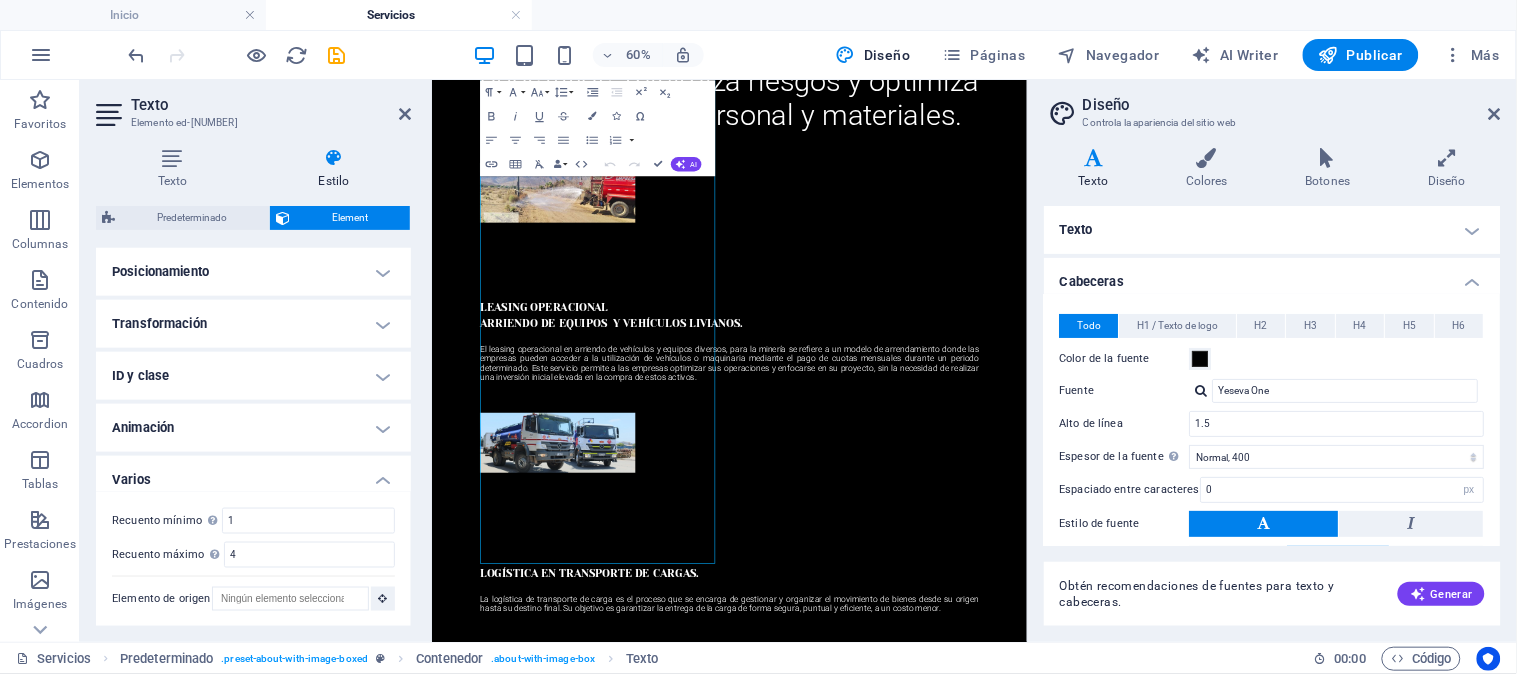 scroll, scrollTop: 0, scrollLeft: 0, axis: both 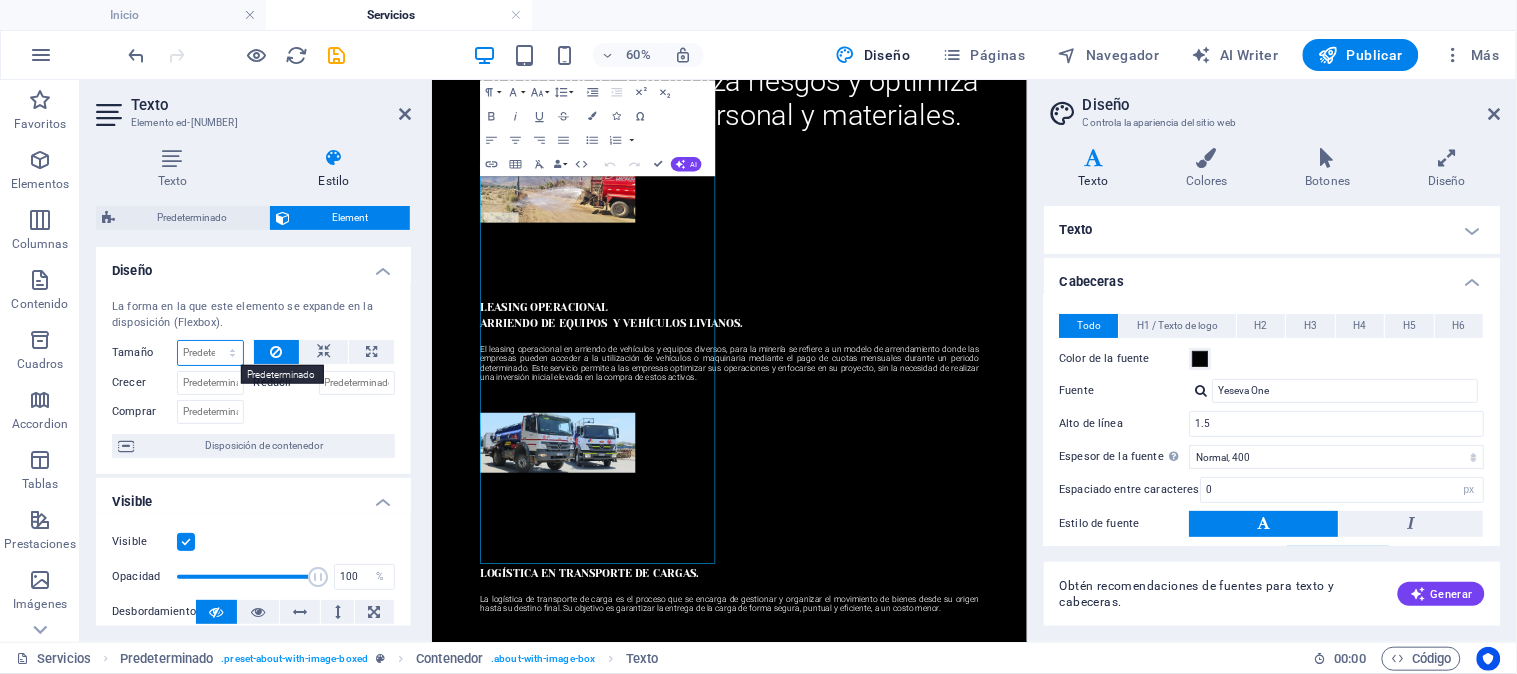 click on "Predeterminado automático px % 1/1 1/2 1/3 1/4 1/5 1/6 1/7 1/8 1/9 1/10" at bounding box center (210, 353) 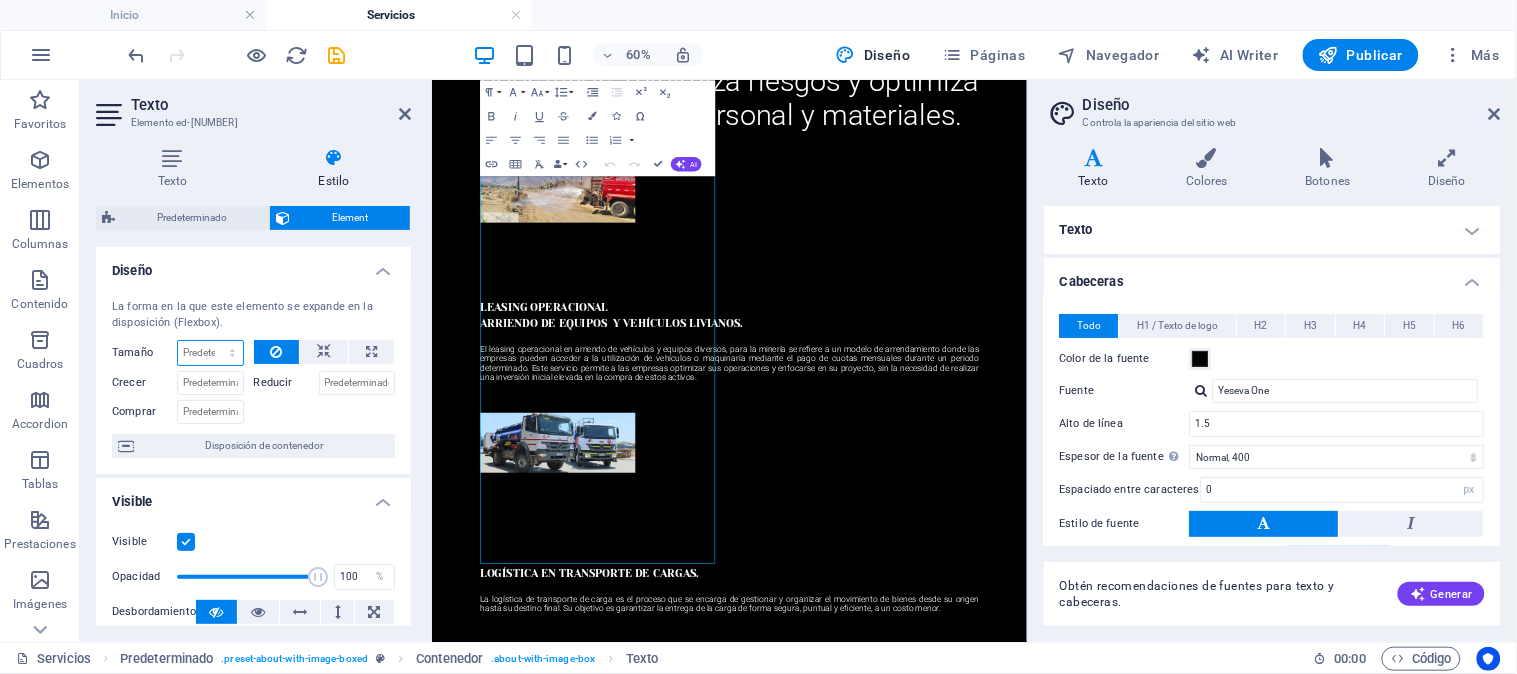 click on "Predeterminado automático px % 1/1 1/2 1/3 1/4 1/5 1/6 1/7 1/8 1/9 1/10" at bounding box center (210, 353) 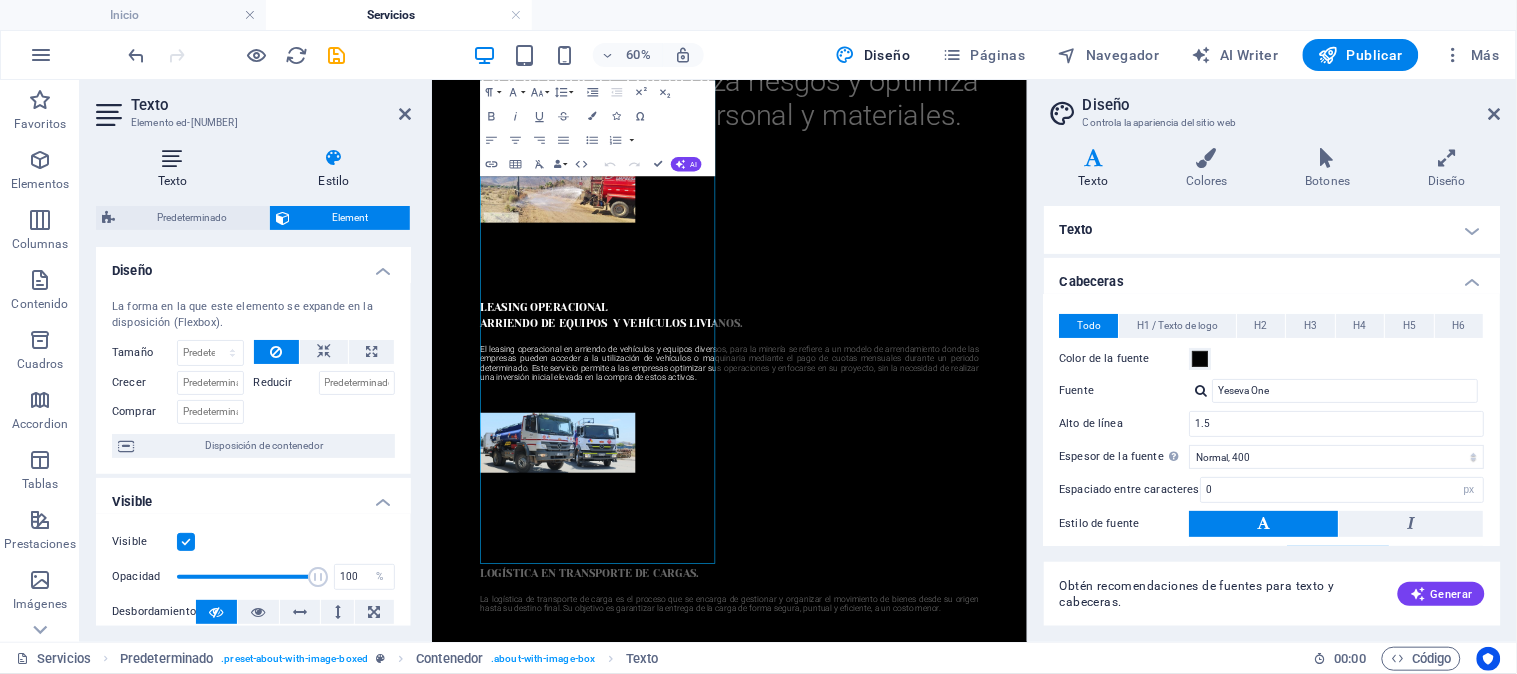 click at bounding box center (172, 158) 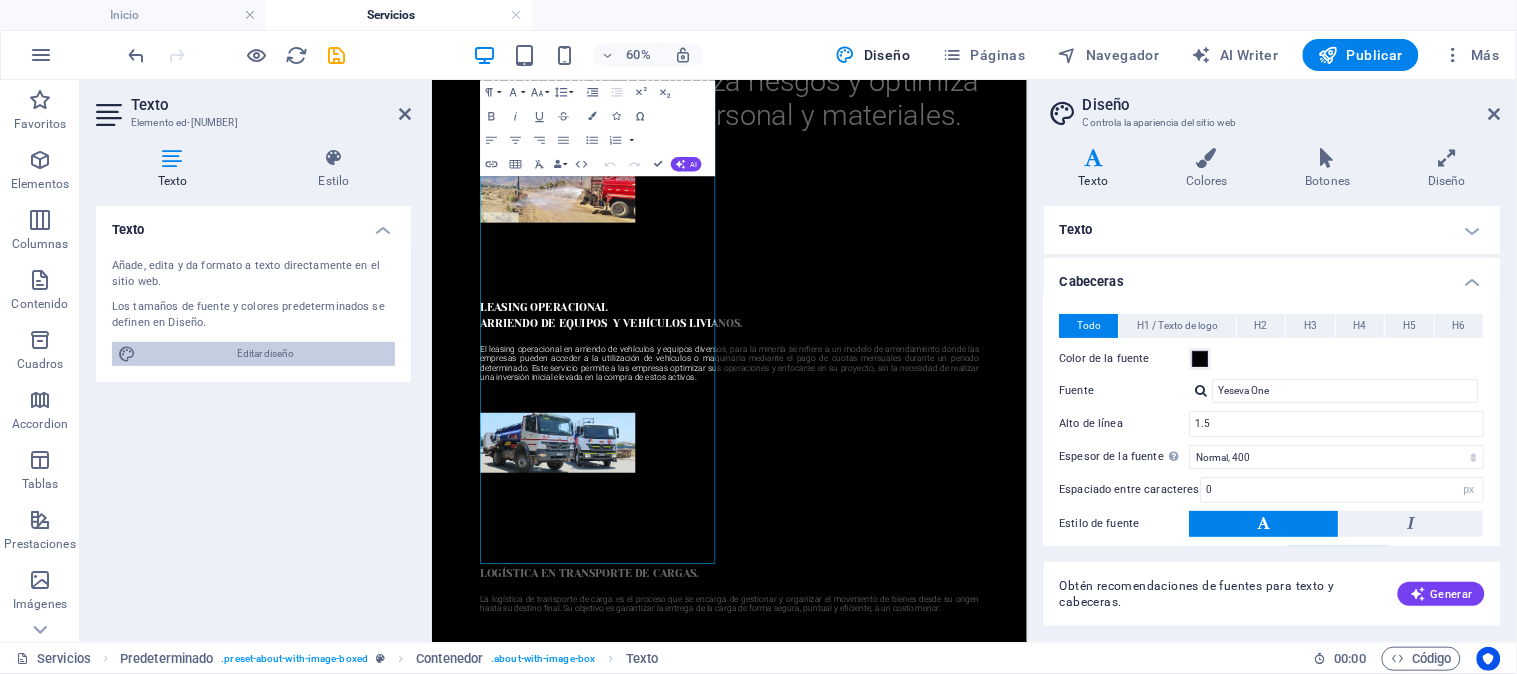 click at bounding box center [127, 354] 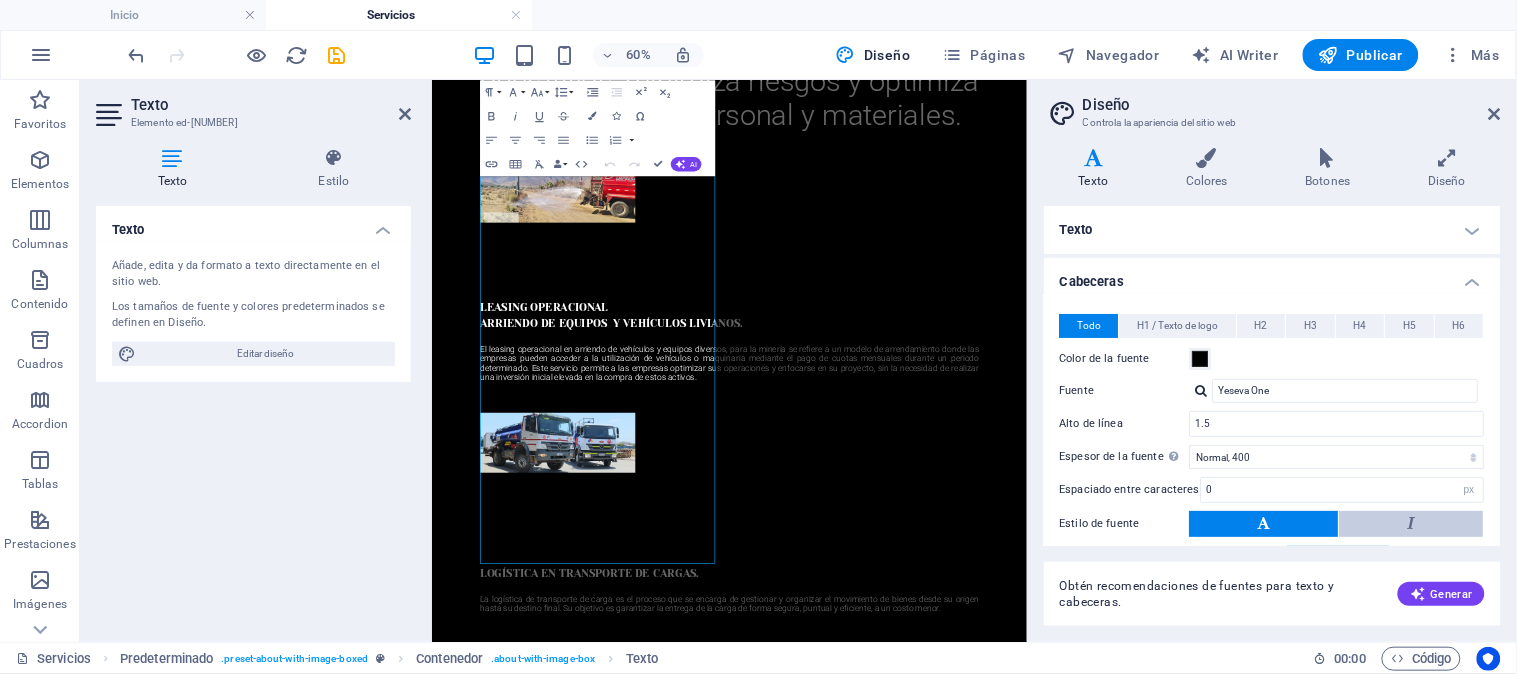 click at bounding box center [1412, 524] 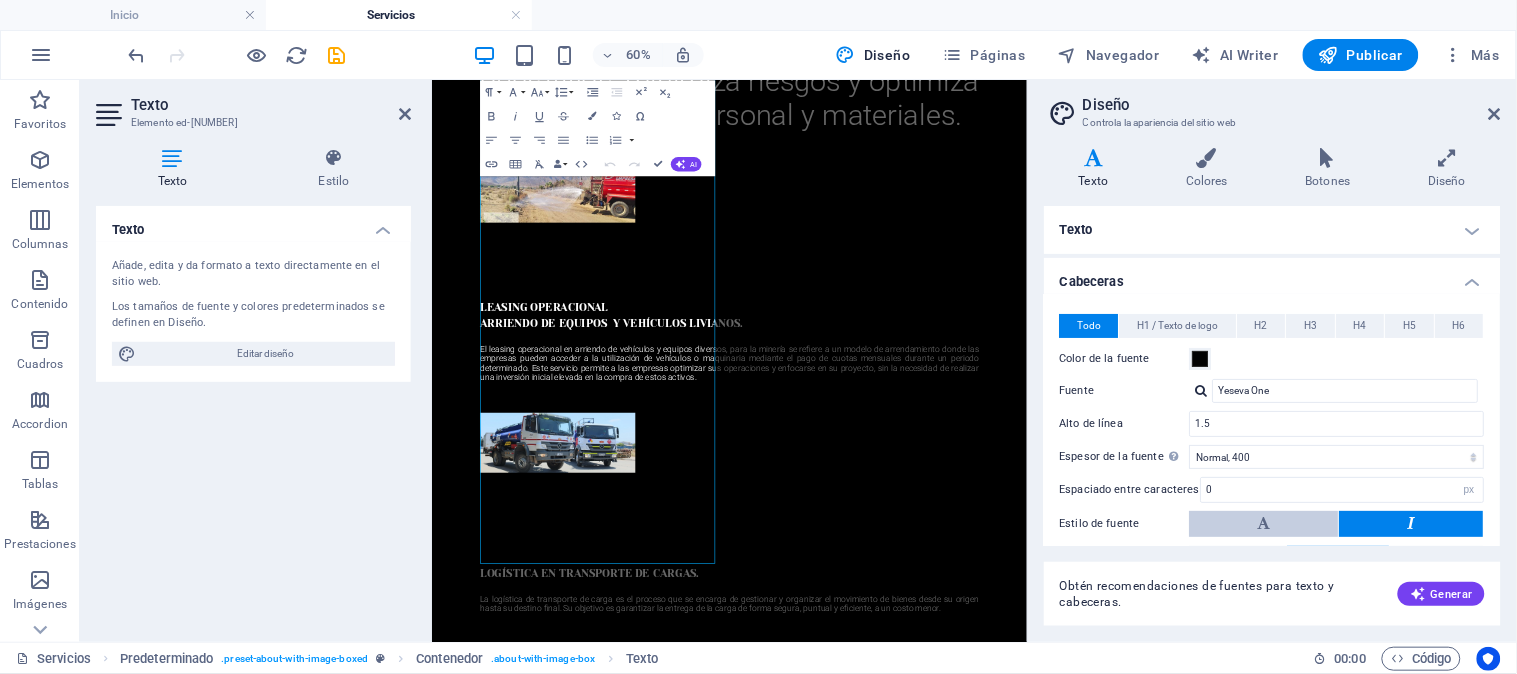 click at bounding box center (1264, 524) 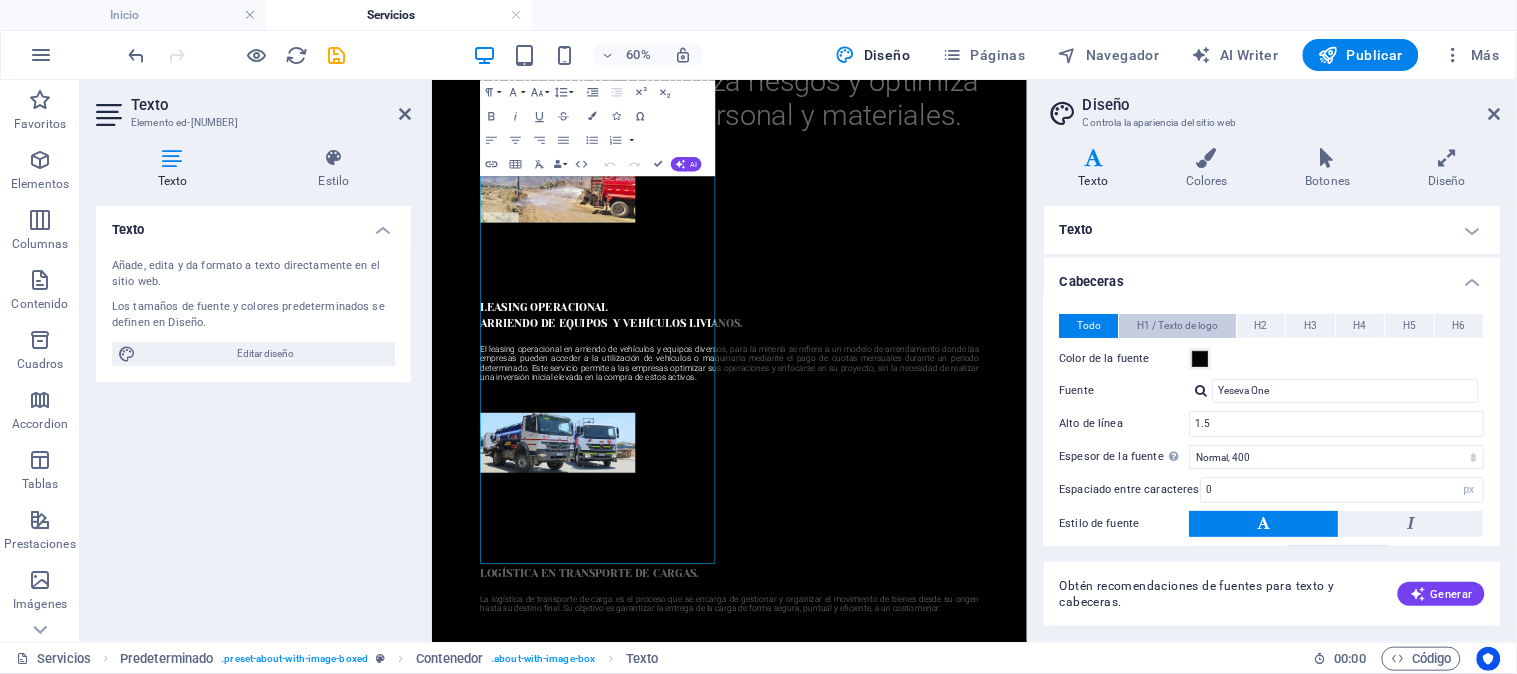 click on "H1 / Texto de logo" at bounding box center (1178, 326) 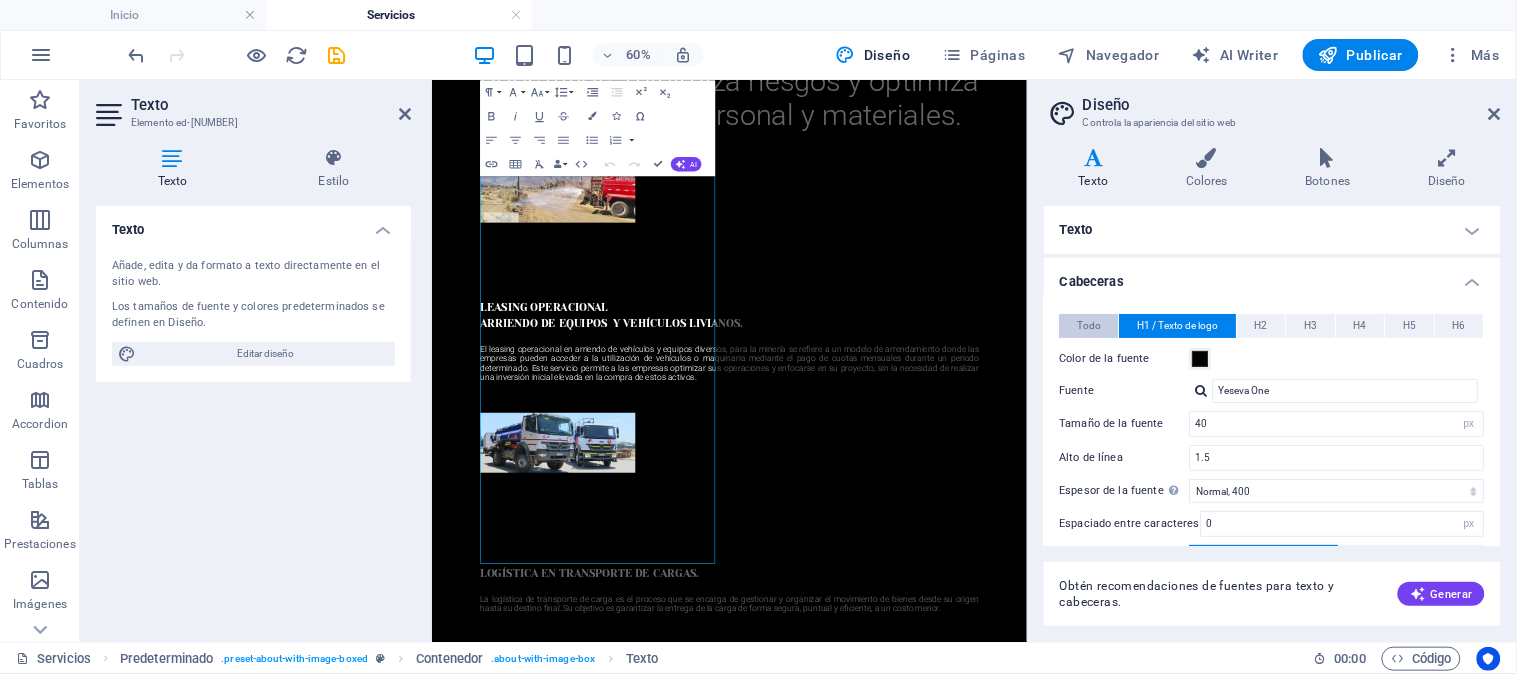 click on "Todo" at bounding box center [1089, 326] 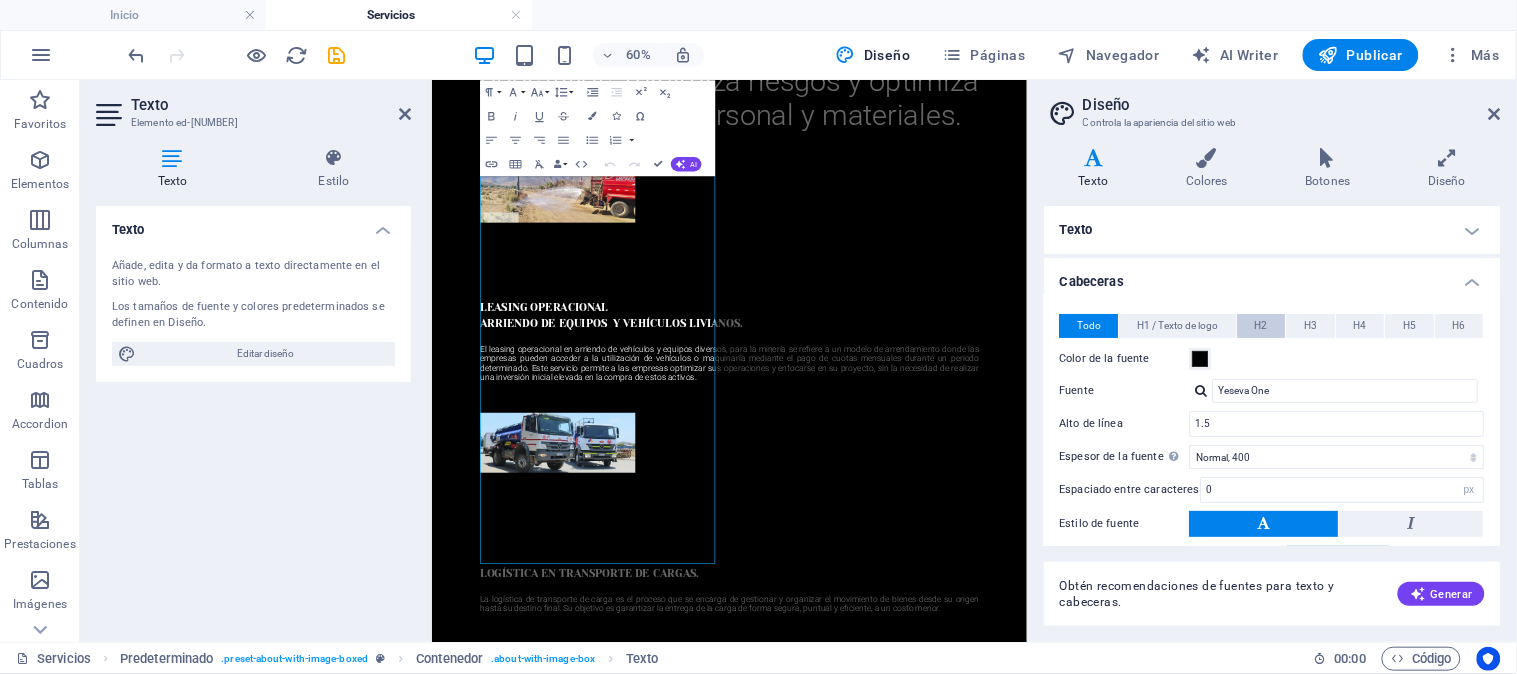 click on "H2" at bounding box center (1262, 326) 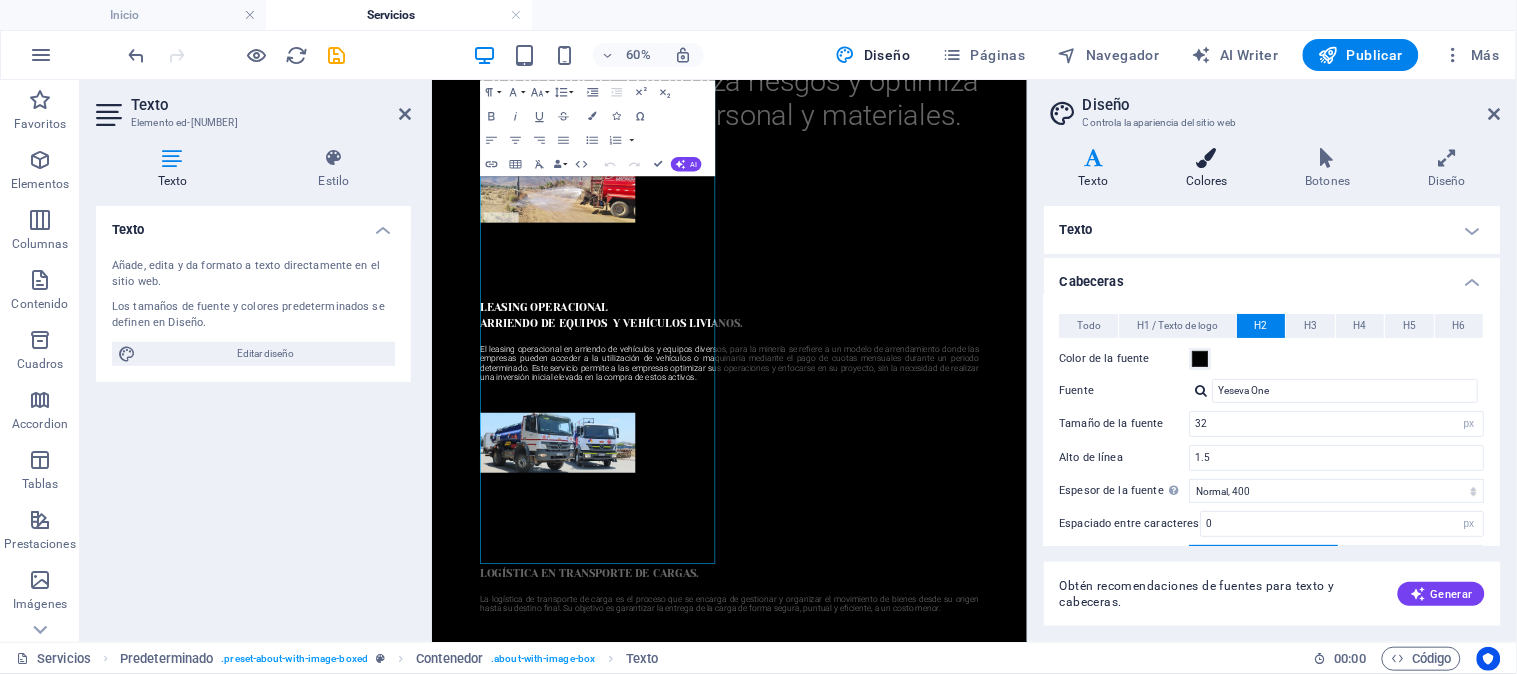 click on "Colores" at bounding box center [1211, 169] 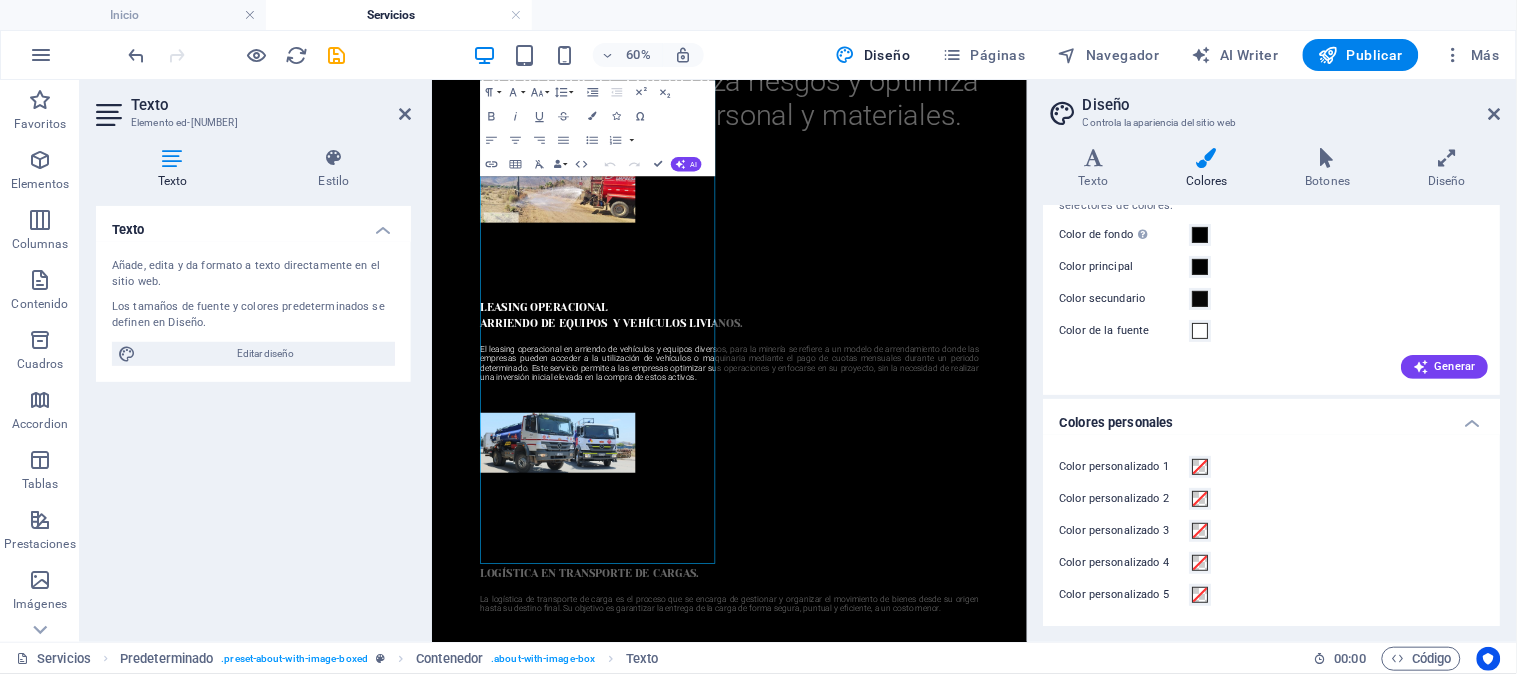 scroll, scrollTop: 0, scrollLeft: 0, axis: both 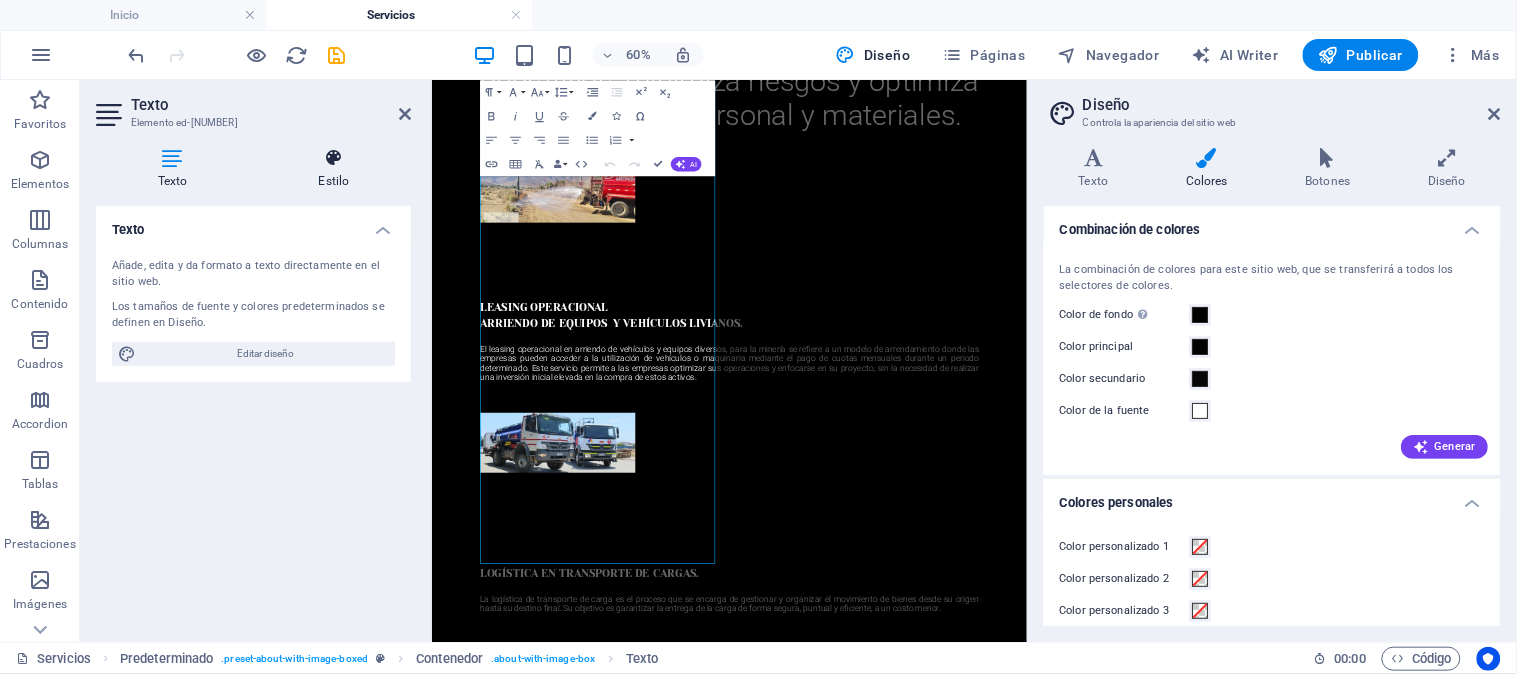click on "Estilo" at bounding box center (334, 169) 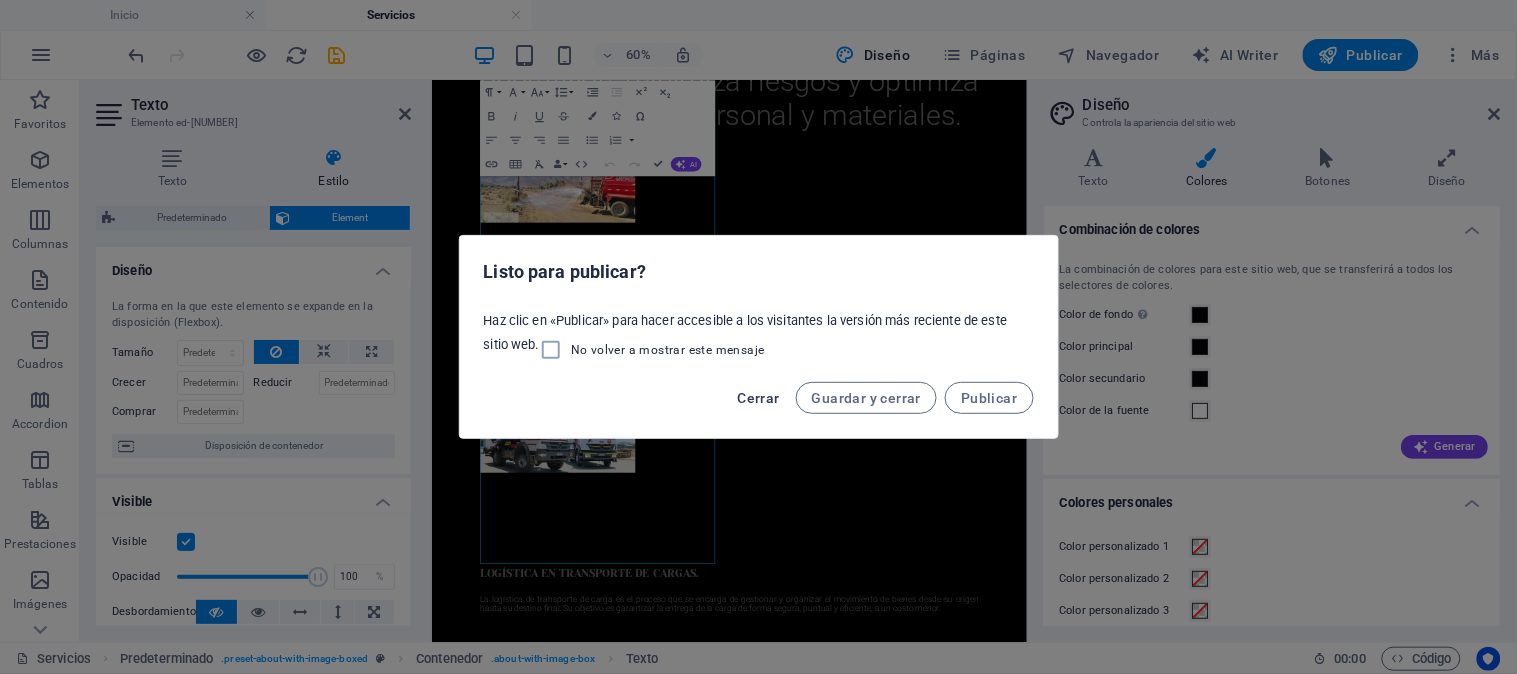 click on "Cerrar" at bounding box center (758, 398) 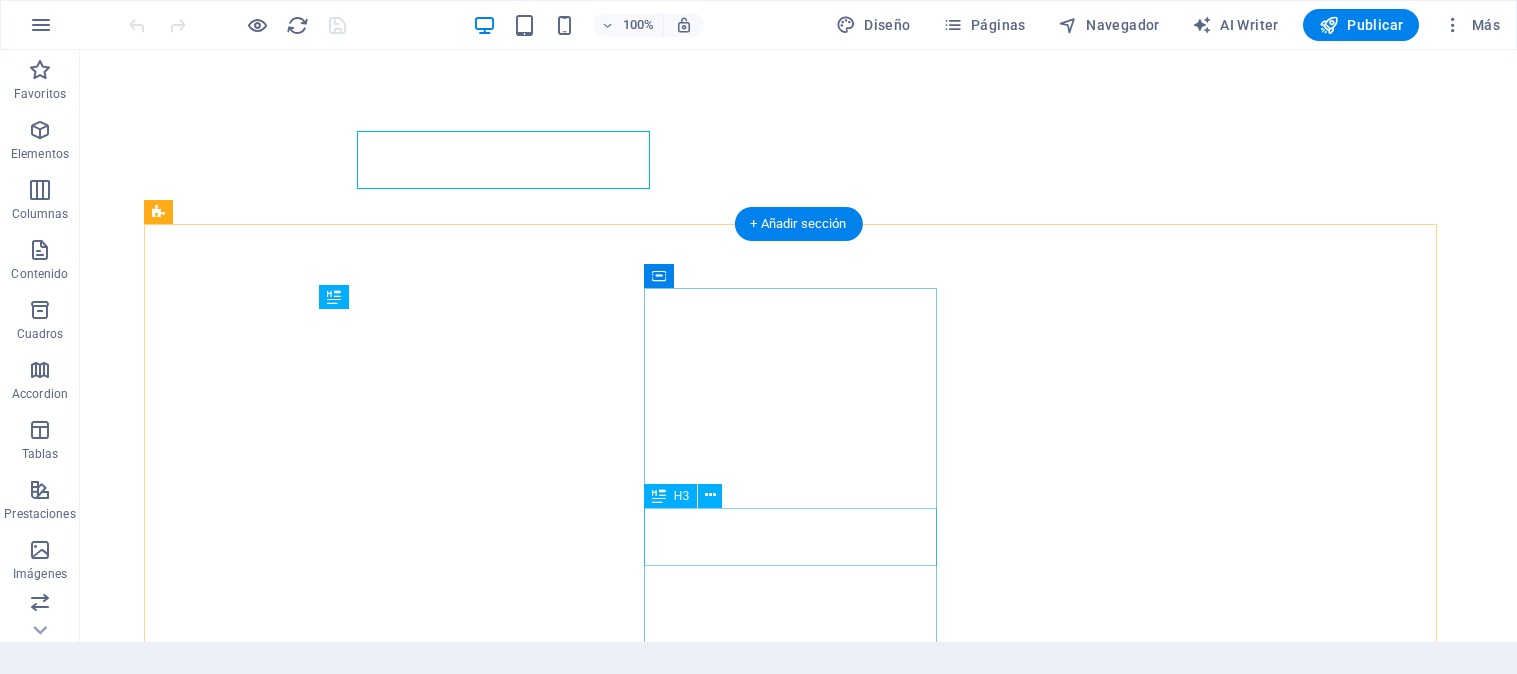 scroll, scrollTop: 0, scrollLeft: 0, axis: both 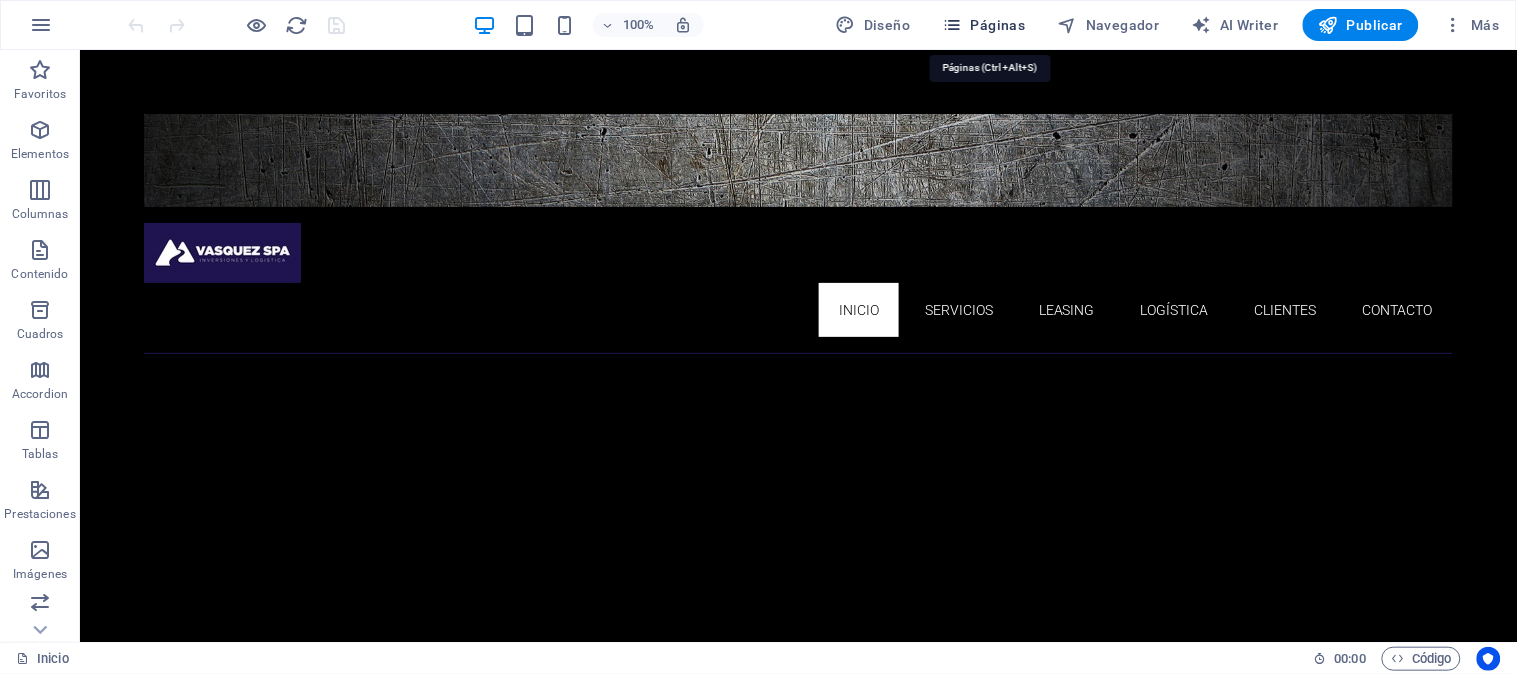 click on "Páginas" at bounding box center [984, 25] 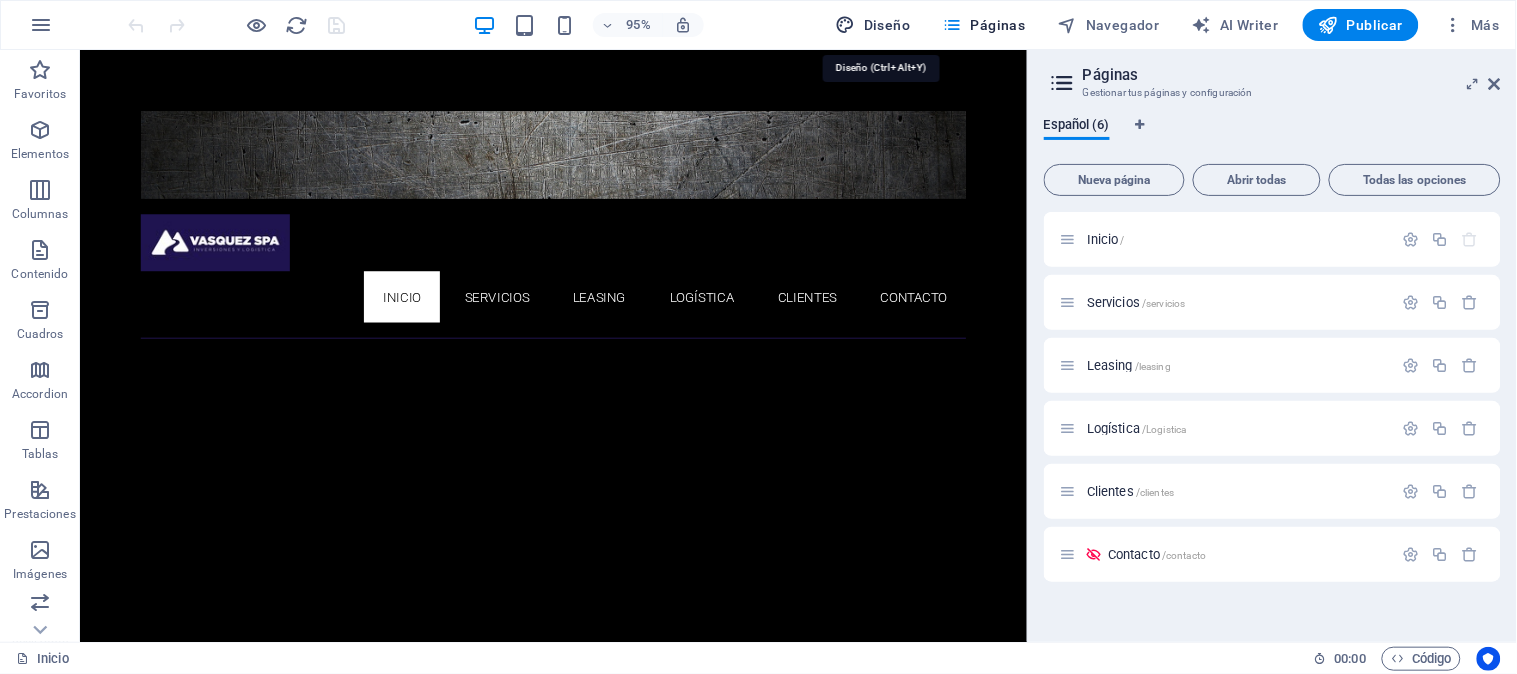 click on "Diseño" at bounding box center [873, 25] 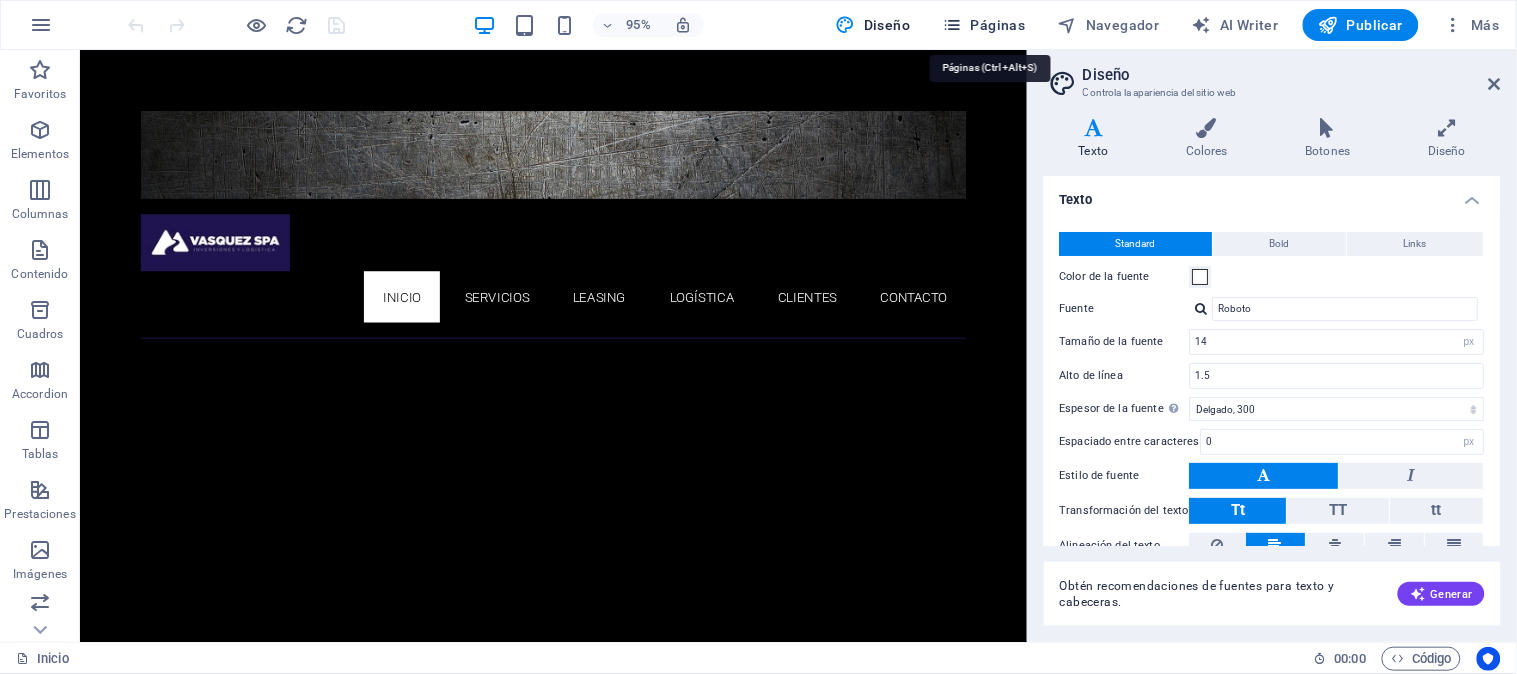 click on "Páginas" at bounding box center (984, 25) 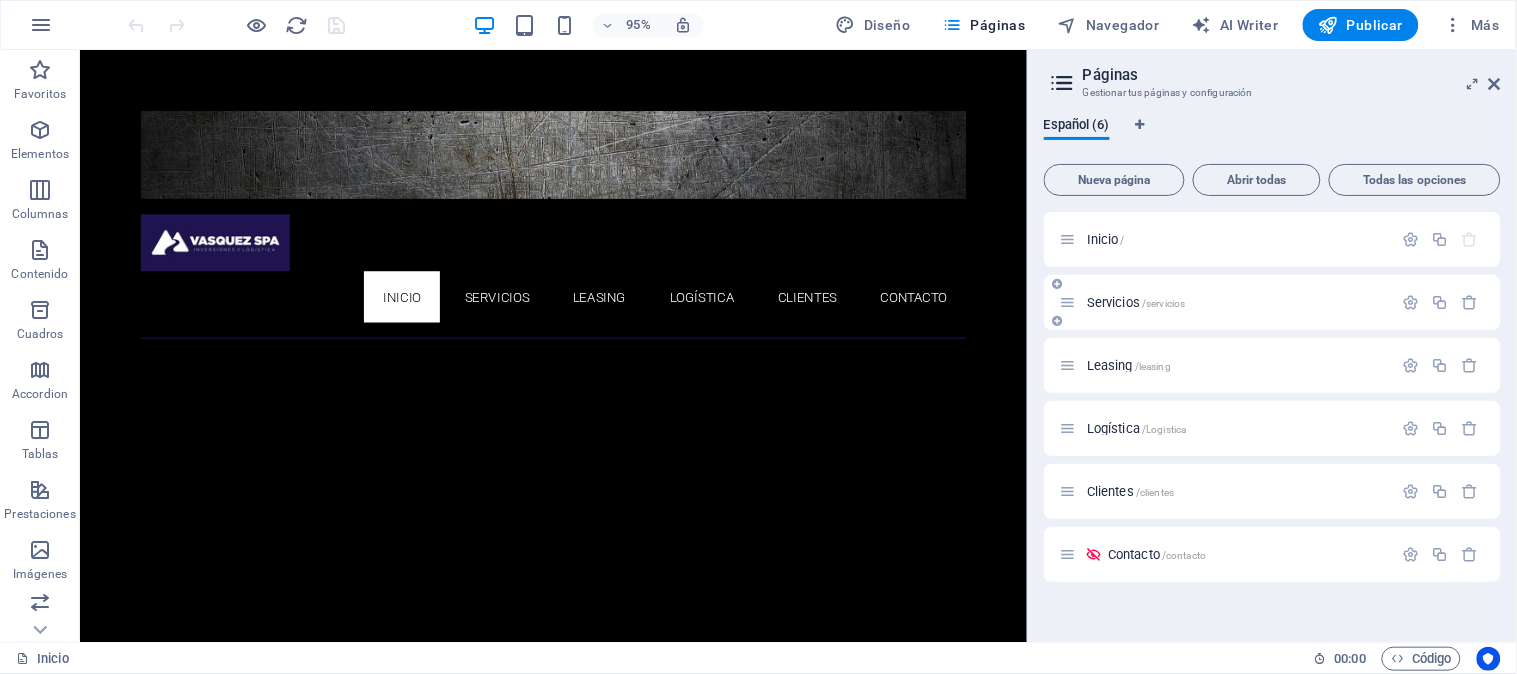 click on "Servicios /servicios" at bounding box center (1136, 302) 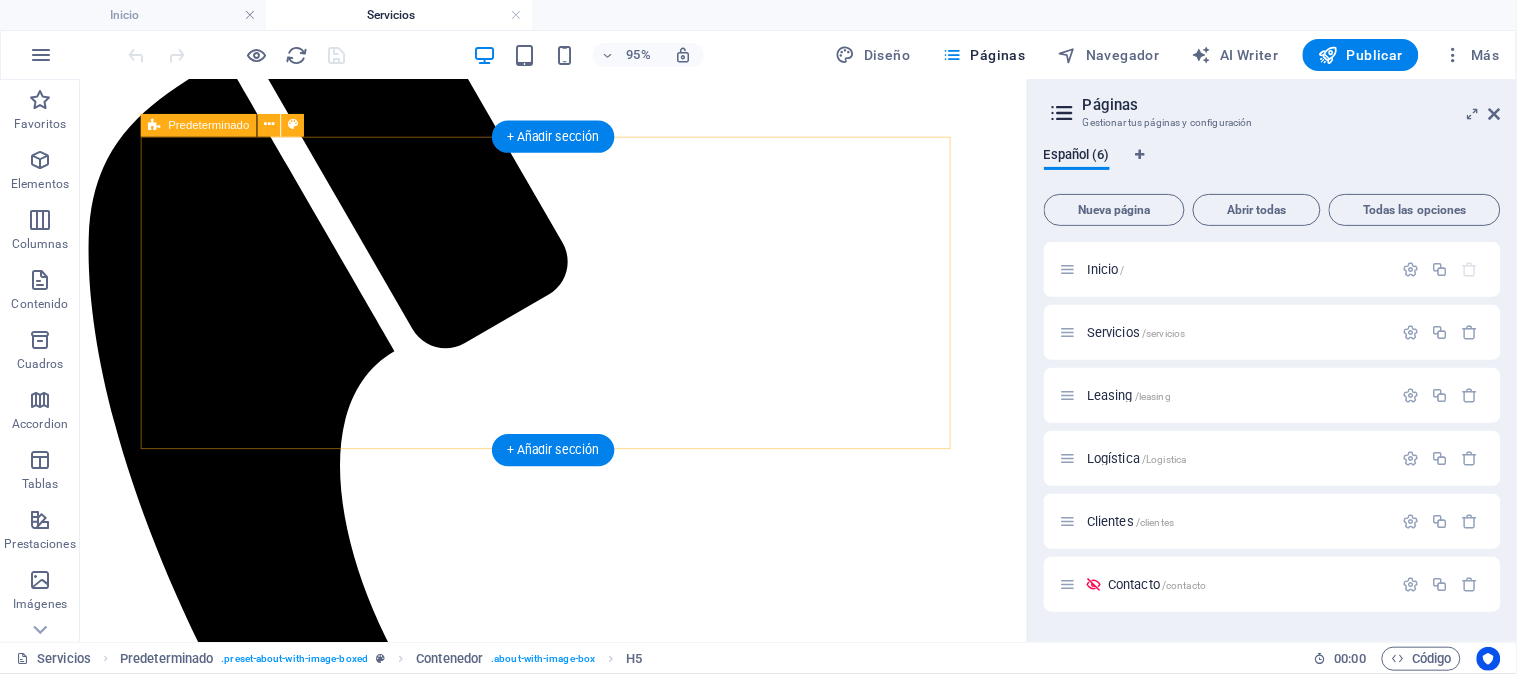 scroll, scrollTop: 555, scrollLeft: 0, axis: vertical 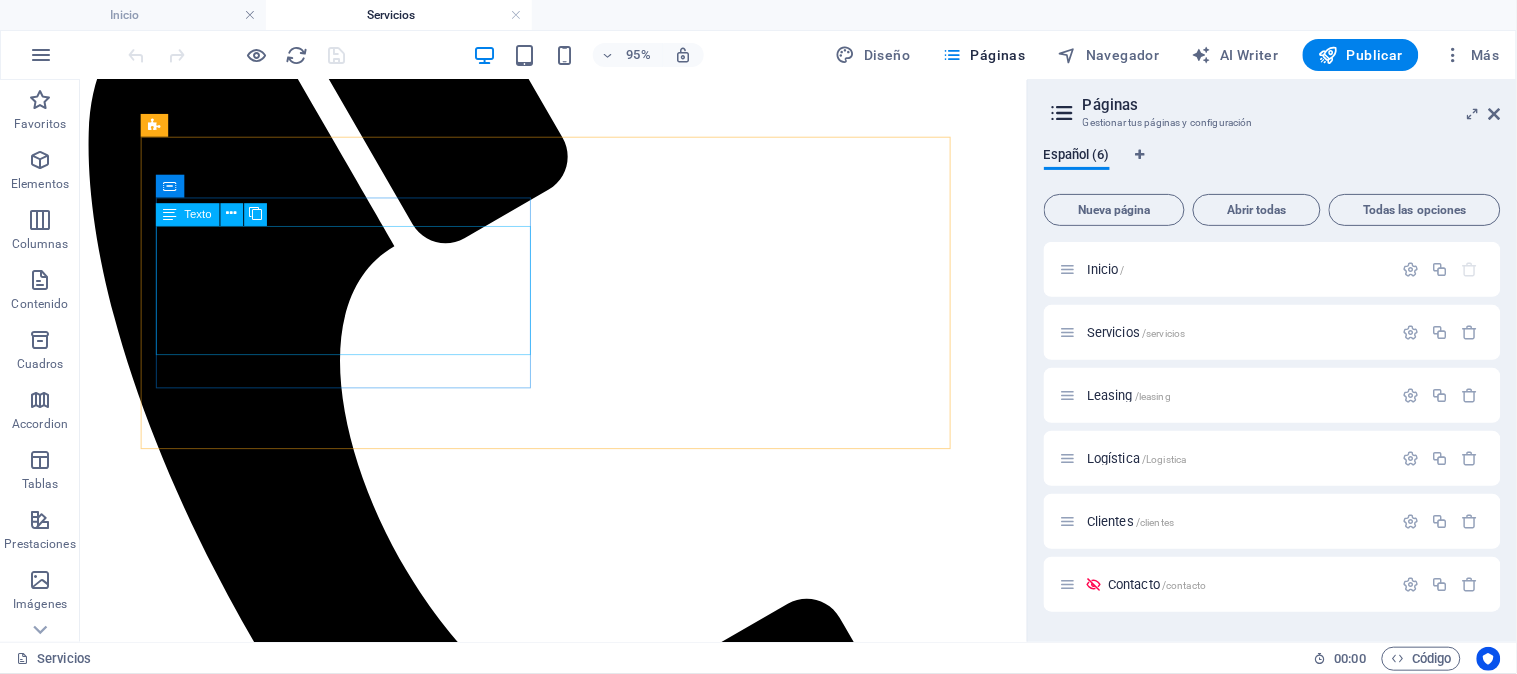 click on "Texto" at bounding box center (197, 214) 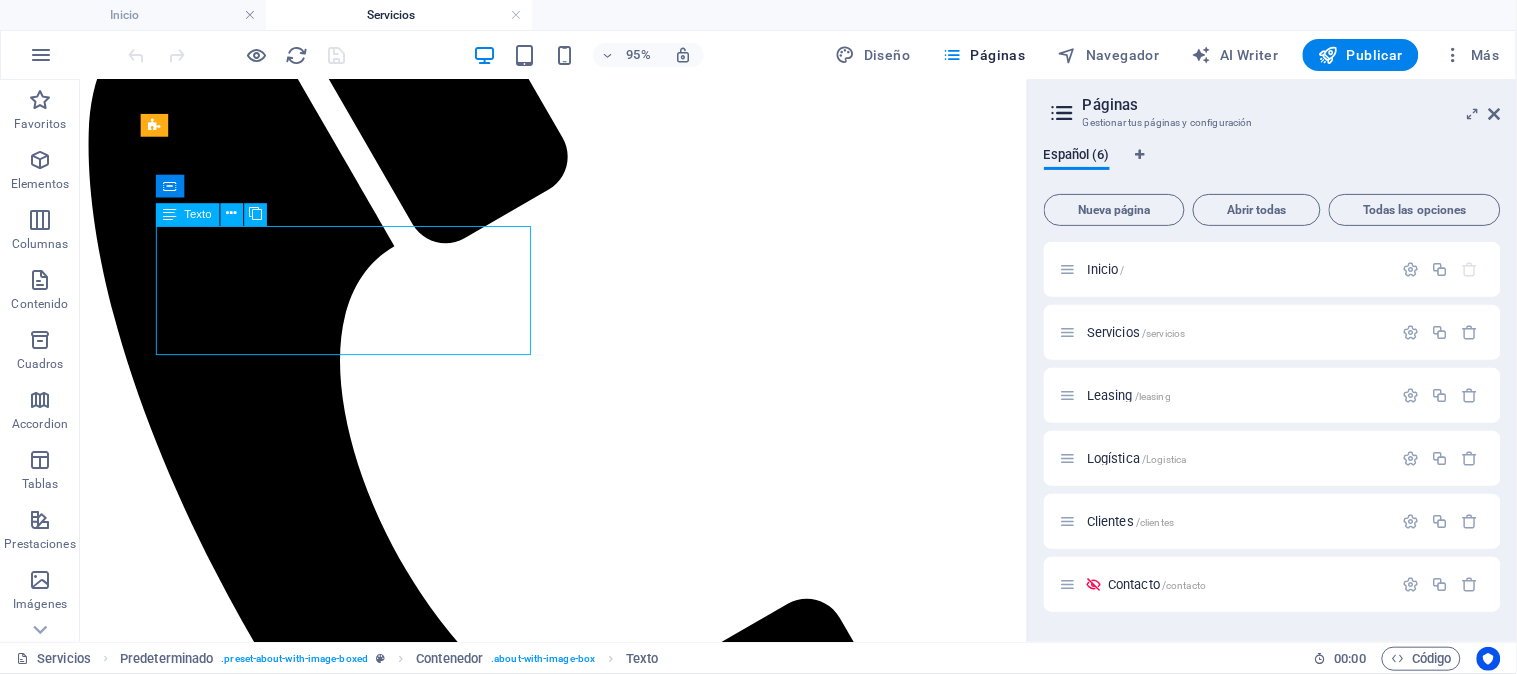click on "Texto" at bounding box center [197, 214] 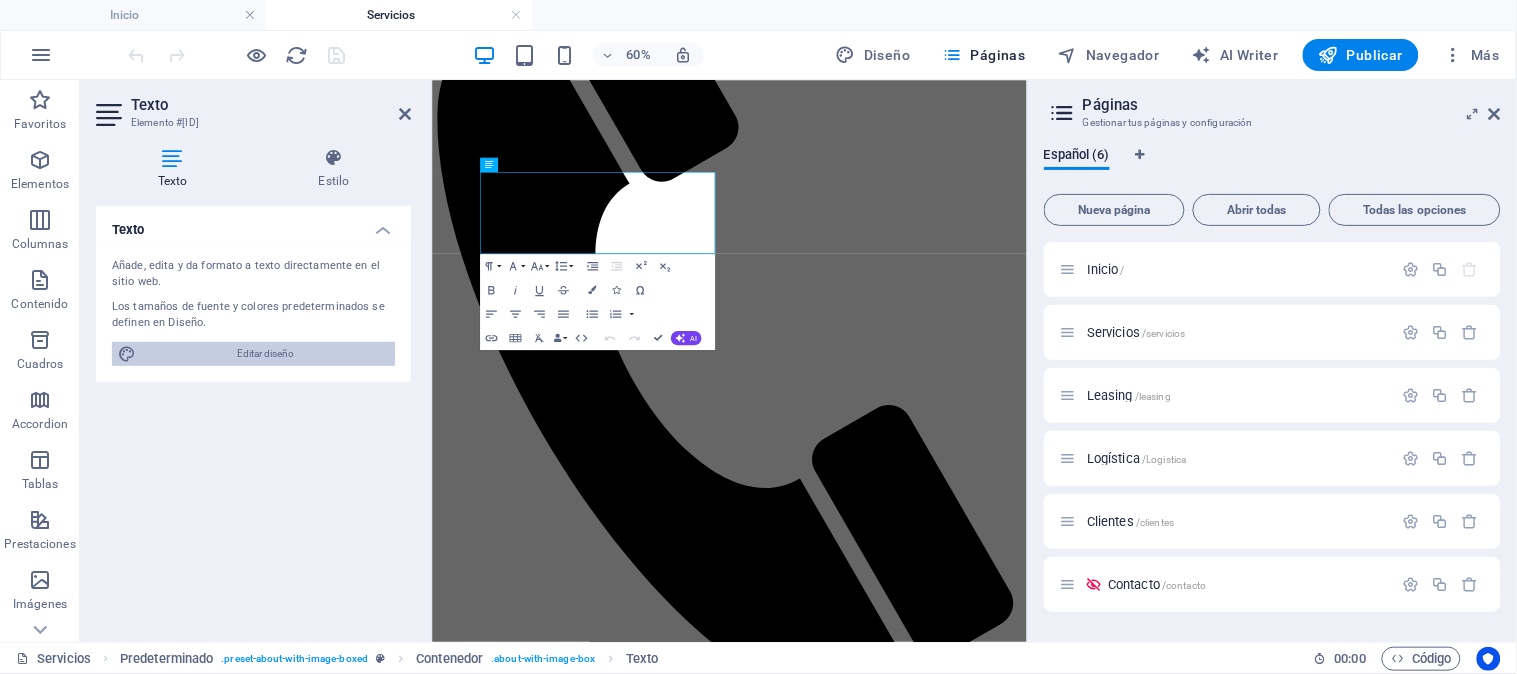 click on "Editar diseño" at bounding box center [265, 354] 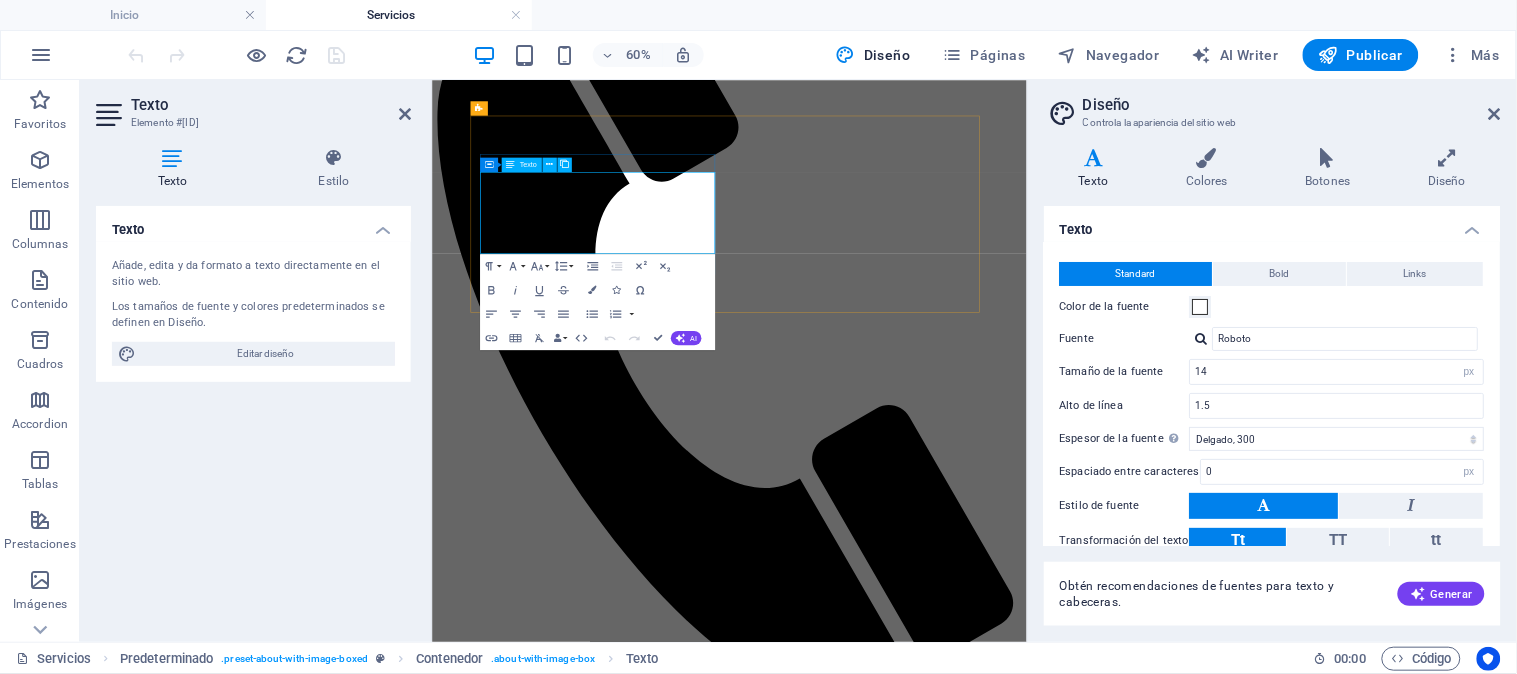 click on "La mantención de caminos en la minería es crucial para la seguridad, eficiencia y productividad." at bounding box center [768, 4570] 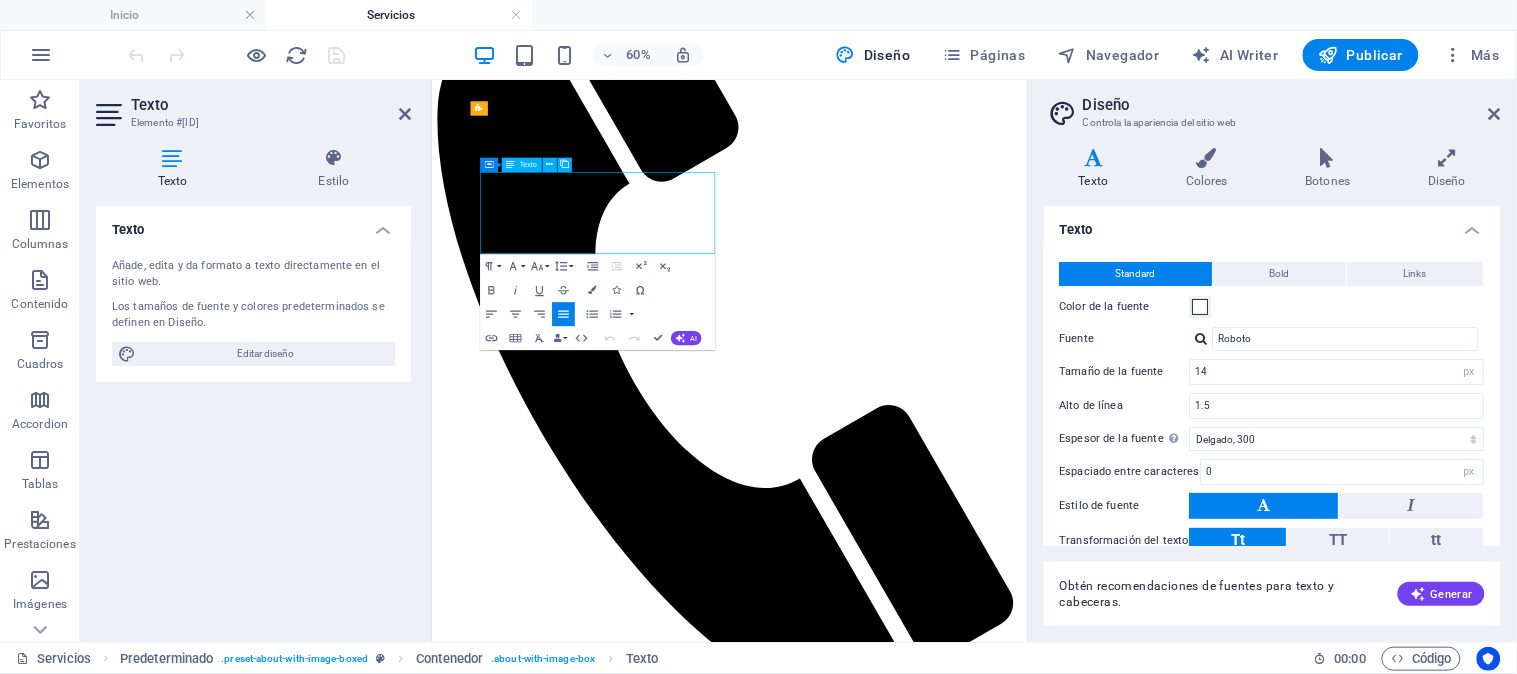 click on "La mantención de caminos en la minería es crucial para la seguridad, eficiencia y productividad.   Implica acciones preventivas y correctivas para asegurar la durabilidad y funcionalidad de las vías de transporte, incluyendo el control de polvo, la reparación de baches y la gestión del drenaje .   Un buen mantenimiento reduce costos operativos, minimiza riesgos y optimiza el transporte de personal y materiales." at bounding box center (927, 4589) 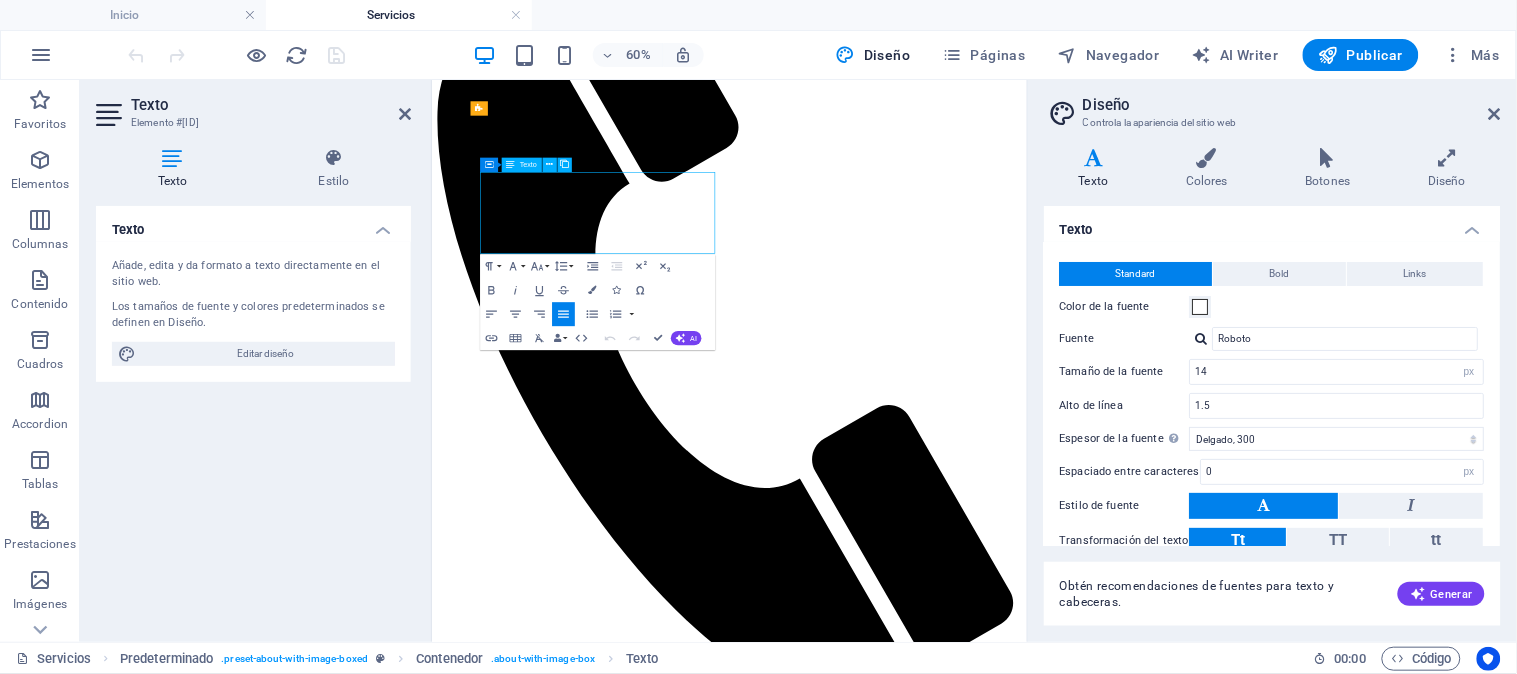 drag, startPoint x: 716, startPoint y: 253, endPoint x: 533, endPoint y: 254, distance: 183.00273 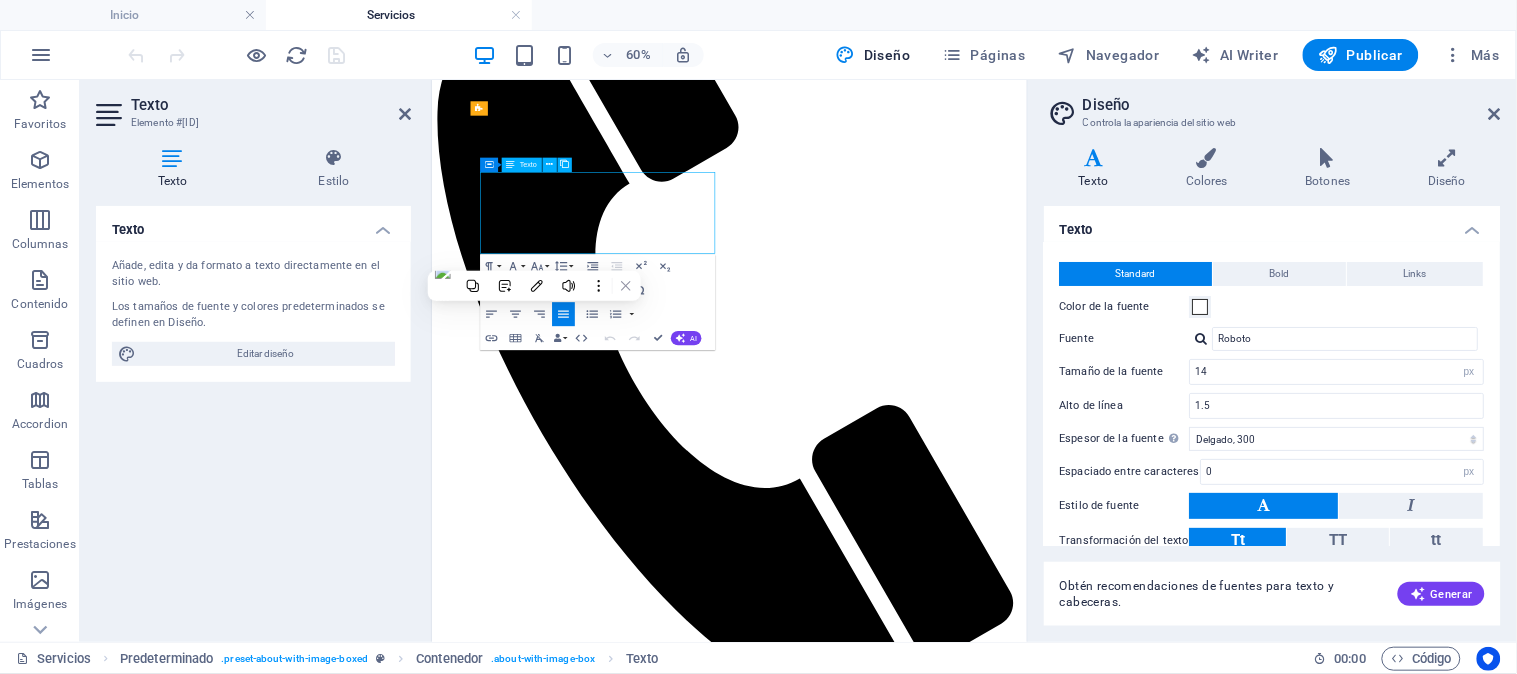 click on "Implica acciones preventivas y correctivas para asegurar la durabilidad y funcionalidad de las vías de transporte, incluyendo el control de polvo, la reparación de baches y la gestión del drenaje" at bounding box center (927, 4579) 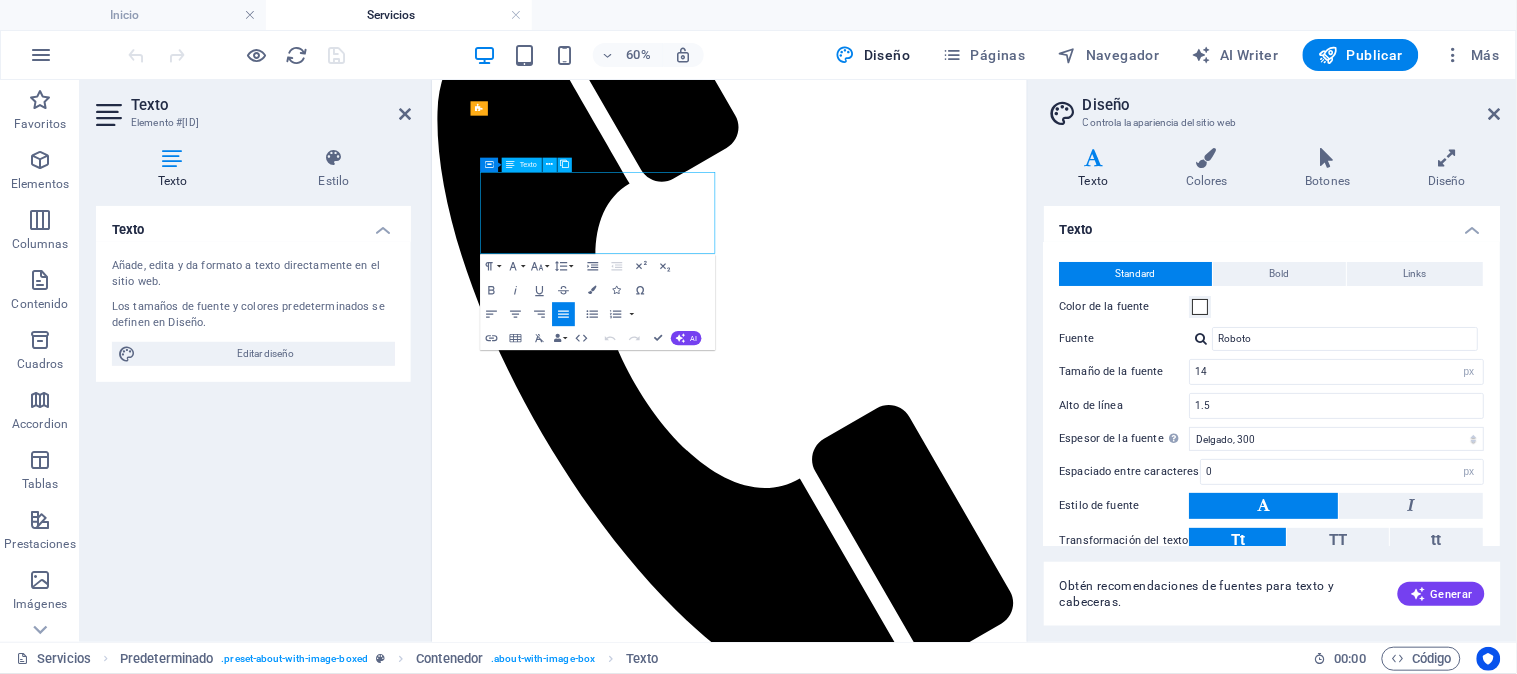 drag, startPoint x: 762, startPoint y: 304, endPoint x: 609, endPoint y: 312, distance: 153.20901 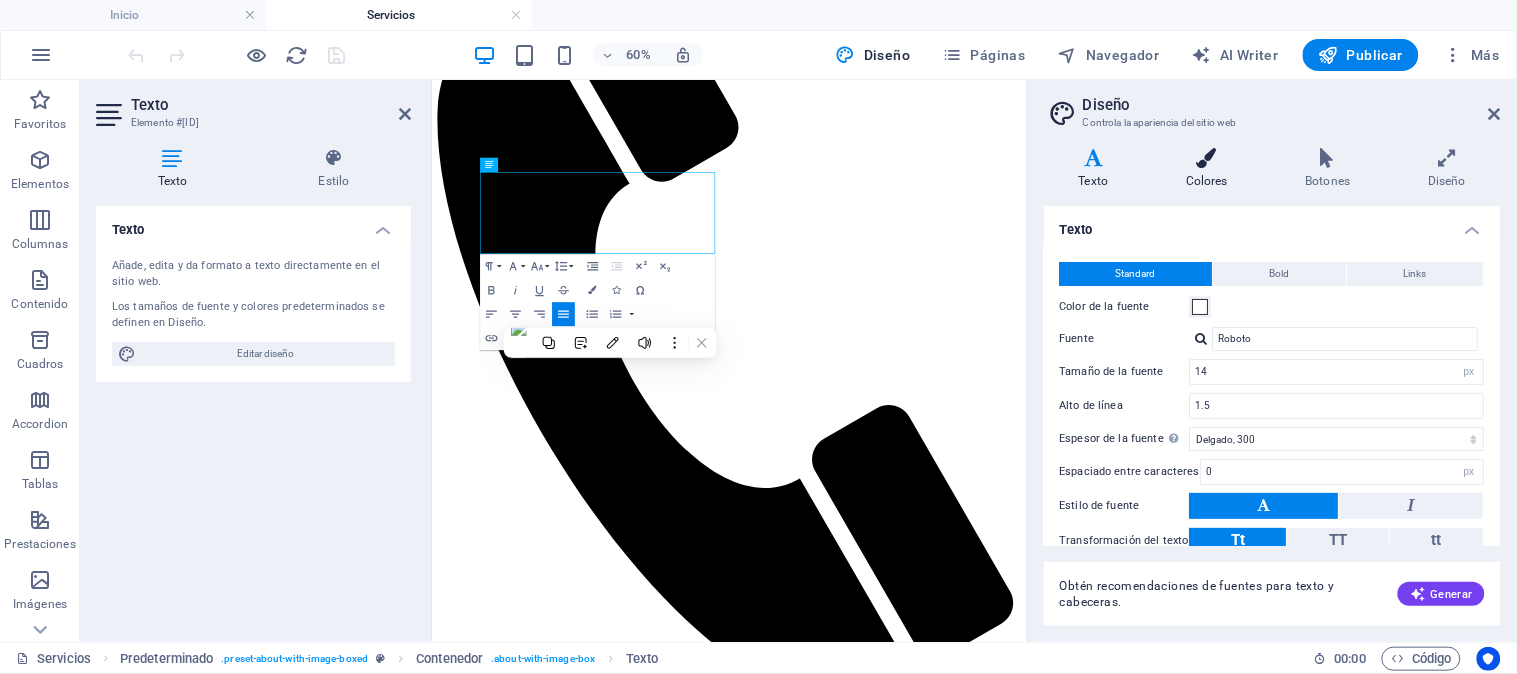 click on "Colores" at bounding box center (1211, 169) 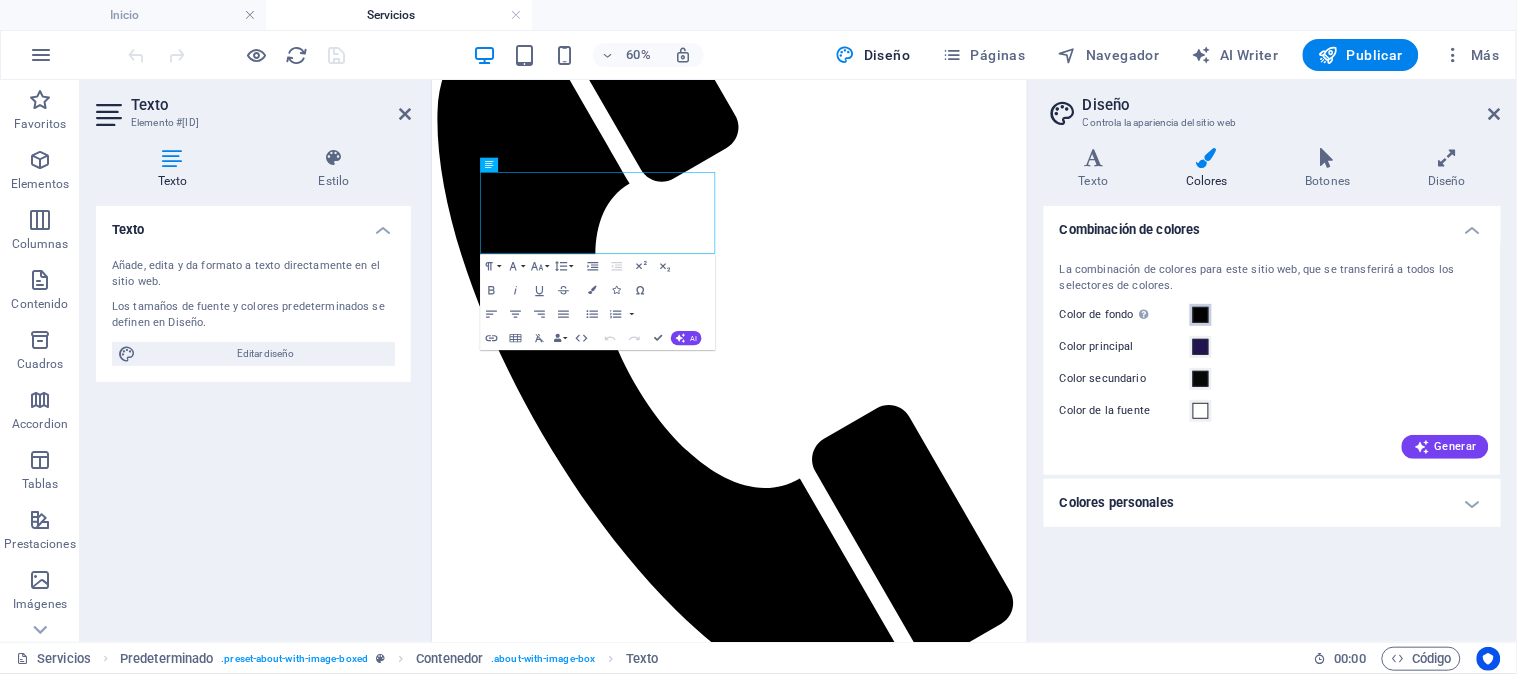 click at bounding box center (1201, 315) 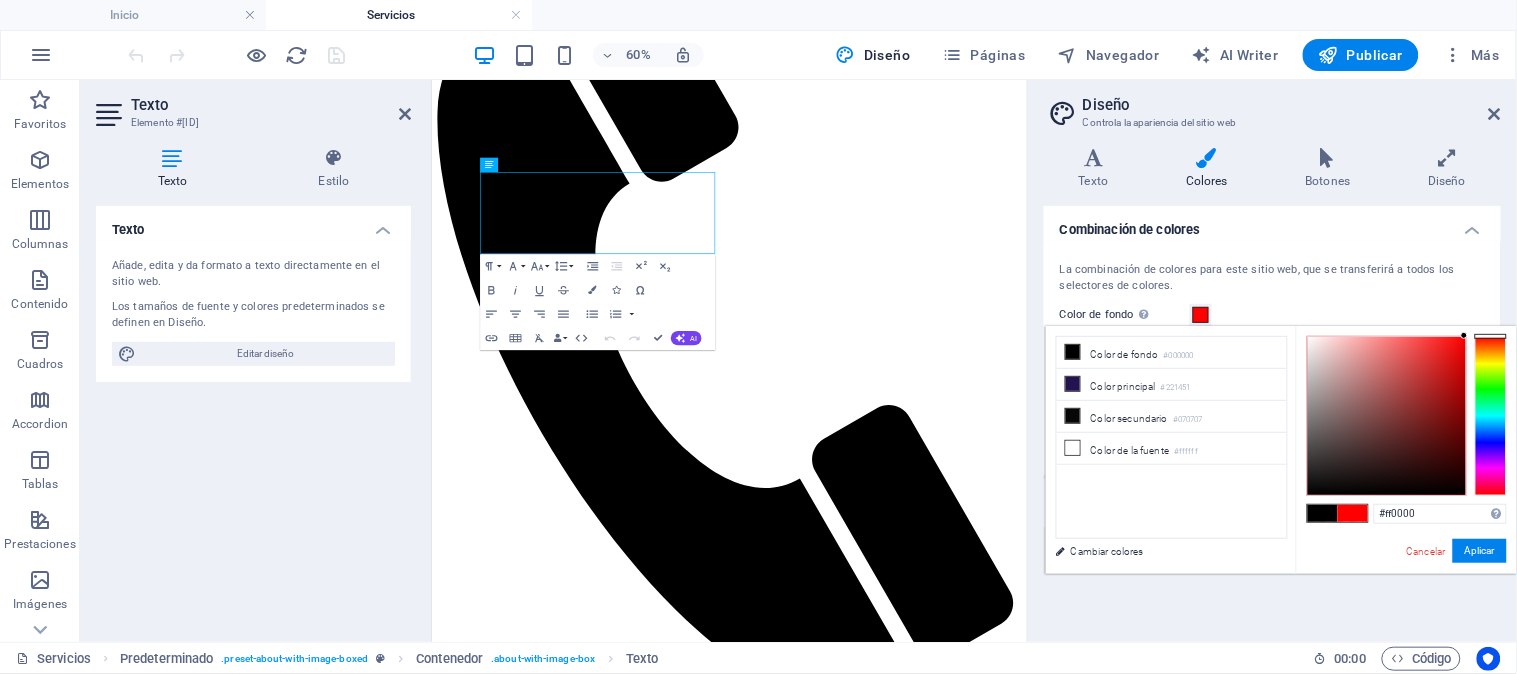 drag, startPoint x: 1408, startPoint y: 403, endPoint x: 1484, endPoint y: 325, distance: 108.903625 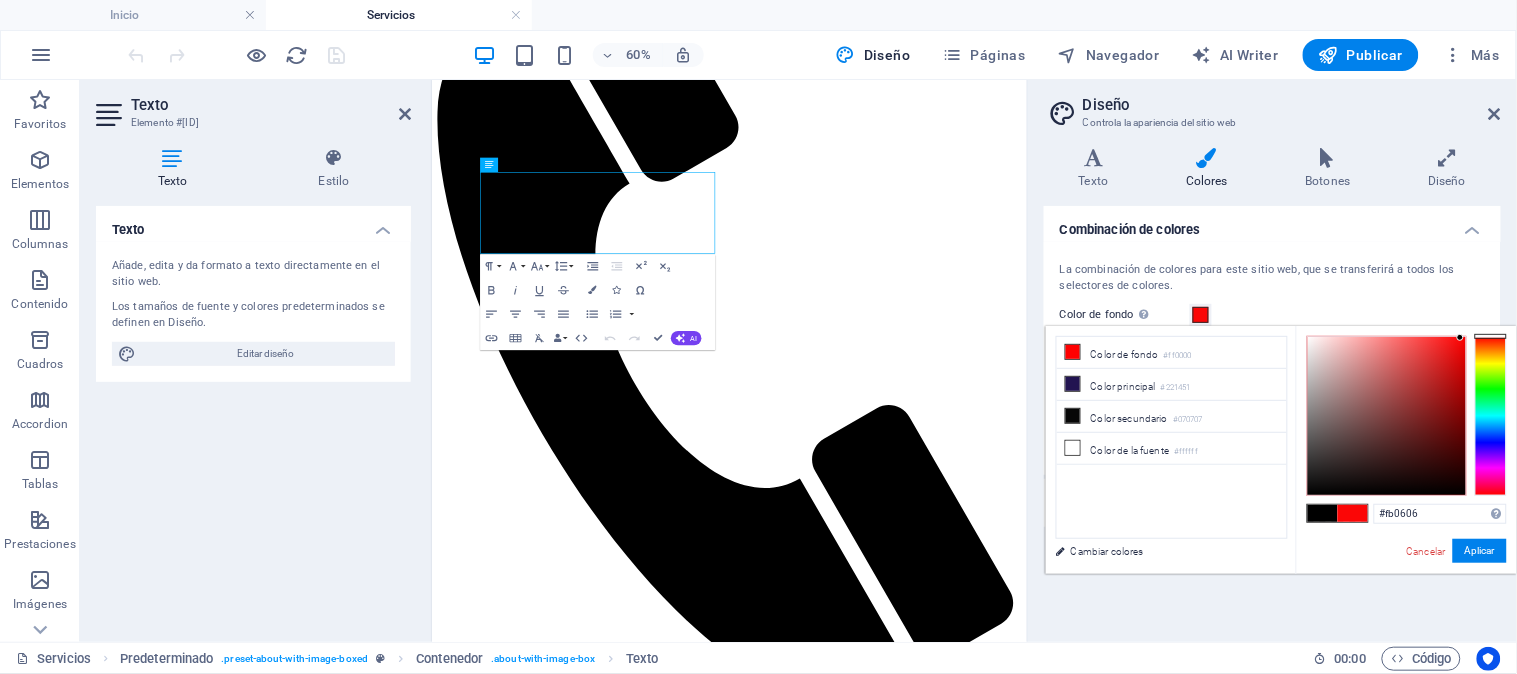 click at bounding box center [1387, 416] 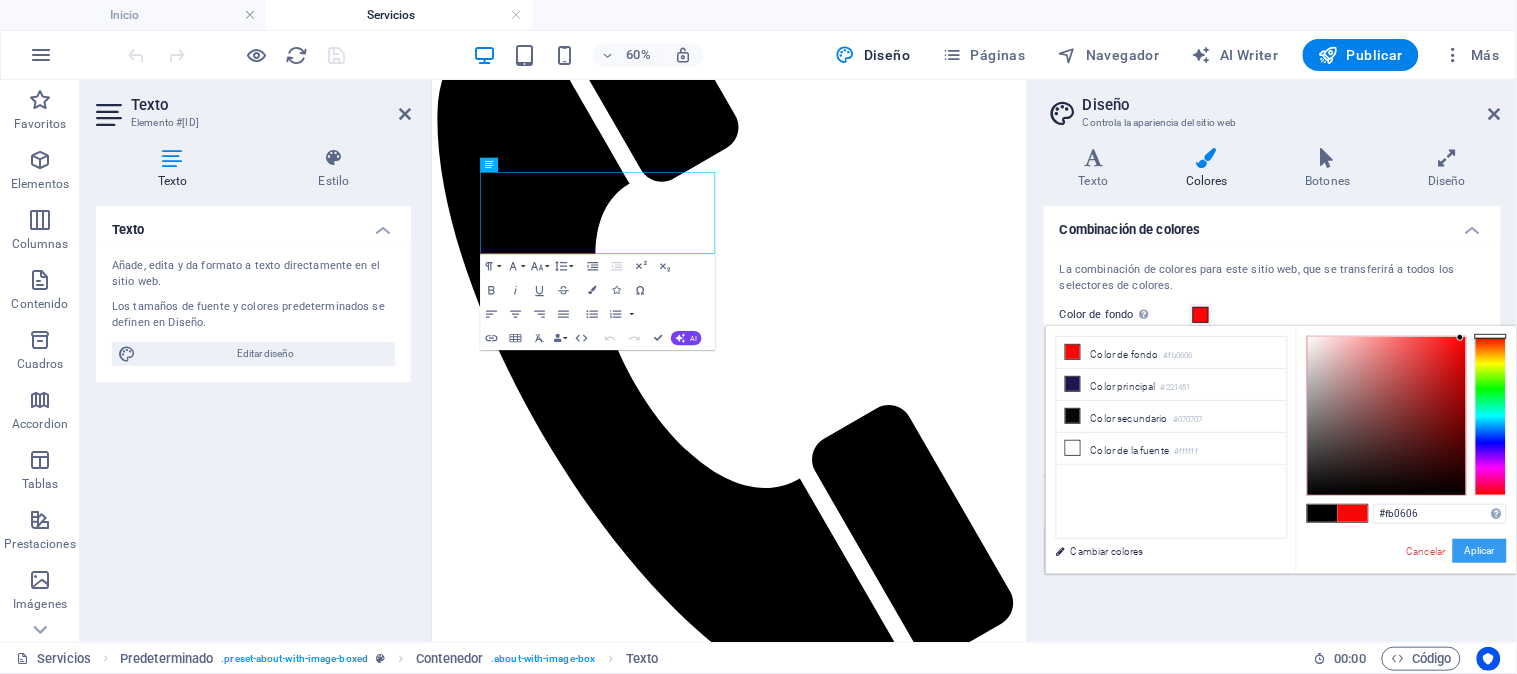 click on "Aplicar" at bounding box center [1480, 551] 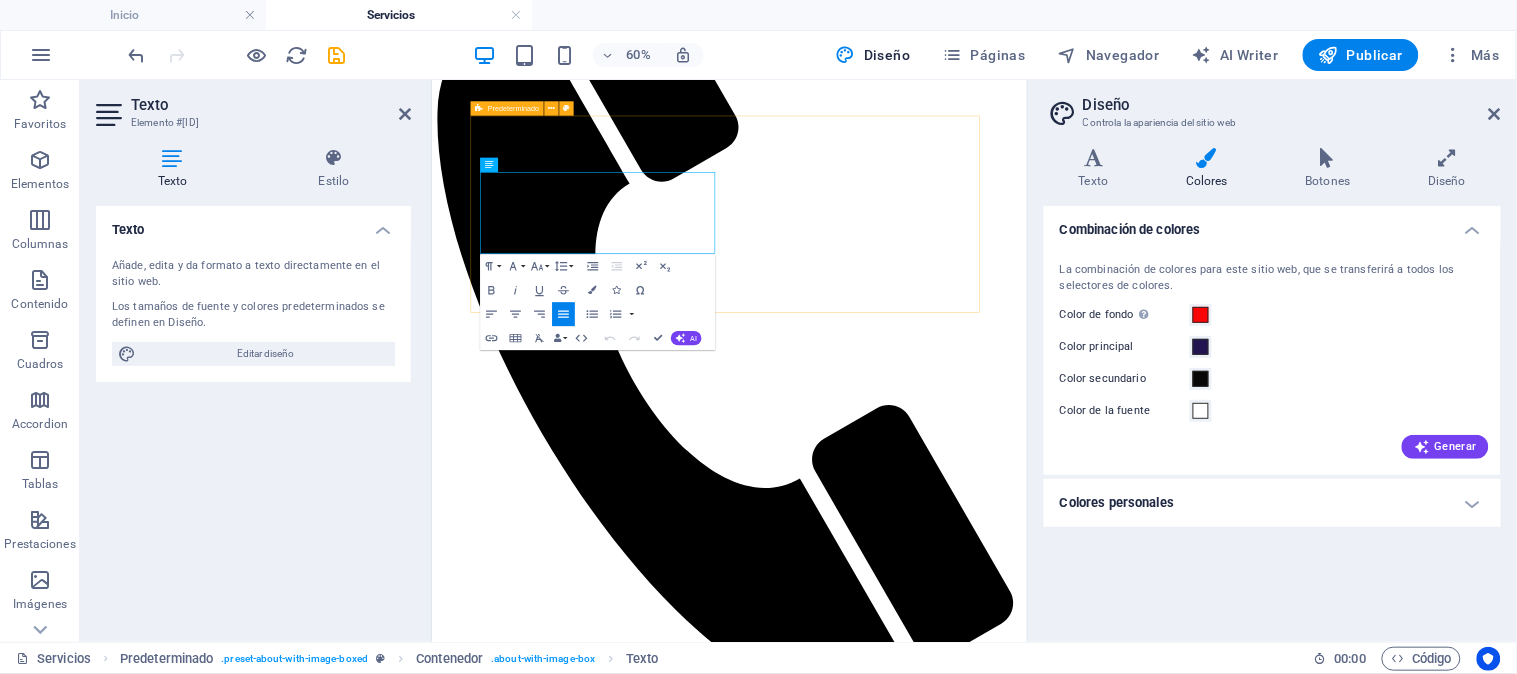 drag, startPoint x: 879, startPoint y: 351, endPoint x: 494, endPoint y: 251, distance: 397.77505 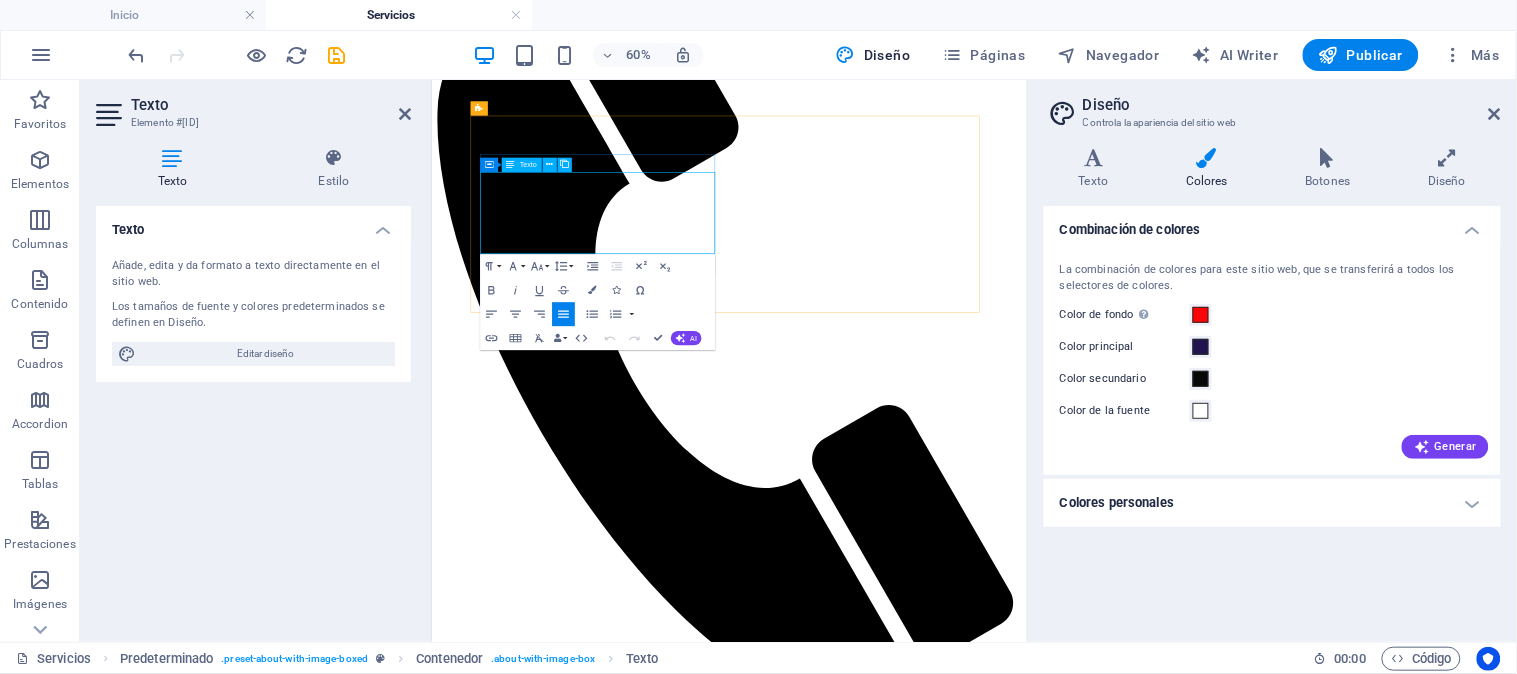 click on "Implica acciones preventivas y correctivas para asegurar la durabilidad y funcionalidad de las vías de transporte, incluyendo el control de polvo, la reparación de baches y la gestión del drenaje" at bounding box center (927, 4579) 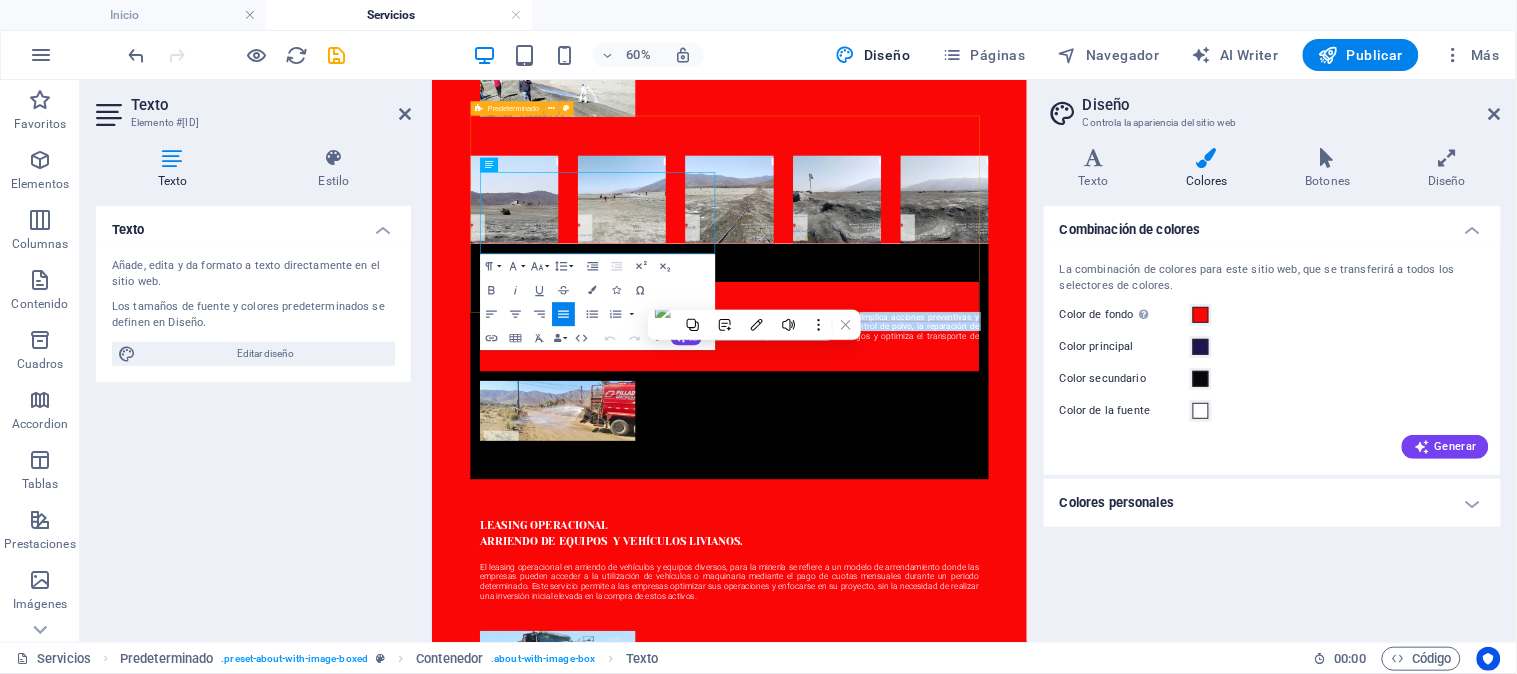 drag, startPoint x: 883, startPoint y: 345, endPoint x: 498, endPoint y: 266, distance: 393.02164 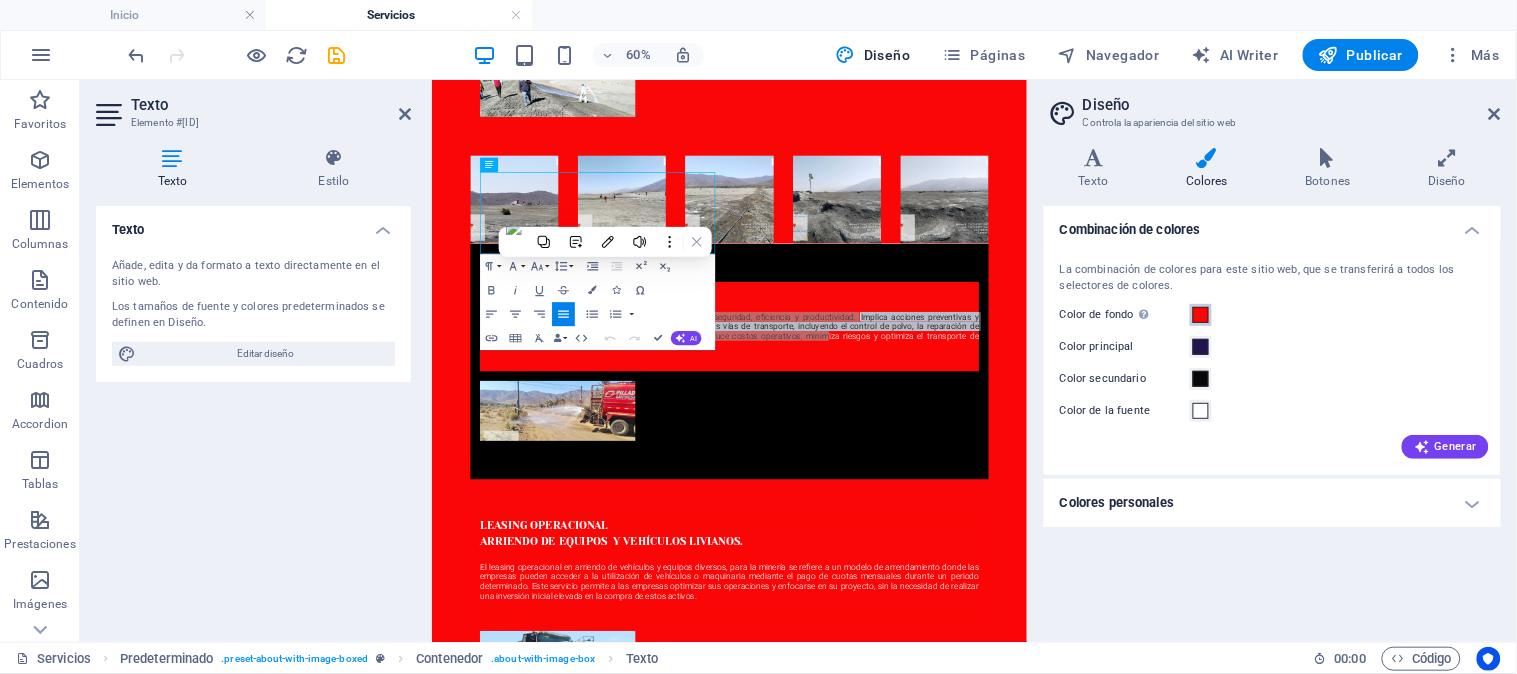 click at bounding box center [1201, 315] 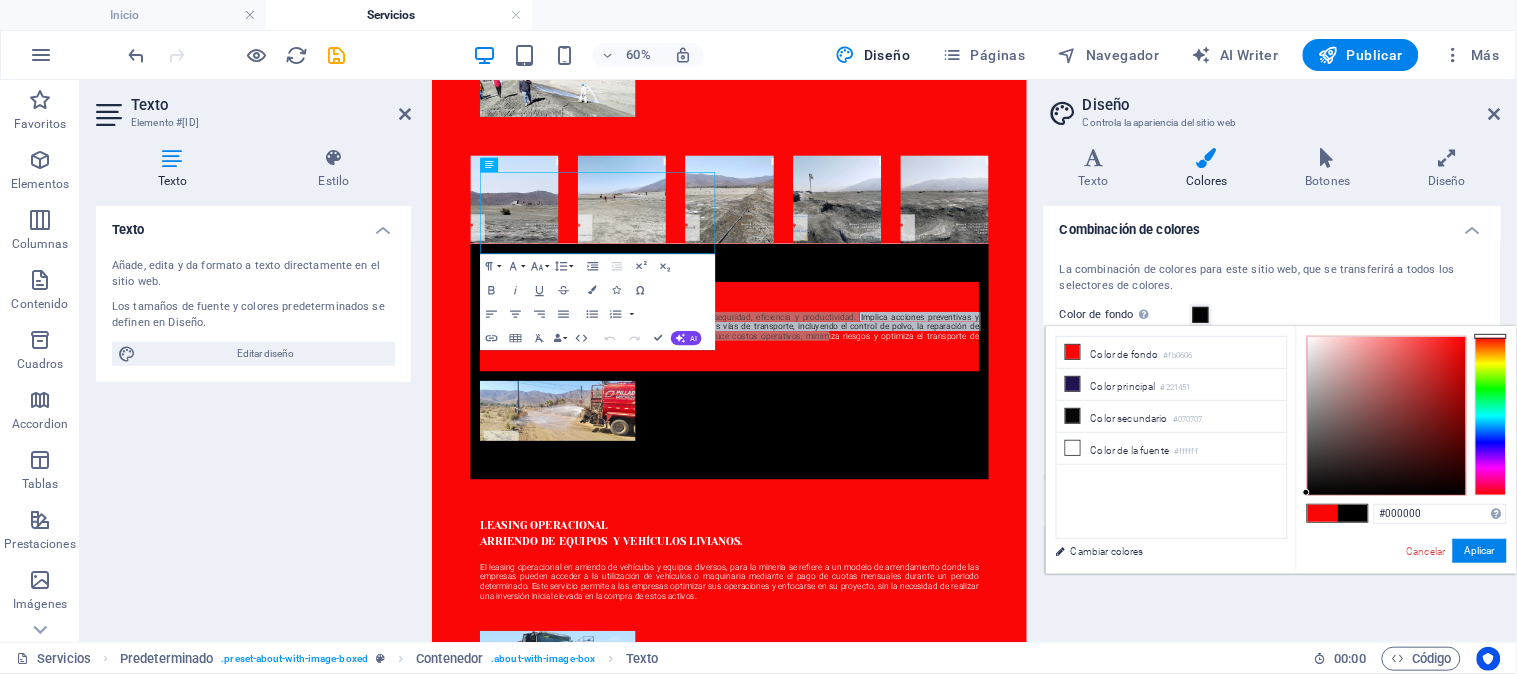 drag, startPoint x: 1376, startPoint y: 370, endPoint x: 1270, endPoint y: 524, distance: 186.95454 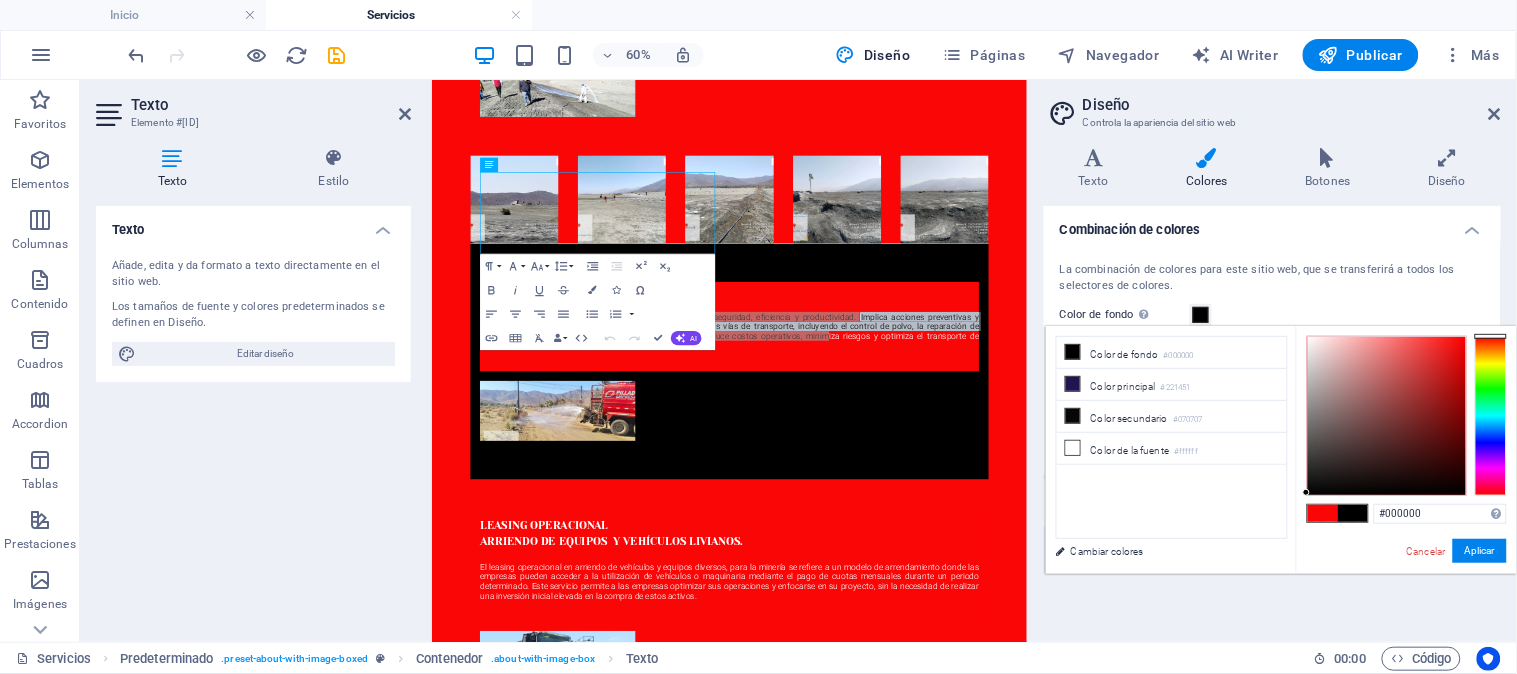 type on "#040404" 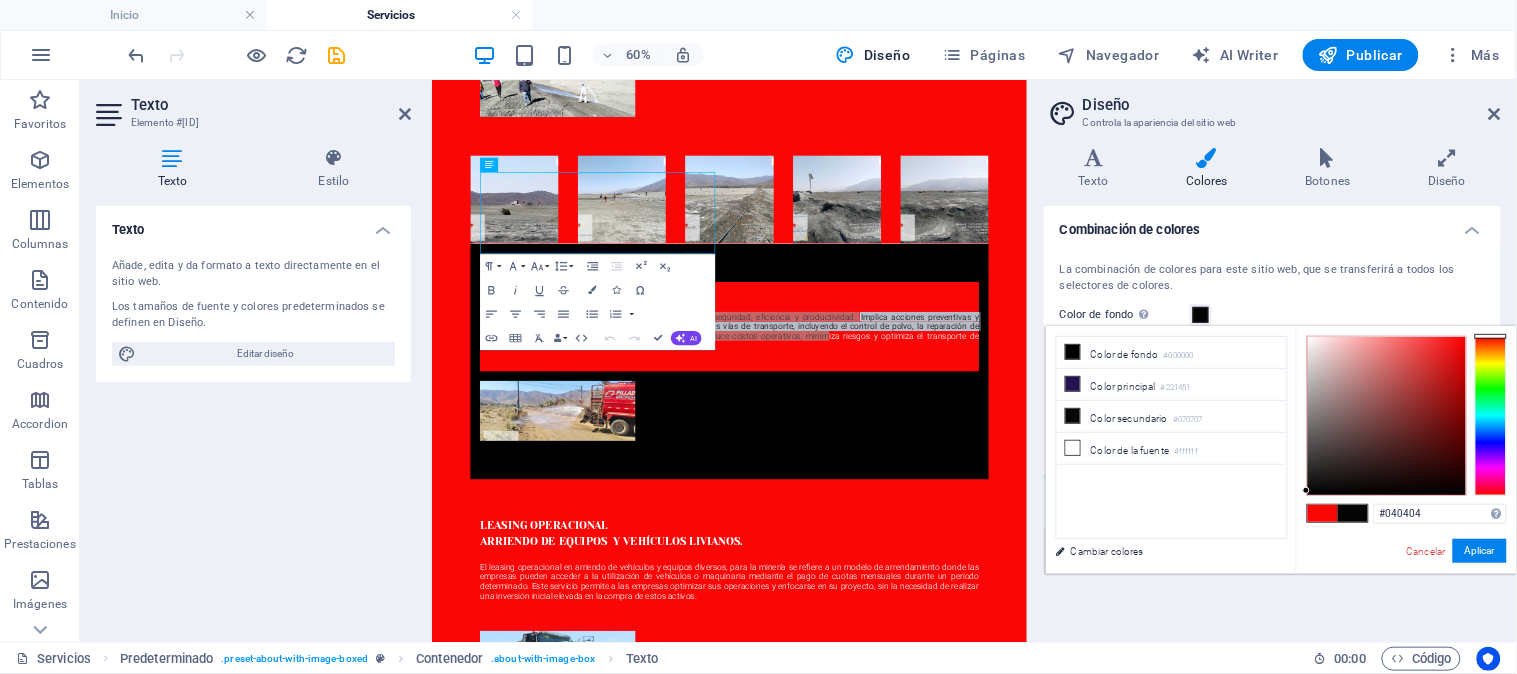 click at bounding box center (1306, 490) 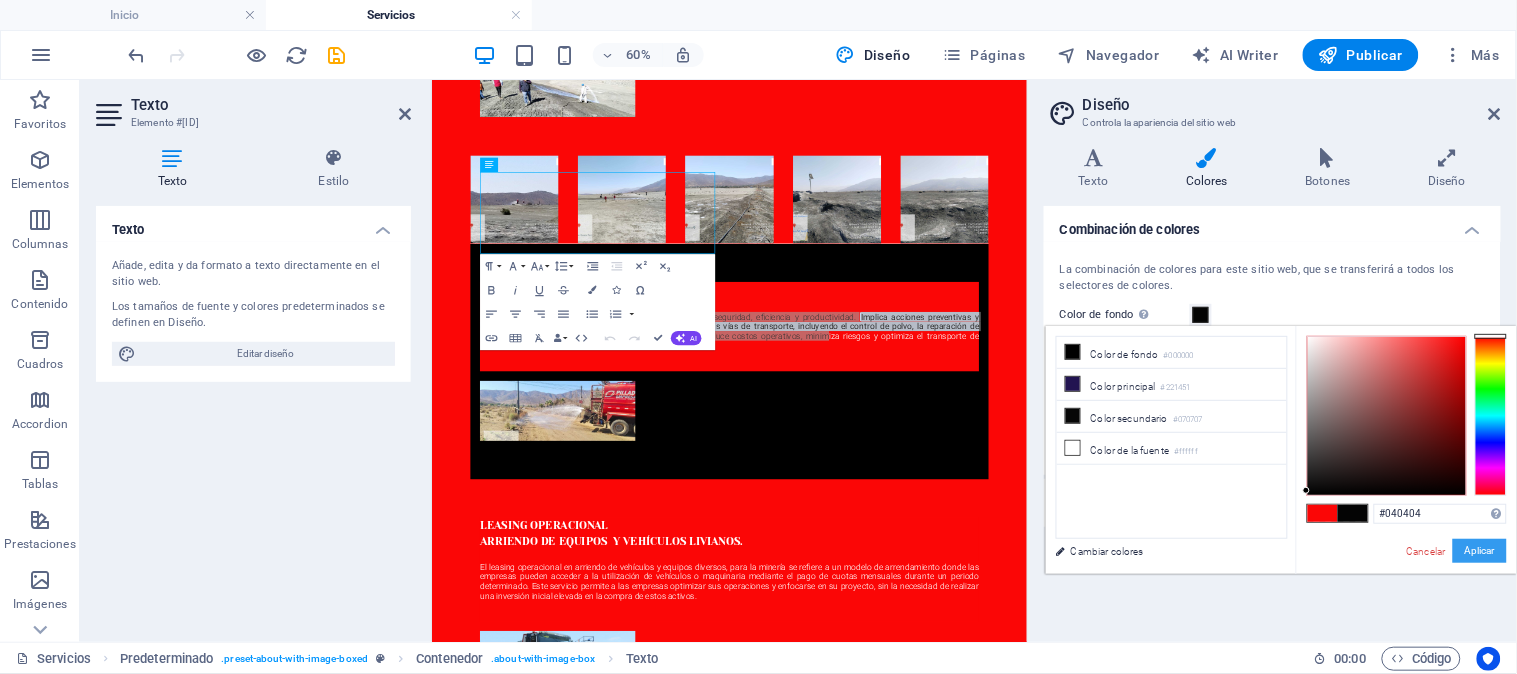 click on "Aplicar" at bounding box center [1480, 551] 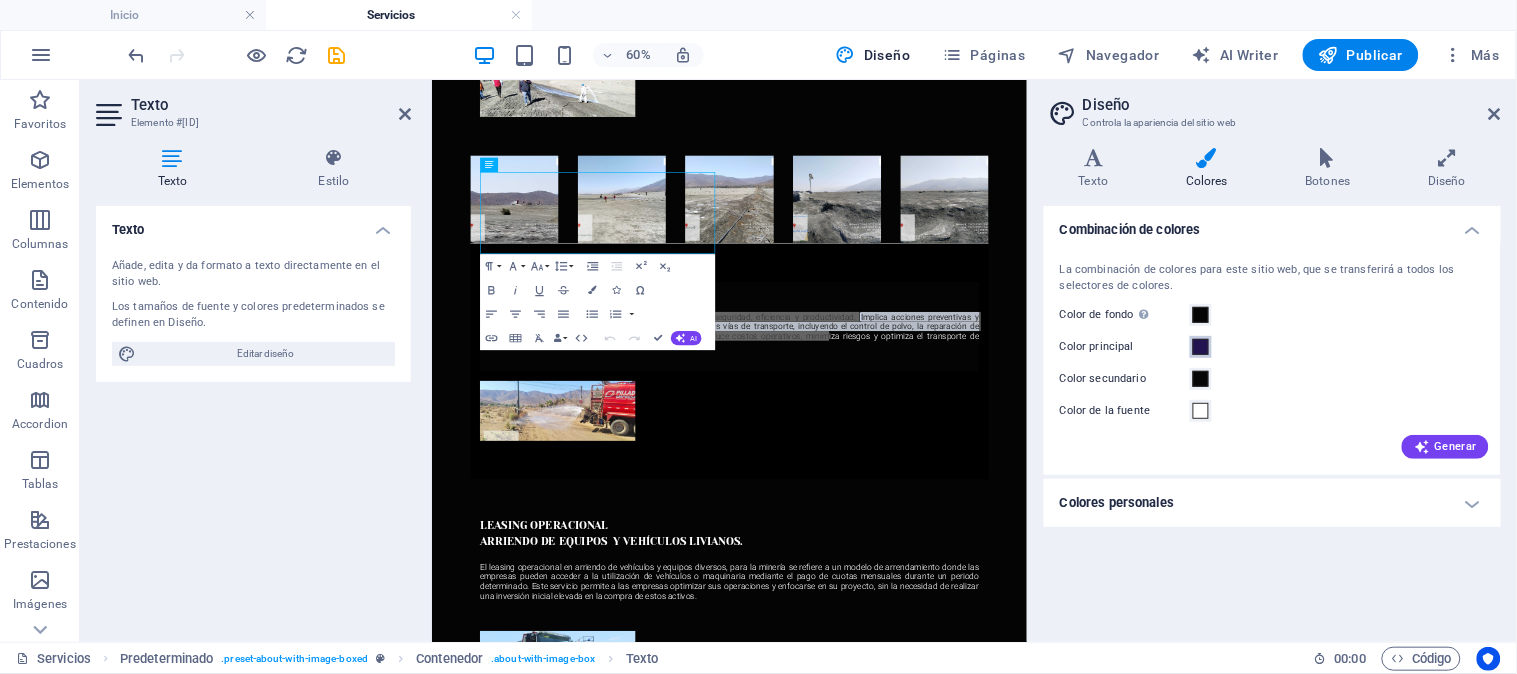 click at bounding box center [1201, 347] 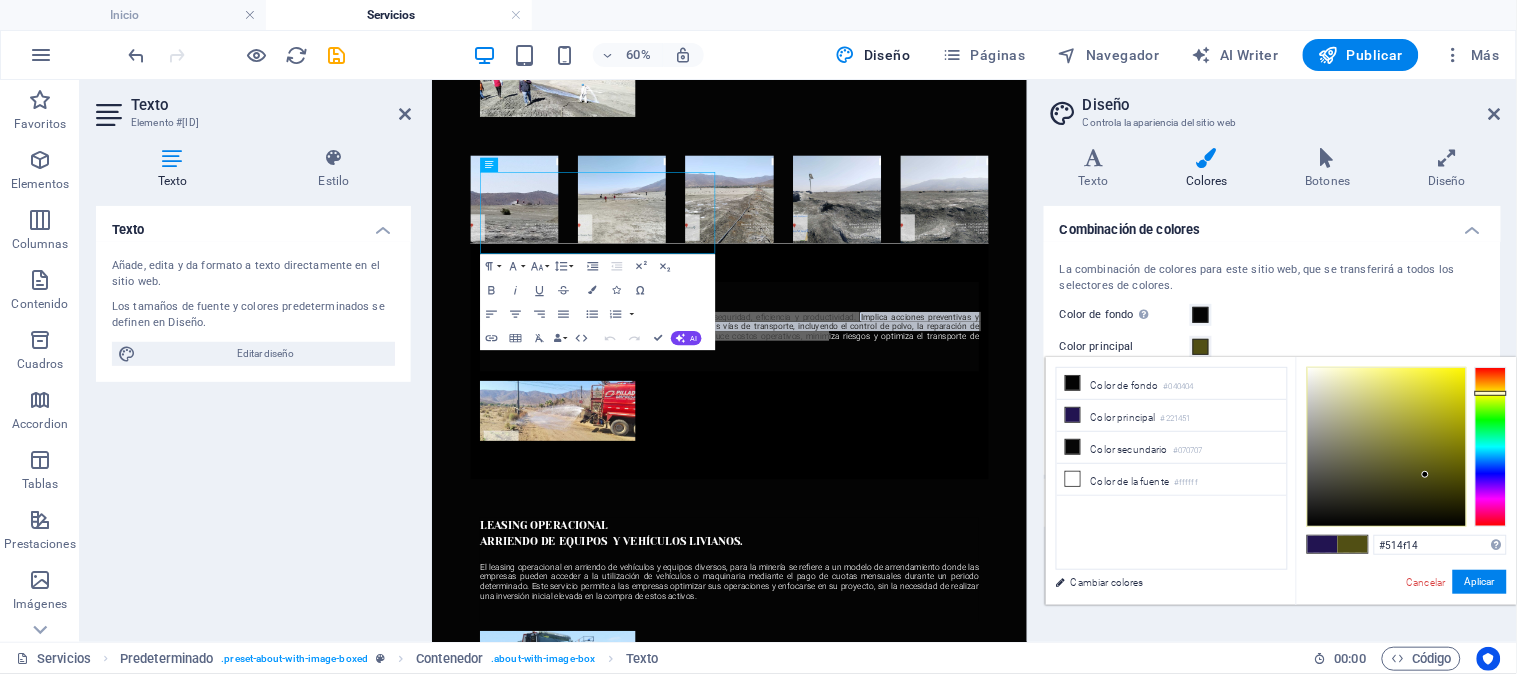 click at bounding box center [1491, 447] 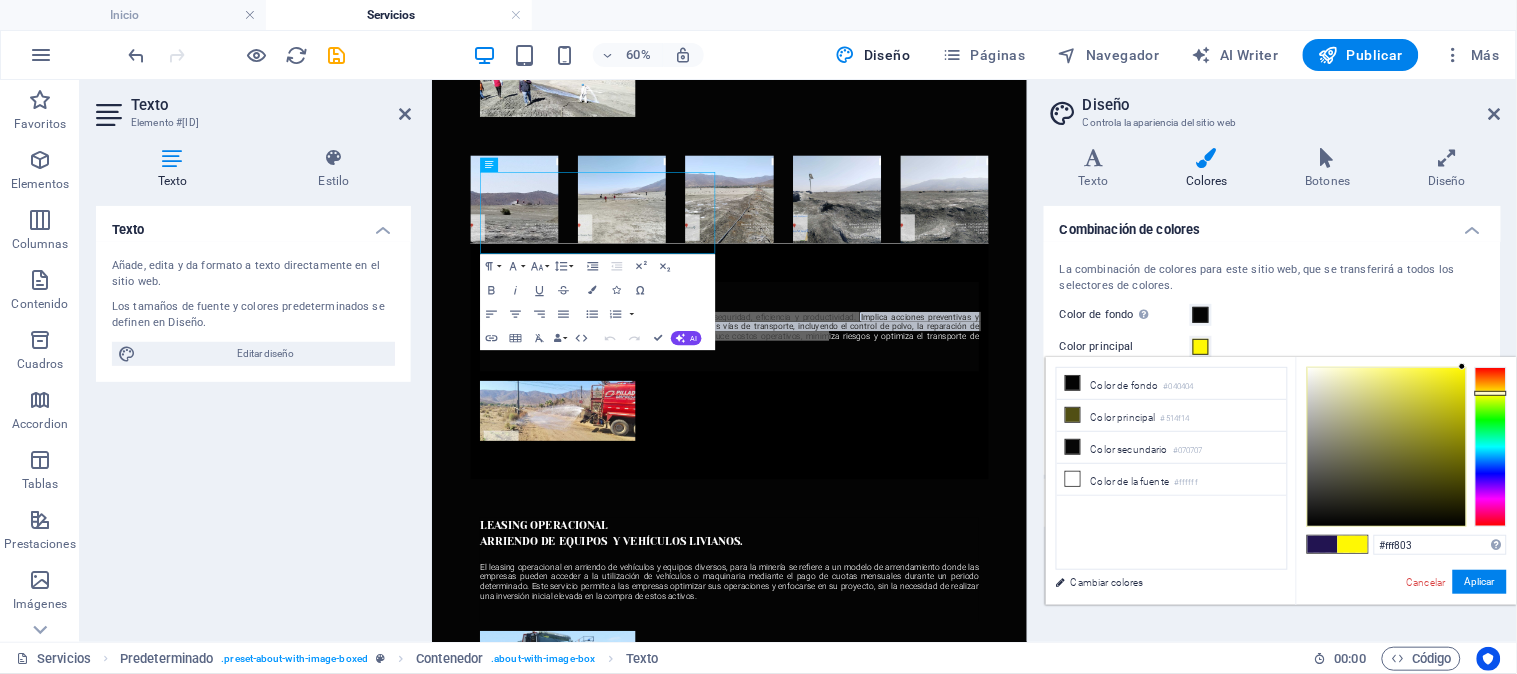 drag, startPoint x: 1427, startPoint y: 473, endPoint x: 1463, endPoint y: 367, distance: 111.94642 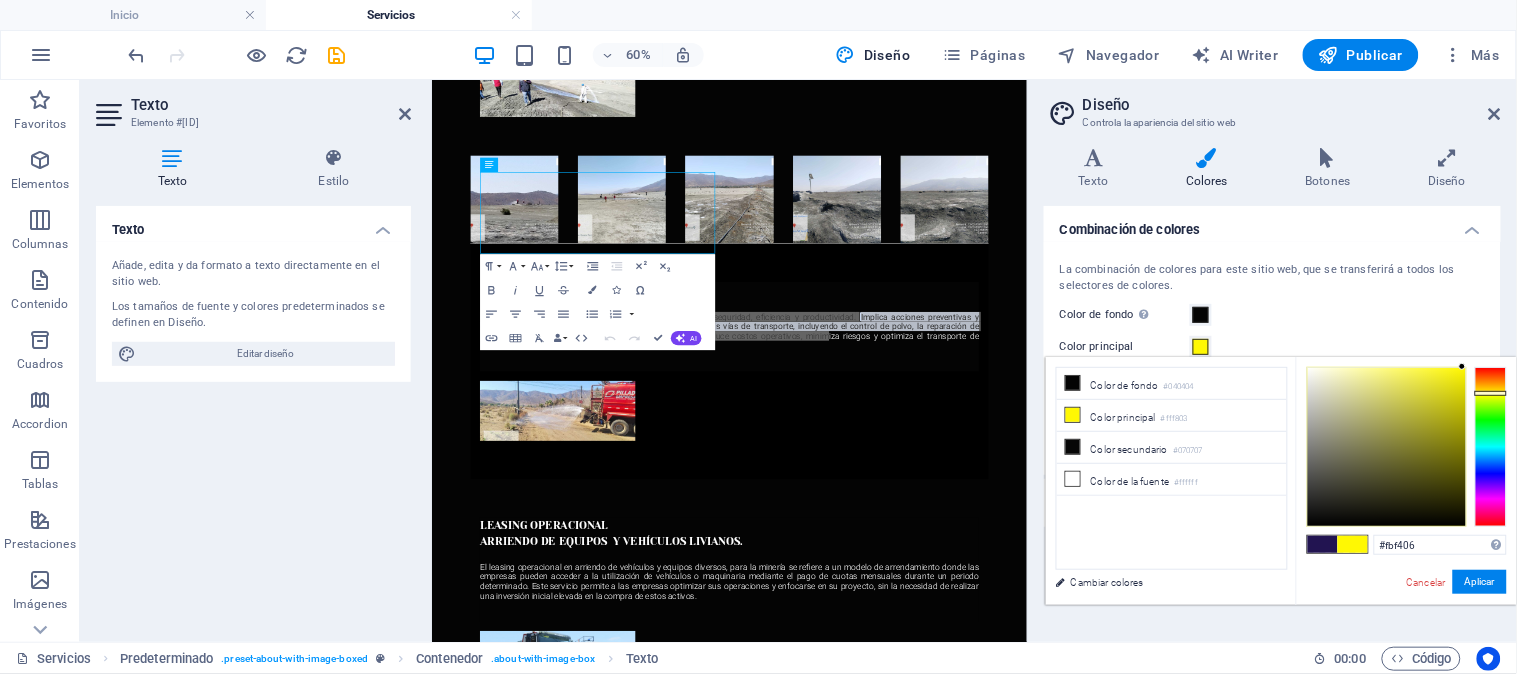 click at bounding box center (1462, 366) 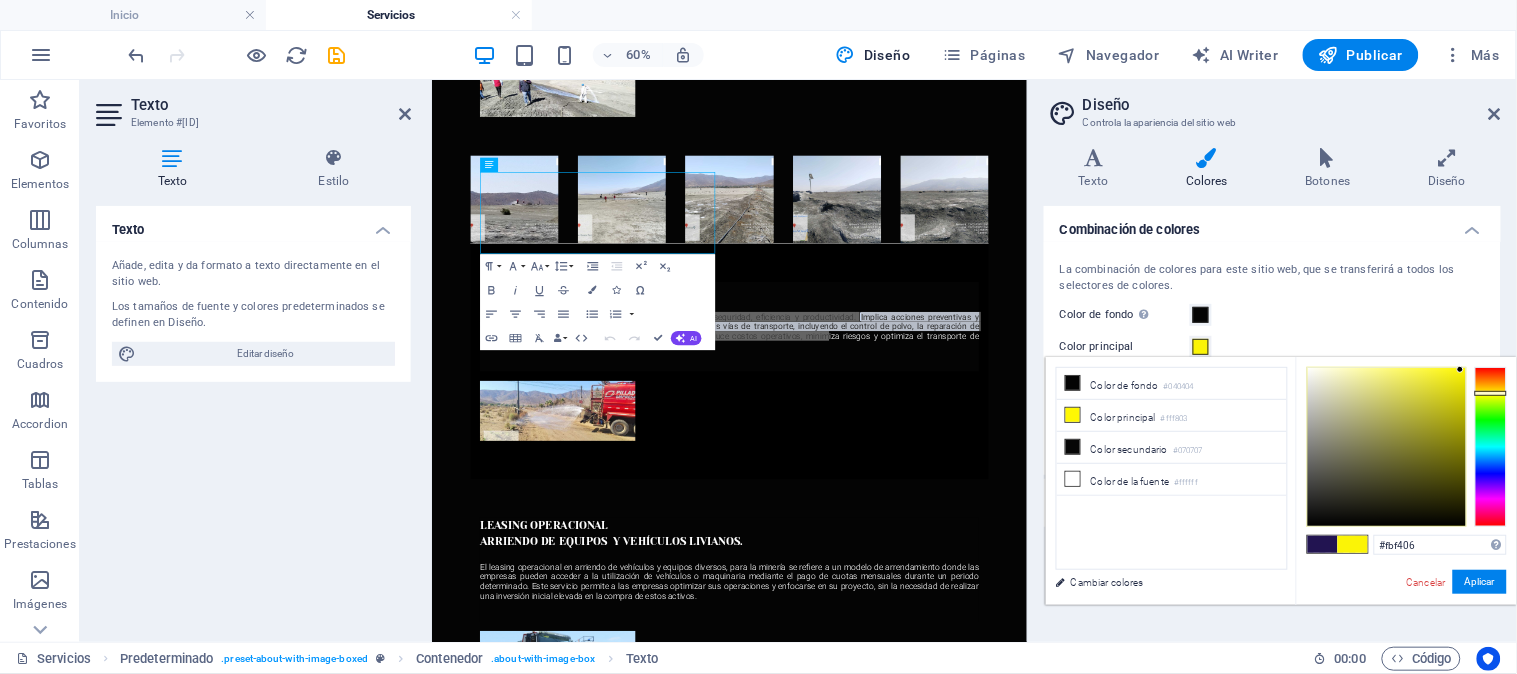 click at bounding box center (1460, 369) 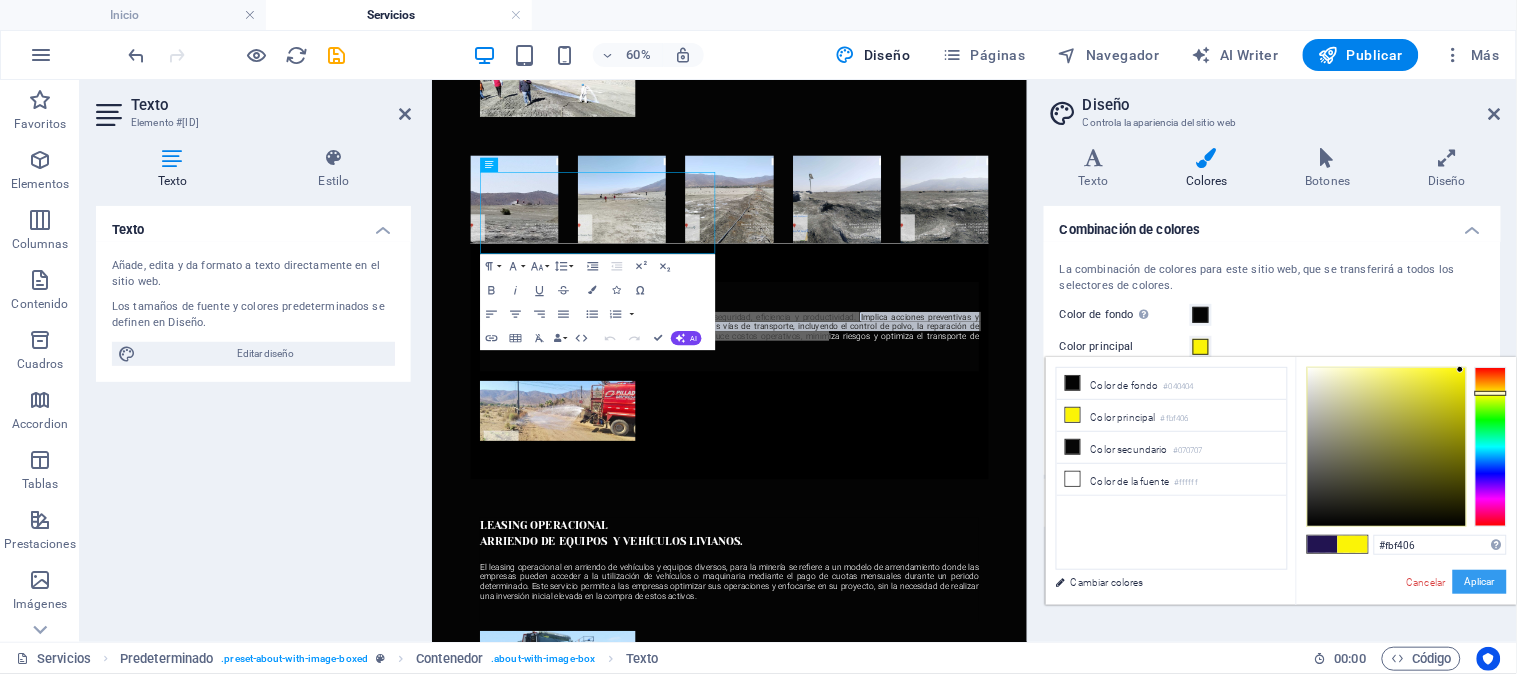 click on "Aplicar" at bounding box center (1480, 582) 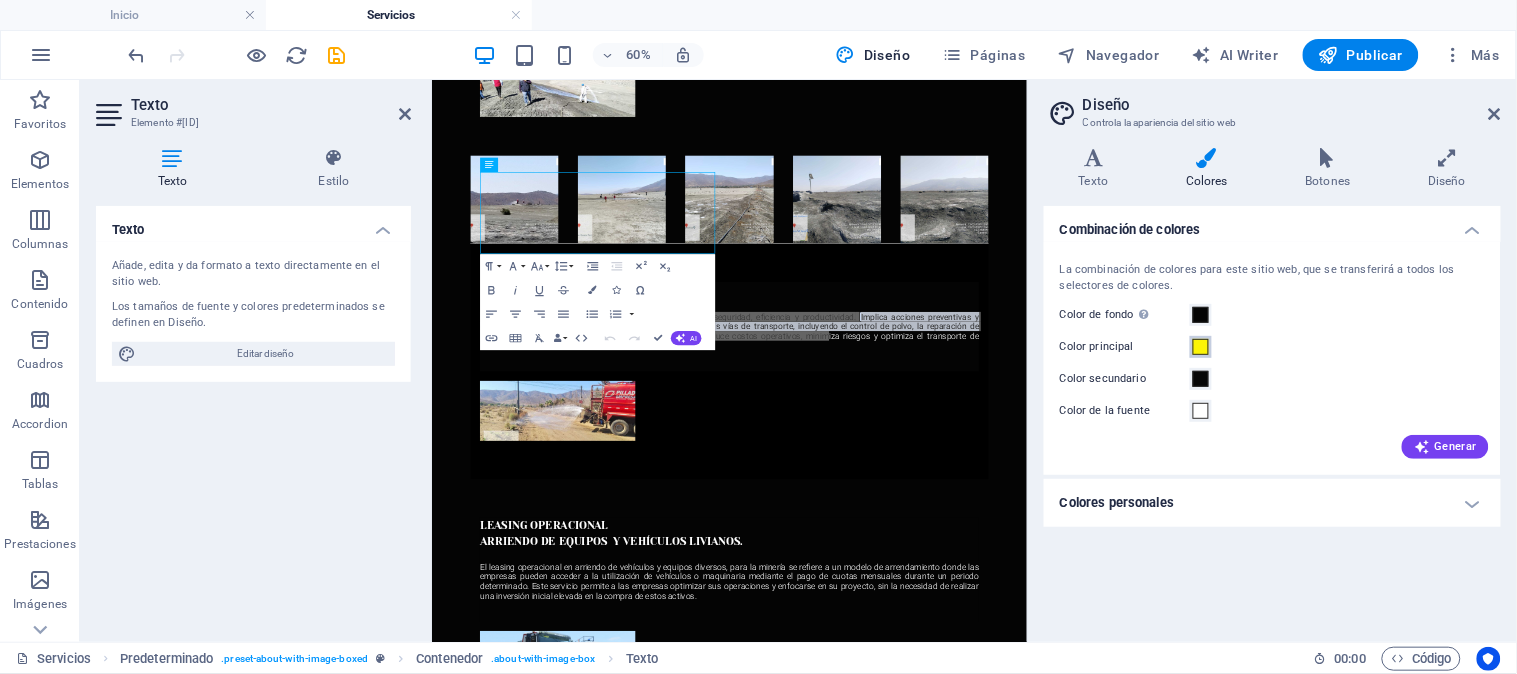 click at bounding box center (1201, 347) 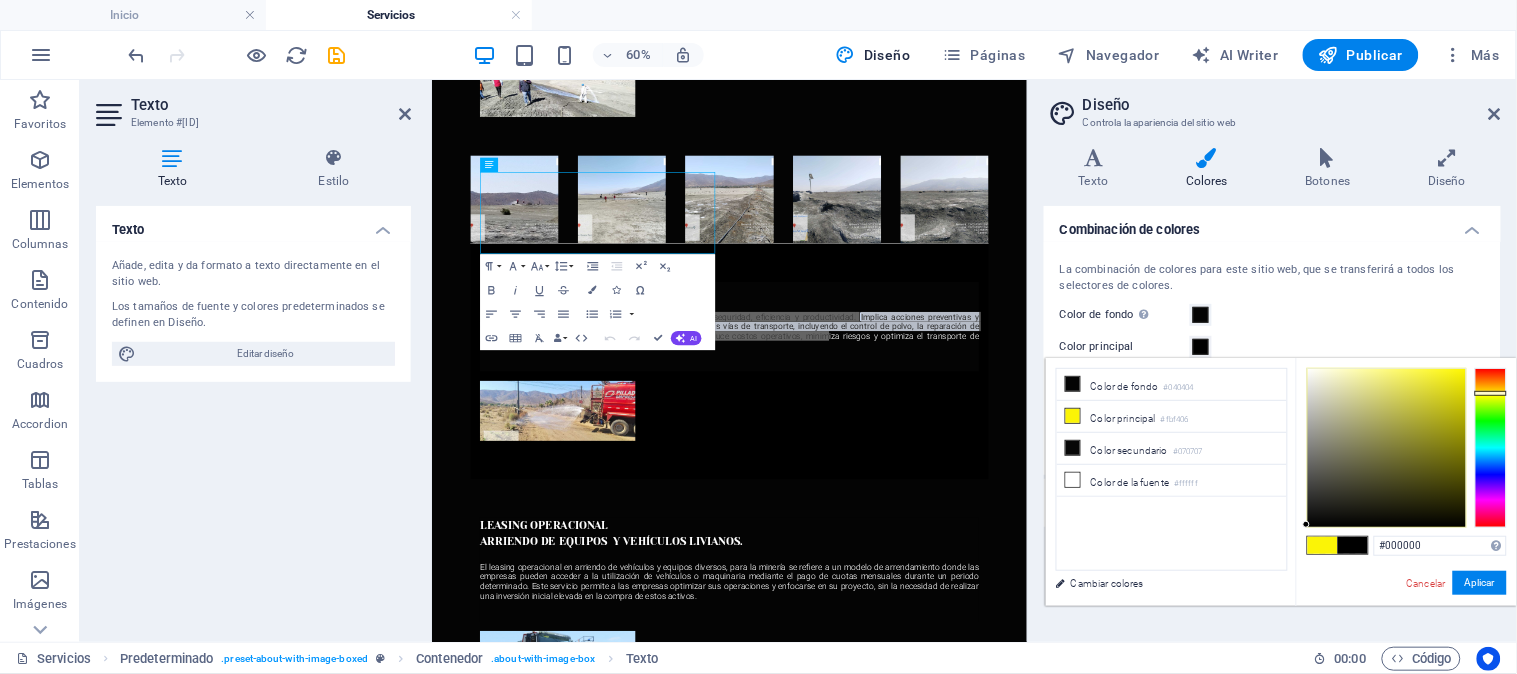 drag, startPoint x: 1405, startPoint y: 417, endPoint x: 1287, endPoint y: 536, distance: 167.5858 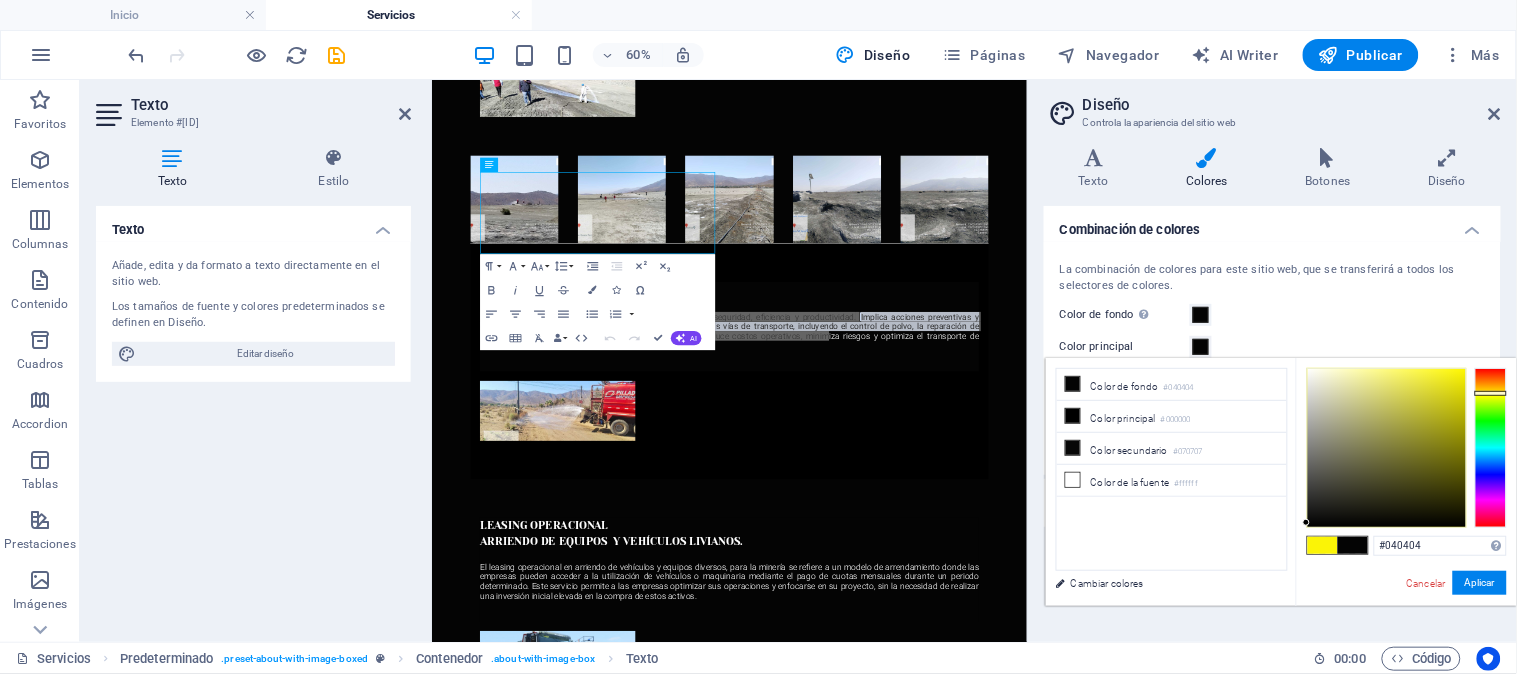 type on "#020202" 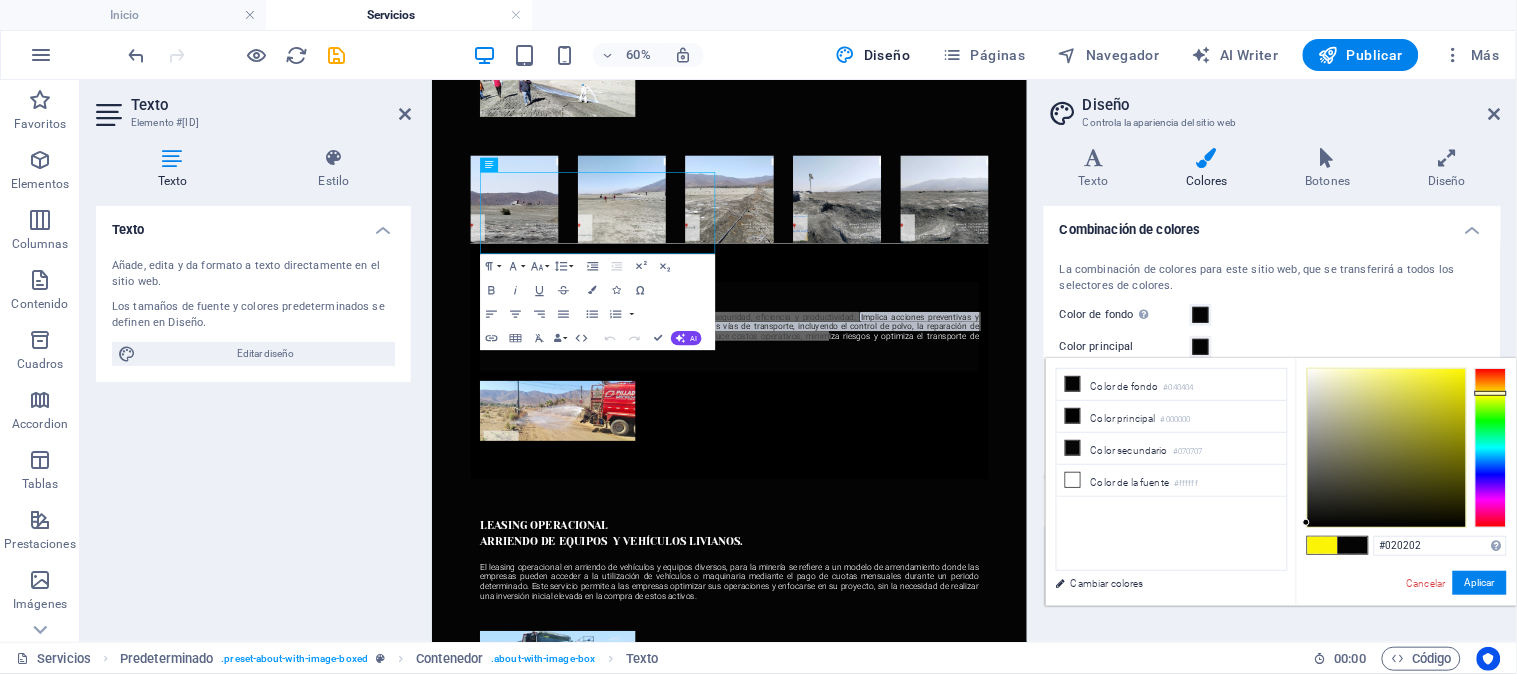 click at bounding box center (1306, 522) 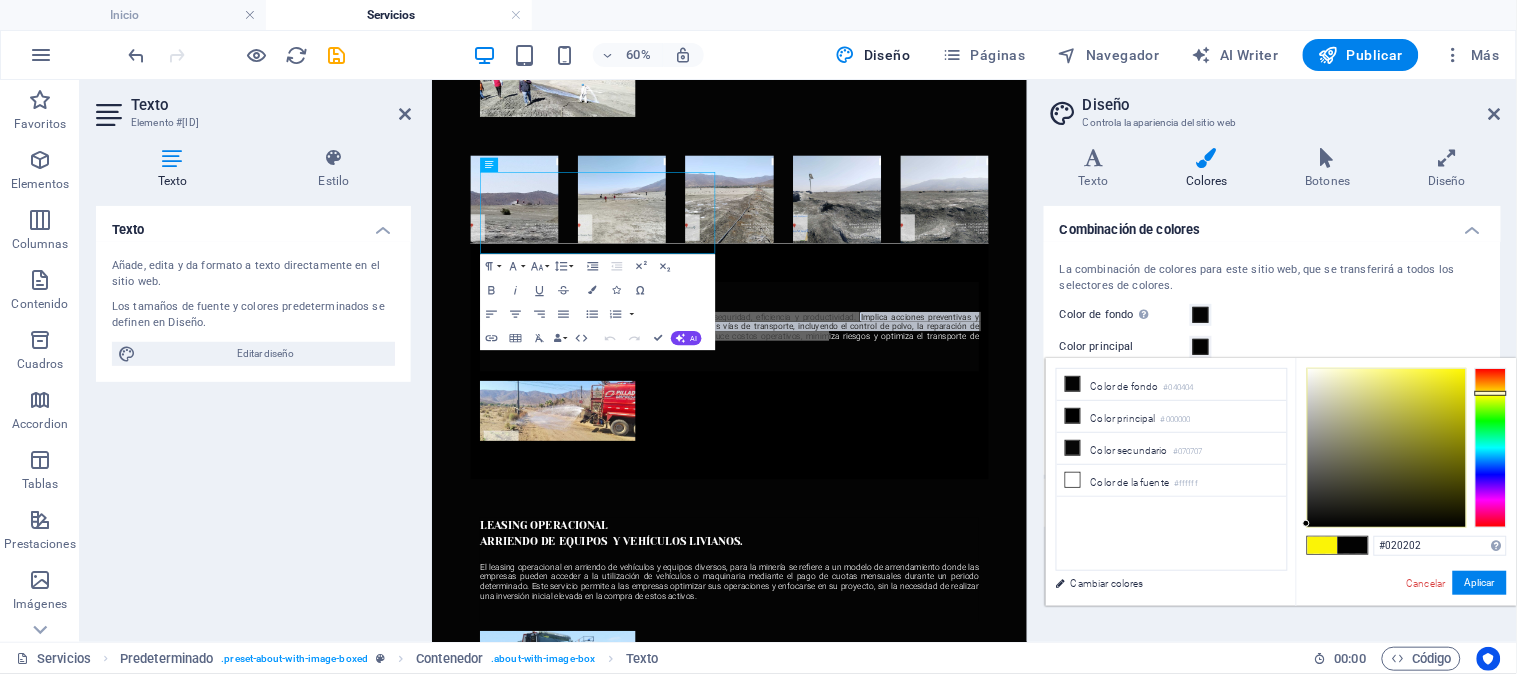 click at bounding box center (1306, 523) 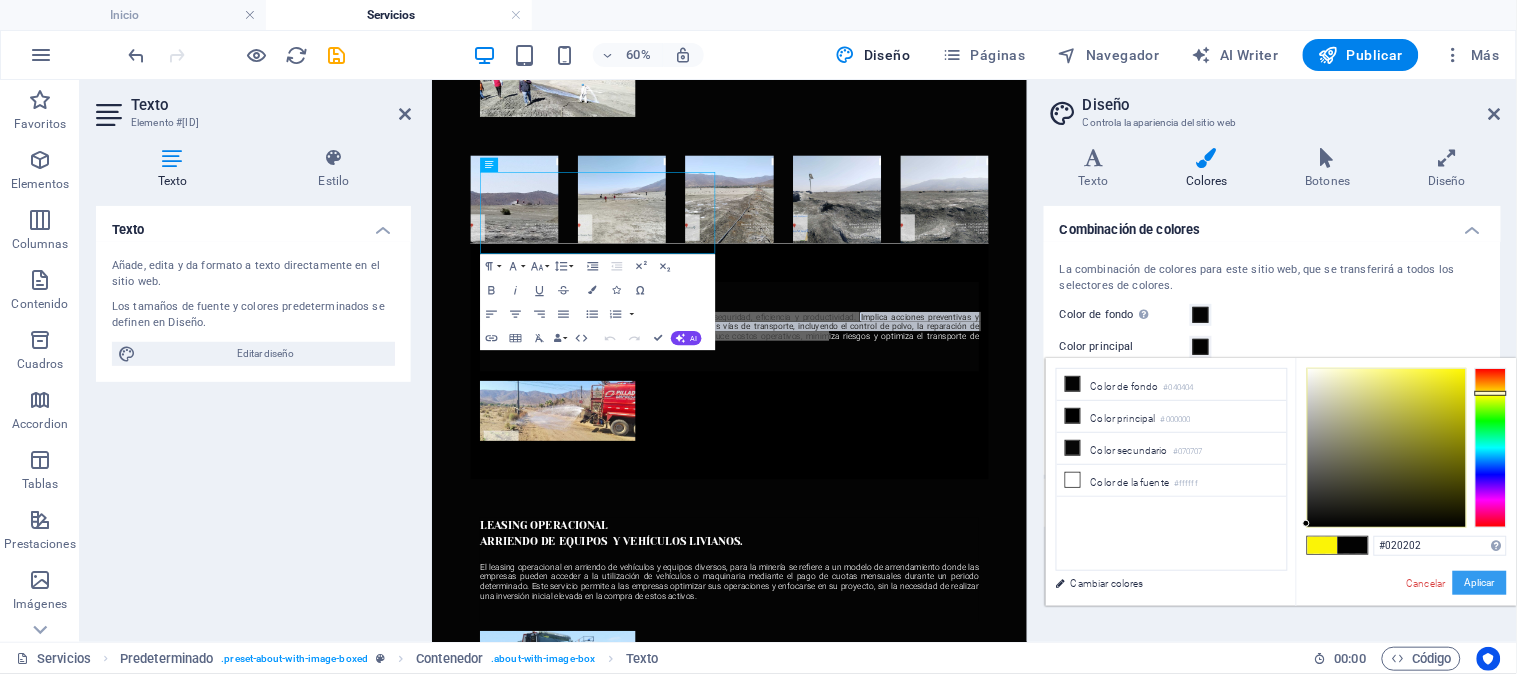 click on "Aplicar" at bounding box center [1480, 583] 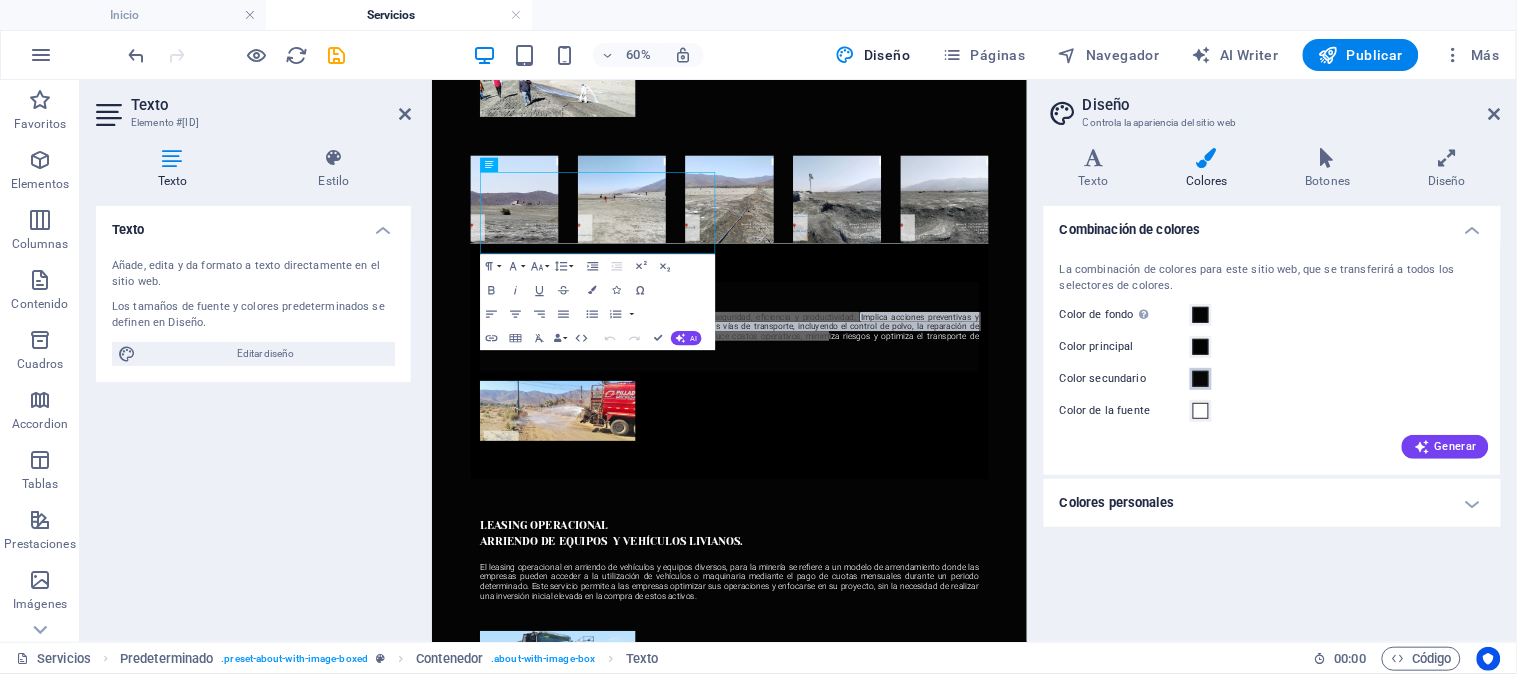 click at bounding box center [1201, 379] 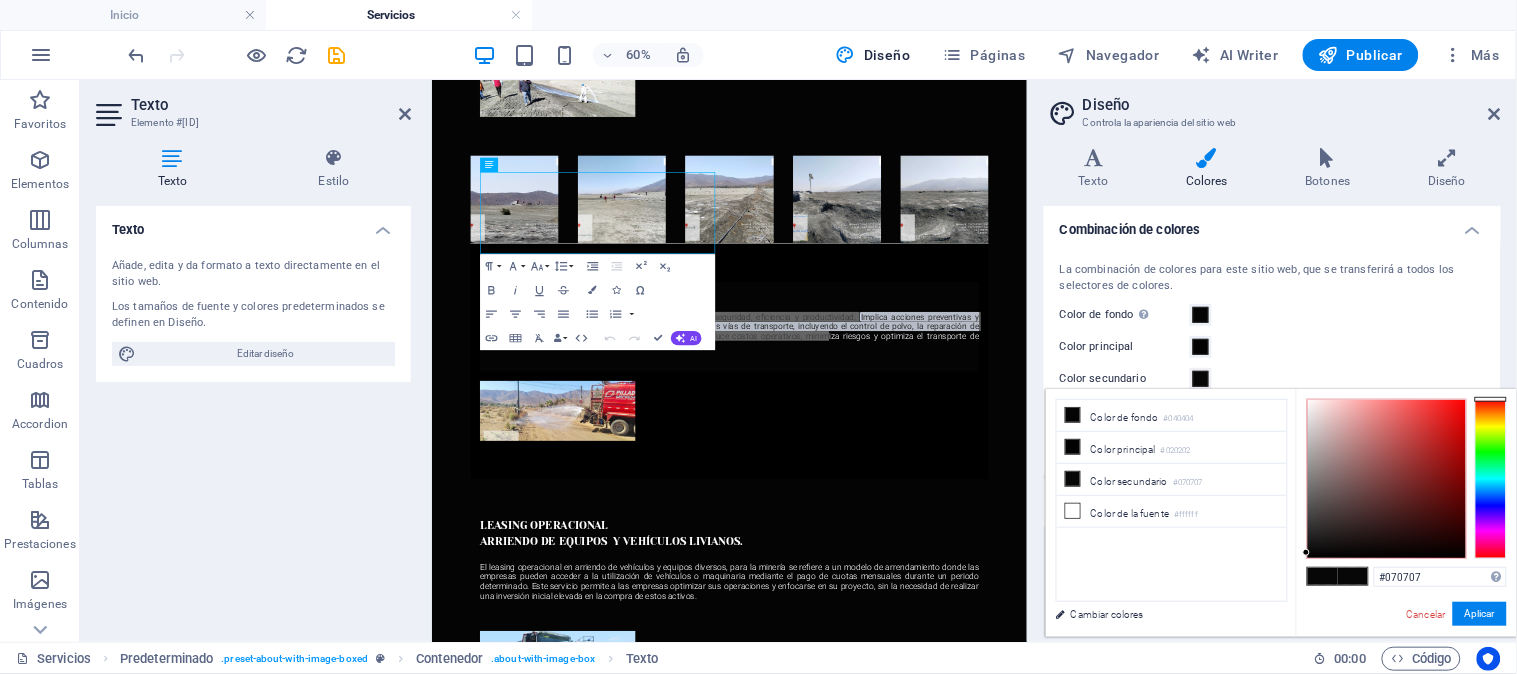 click on "Variantes  Texto  Colores  Botones  Diseño Texto Standard Bold Links Color de la fuente Fuente Roboto Tamaño de la fuente 14 rem px Alto de línea 1.5 Espesor de la fuente Para mostrar el espesor de la fuente correctamente, puede que deba activarse.  Gestionar fuentes Fino, 100 Extra delgado, 200 Delgado, 300 Normal, 400 Medio, 500 Seminegrita, 600 Negrita, 700 Extra negrita, 800 Negro, 900 Espaciado entre caracteres 0 rem px Estilo de fuente Transformación del texto Tt TT tt Alineación del texto Espesor de la fuente Para mostrar el espesor de la fuente correctamente, puede que deba activarse.  Gestionar fuentes Fino, 100 Extra delgado, 200 Delgado, 300 Normal, 400 Medio, 500 Seminegrita, 600 Negrita, 700 Extra negrita, 800 Negro, 900 Default Hover / Active Color de la fuente Color de la fuente Decoración Ninguno Decoración Ninguno Duración de la transición 0.3 s Función de la transición Lentitud Entrada lenta Salida lenta Entrada/salida lenta Lineal Cabeceras Todo H1 / Texto de logo H2 H3 H4 H5 H6" at bounding box center [1272, 387] 